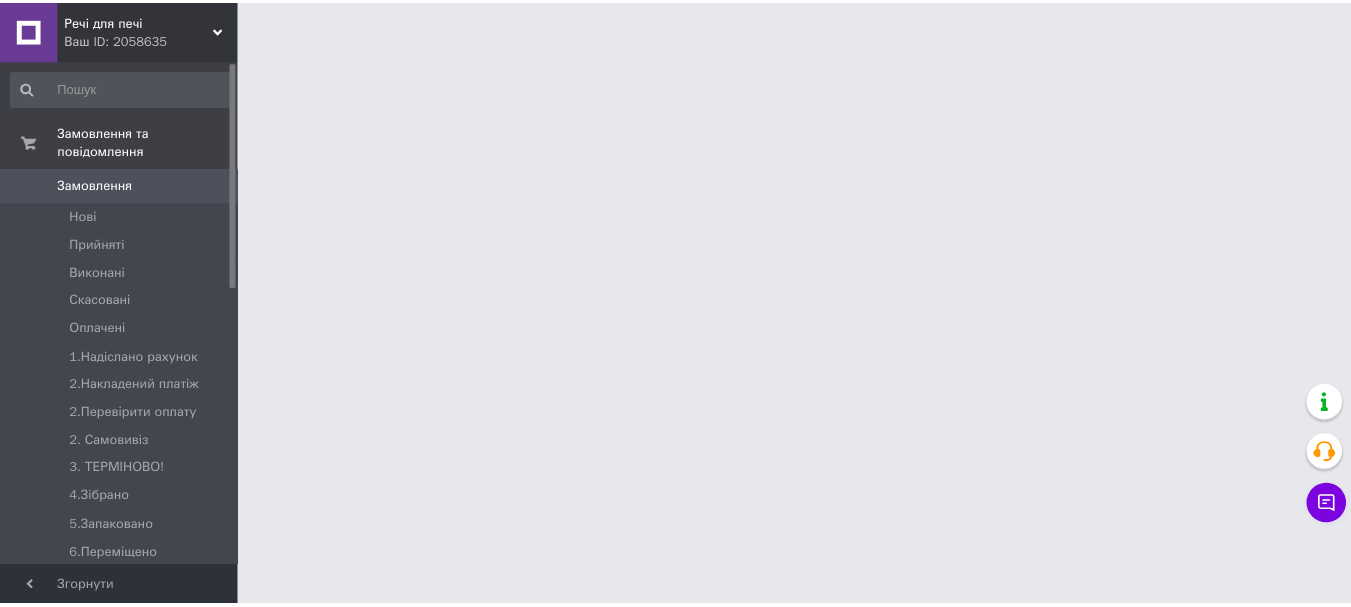 scroll, scrollTop: 0, scrollLeft: 0, axis: both 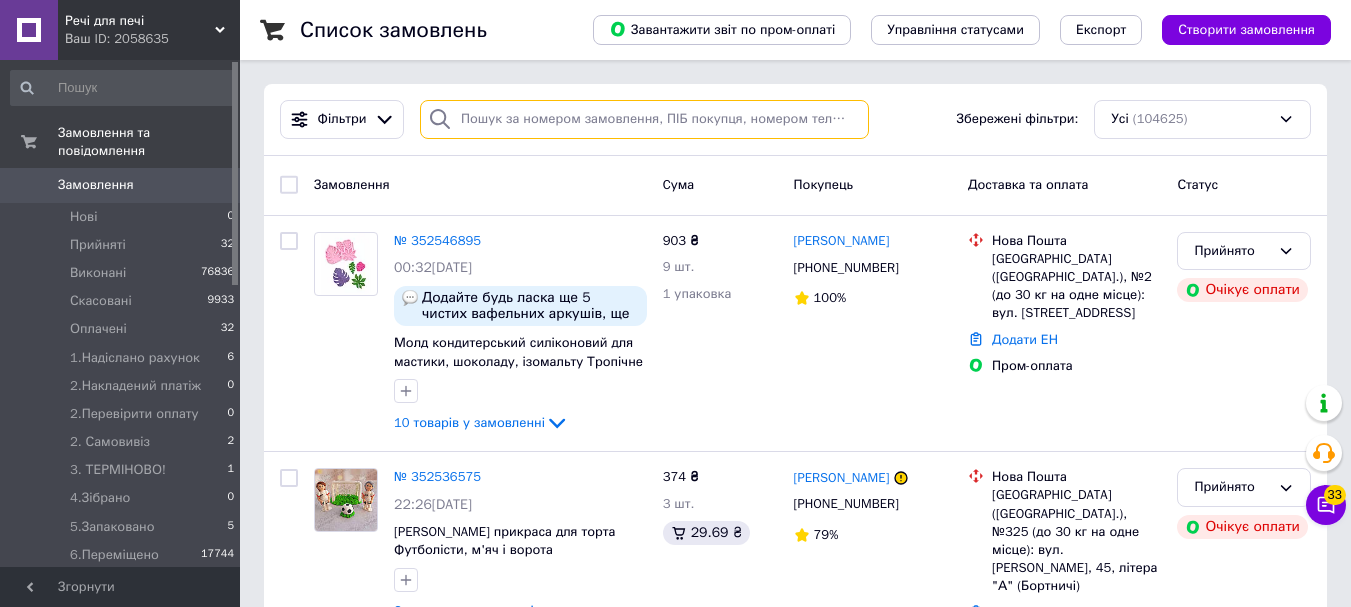 click at bounding box center [644, 119] 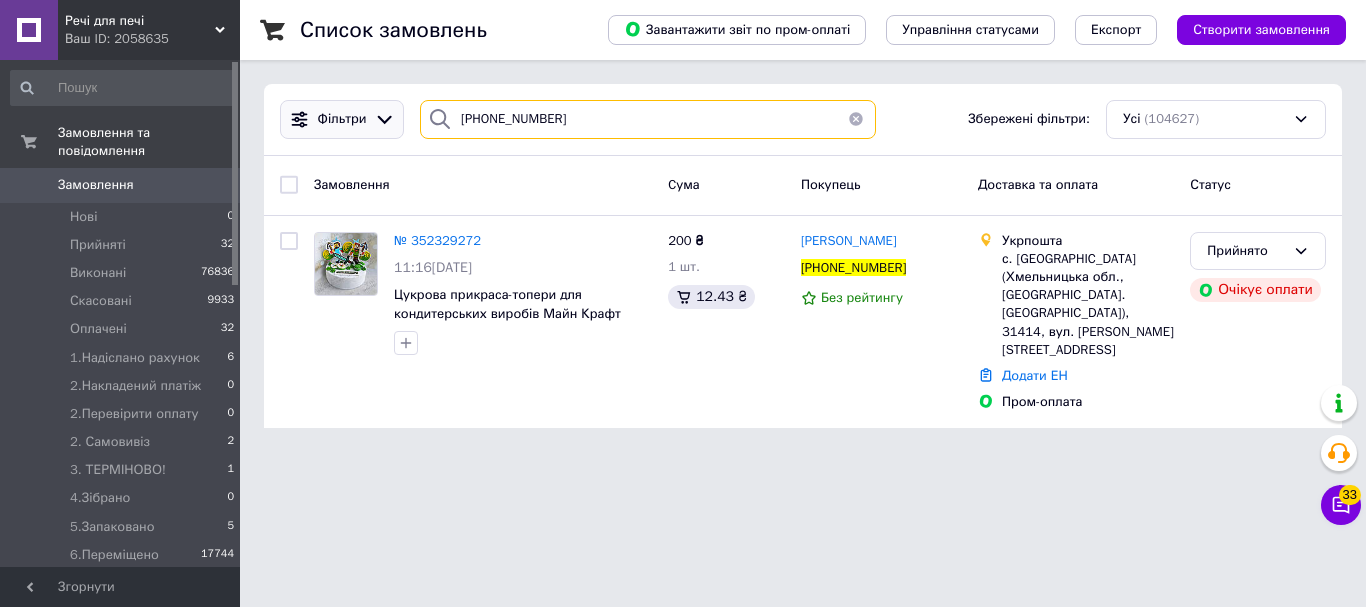 drag, startPoint x: 575, startPoint y: 111, endPoint x: 400, endPoint y: 122, distance: 175.34537 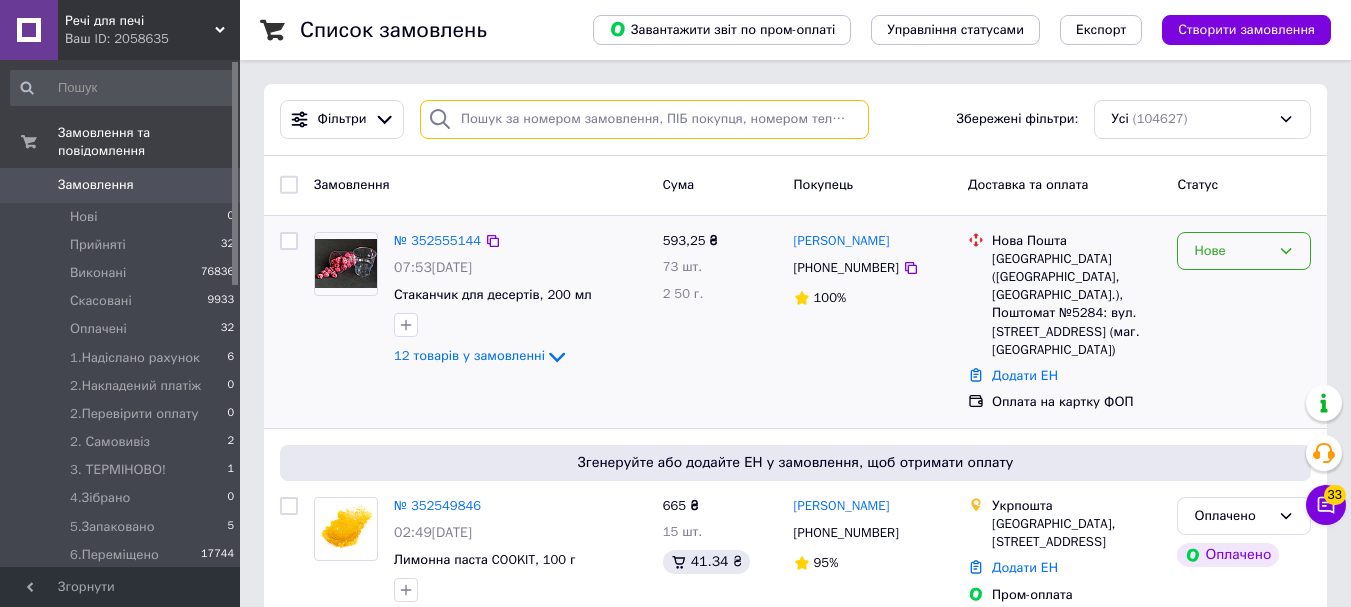 type 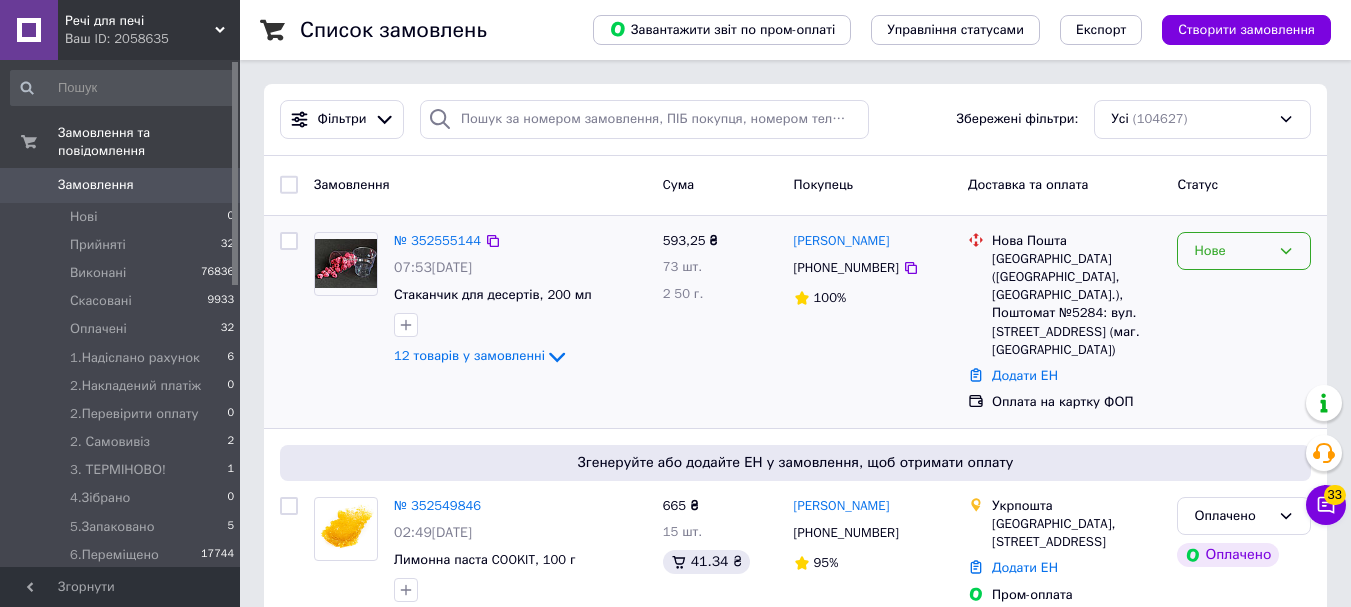 click on "Нове" at bounding box center [1232, 251] 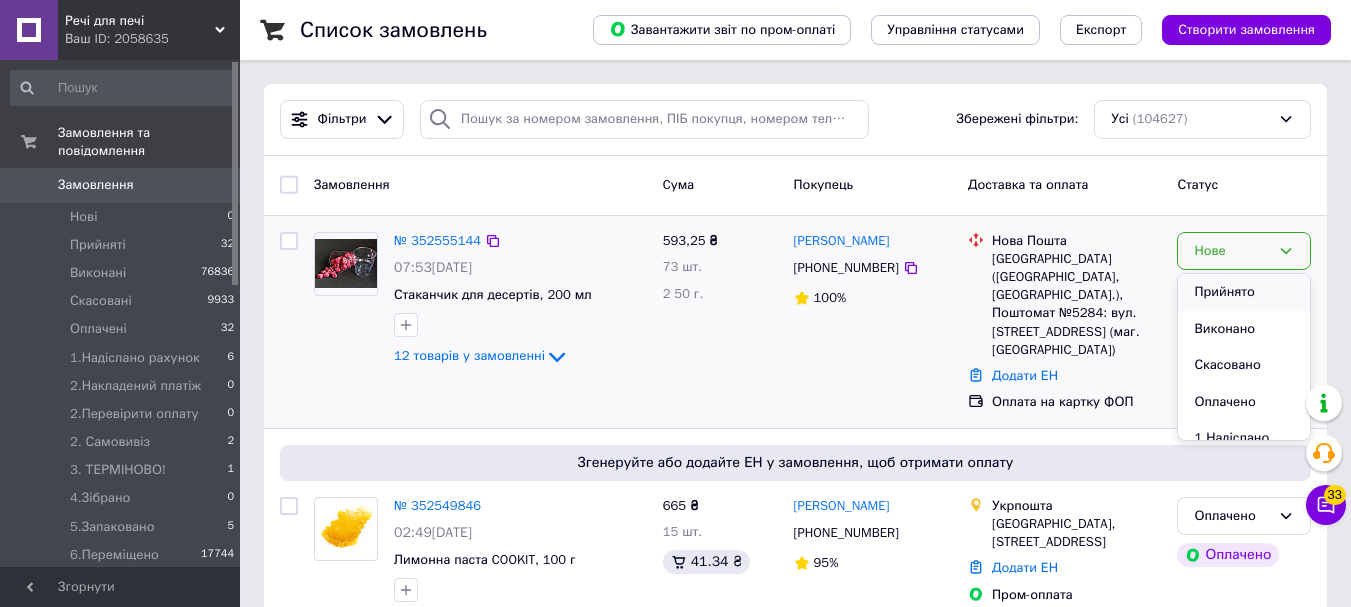 click on "Прийнято" at bounding box center [1244, 292] 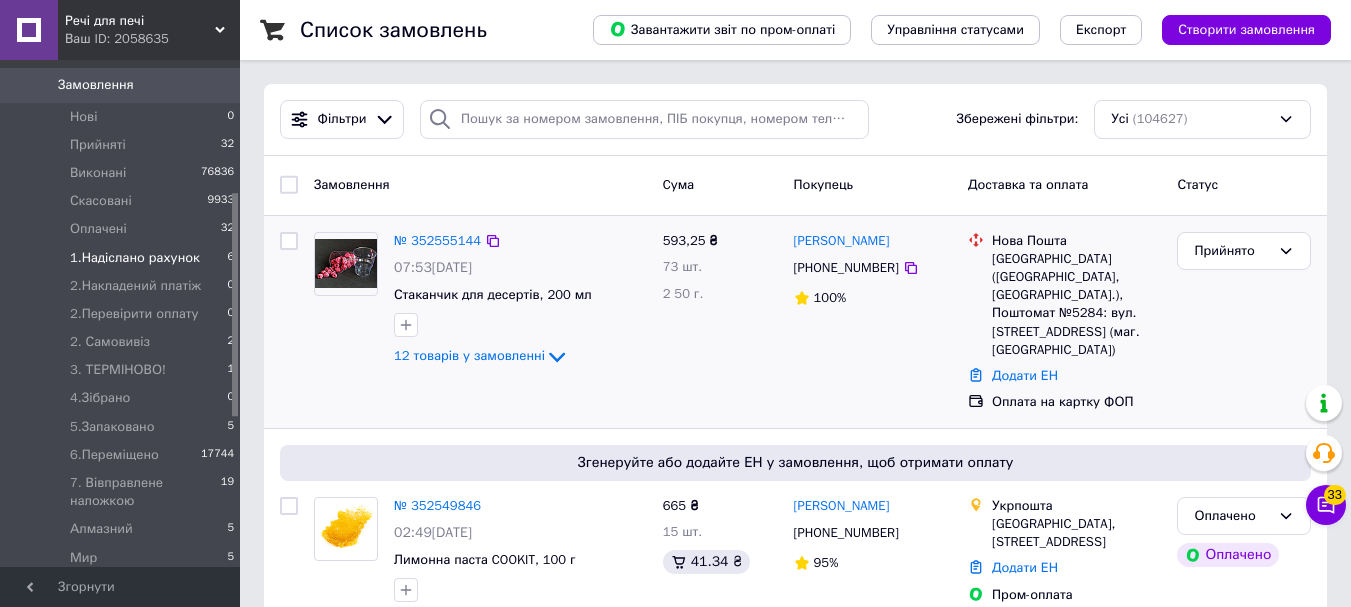 scroll, scrollTop: 300, scrollLeft: 0, axis: vertical 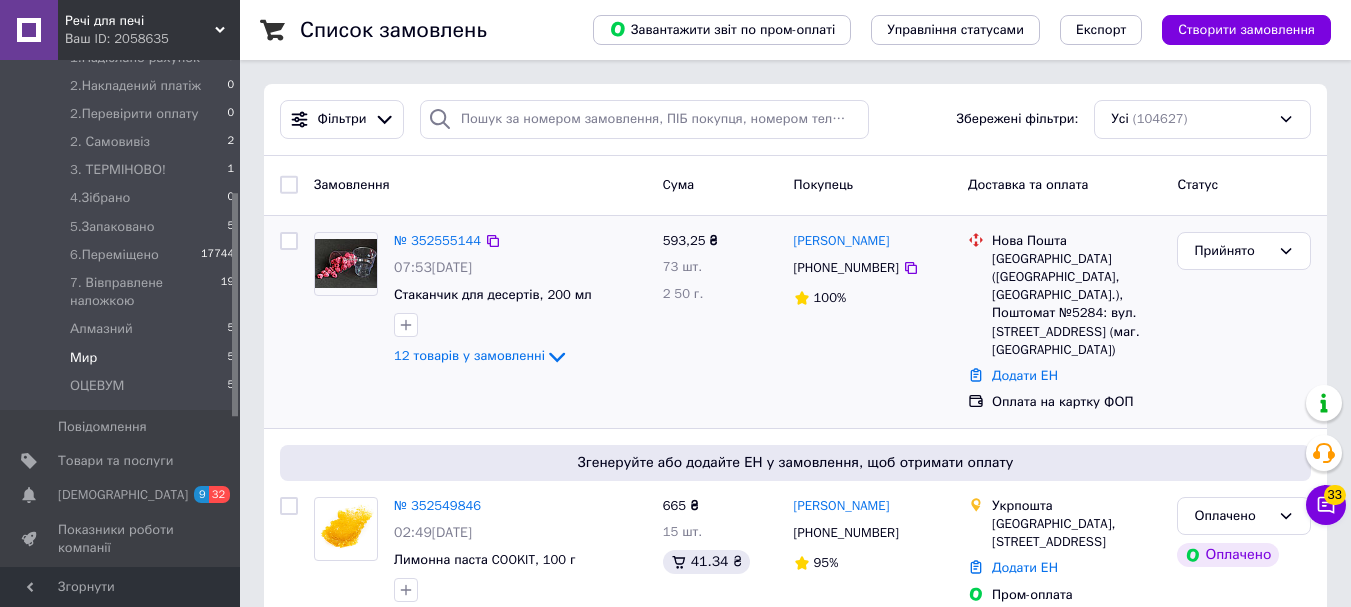 click on "Мир" at bounding box center [83, 358] 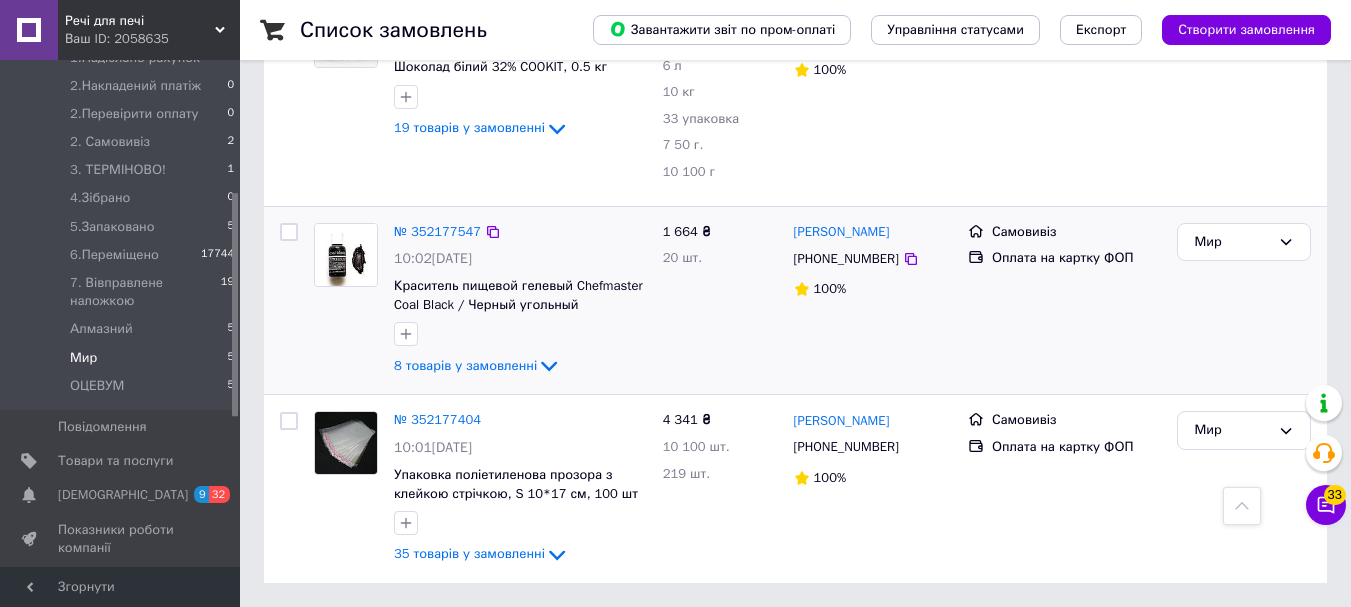 scroll, scrollTop: 0, scrollLeft: 0, axis: both 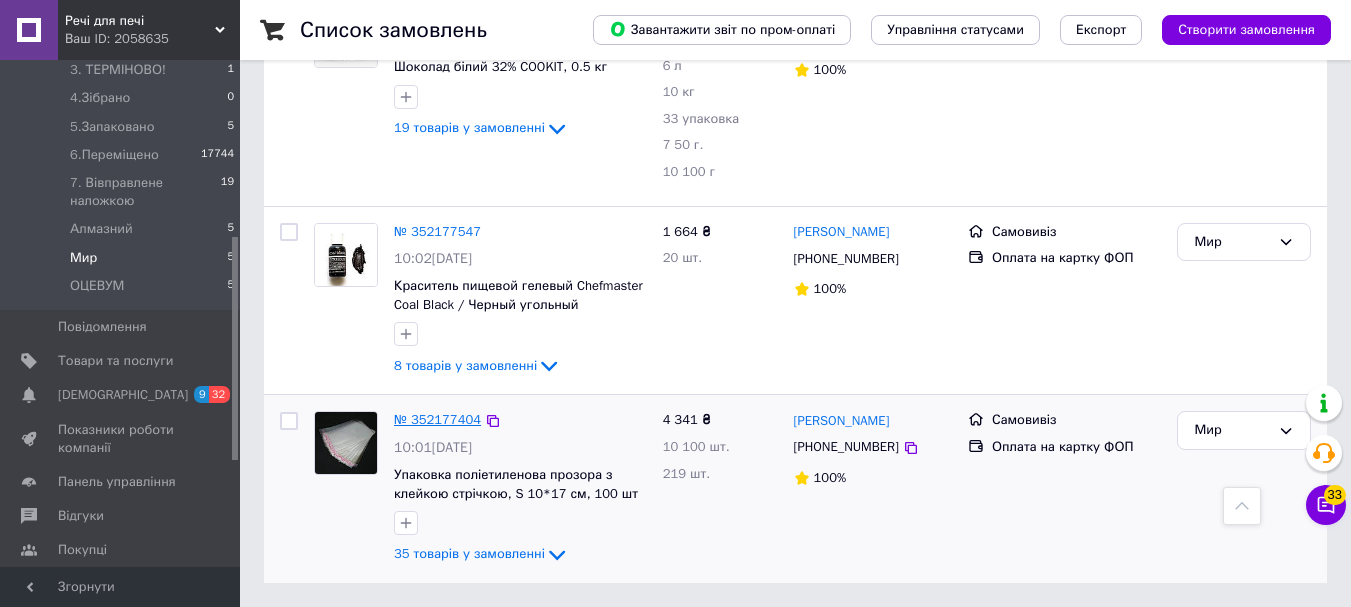 click on "№ 352177404" at bounding box center (437, 419) 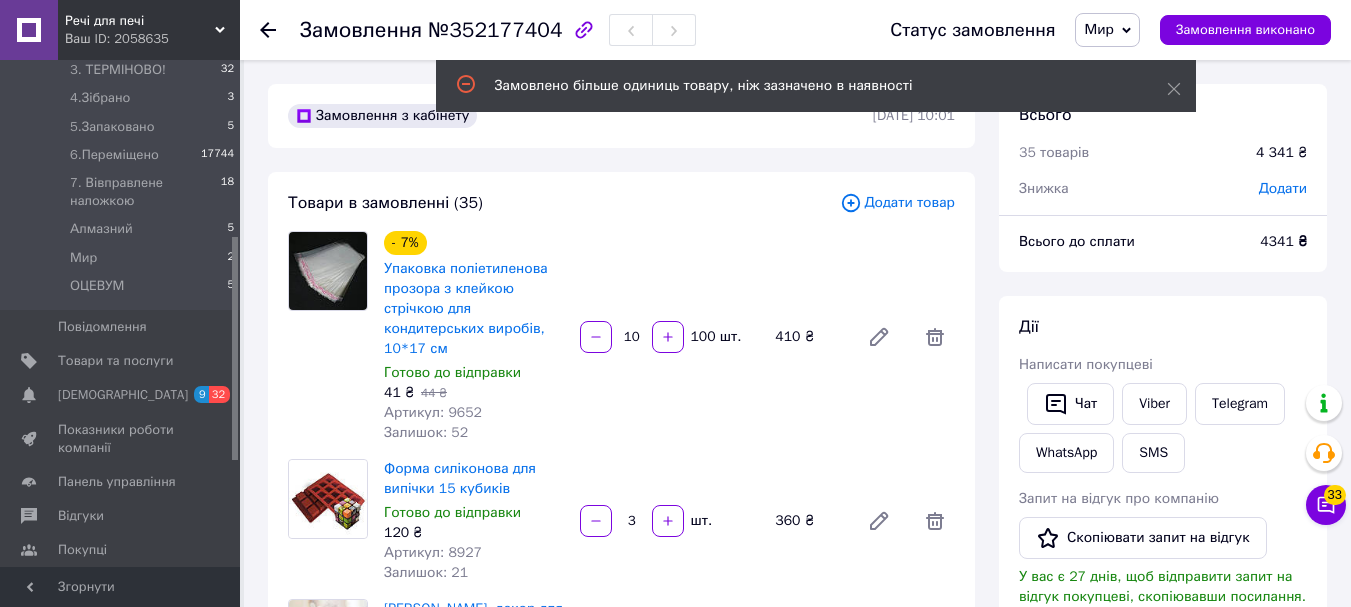 scroll, scrollTop: 2924, scrollLeft: 0, axis: vertical 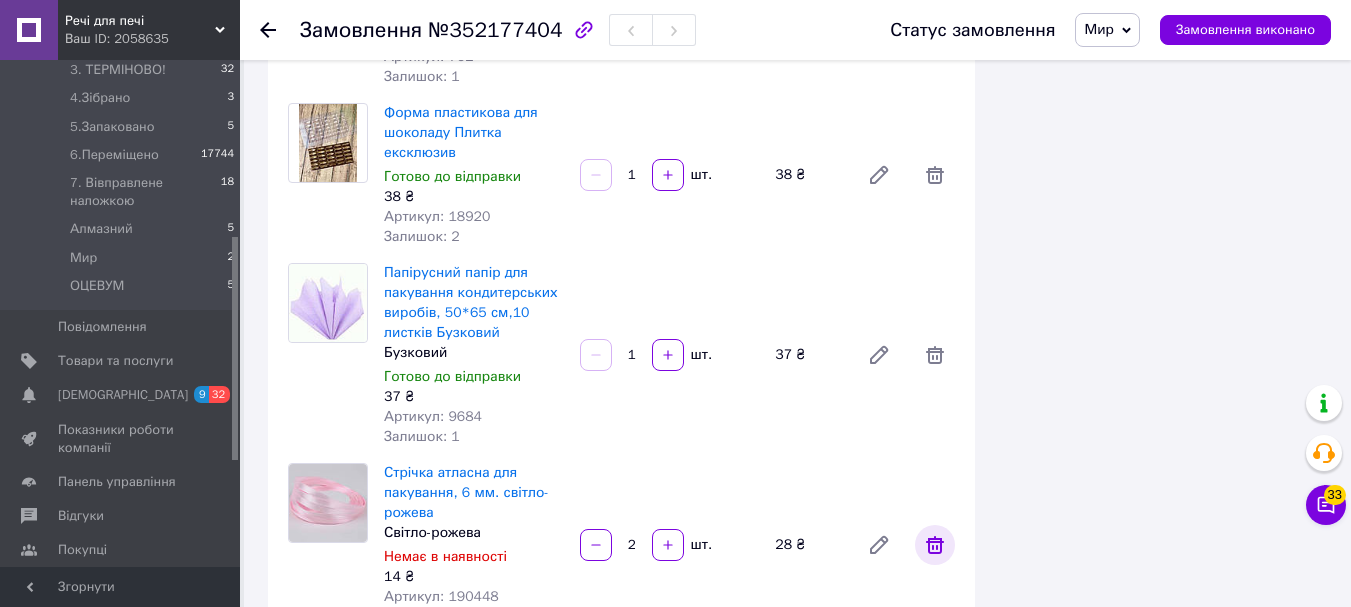 click 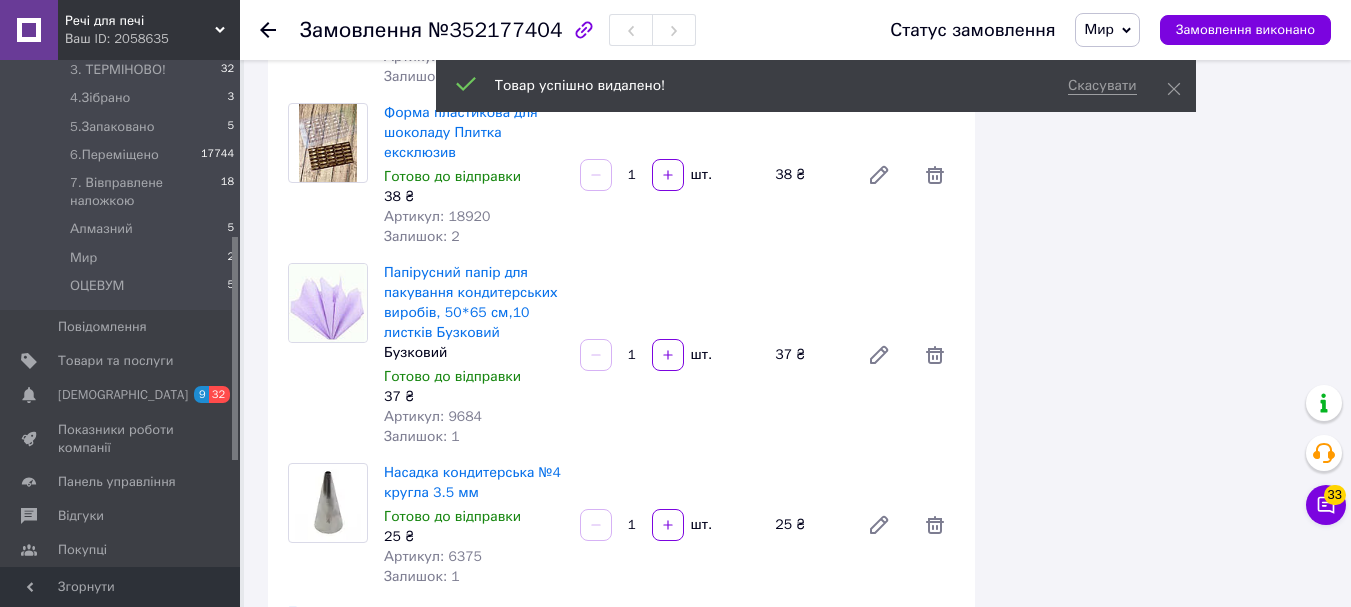 scroll, scrollTop: 2972, scrollLeft: 0, axis: vertical 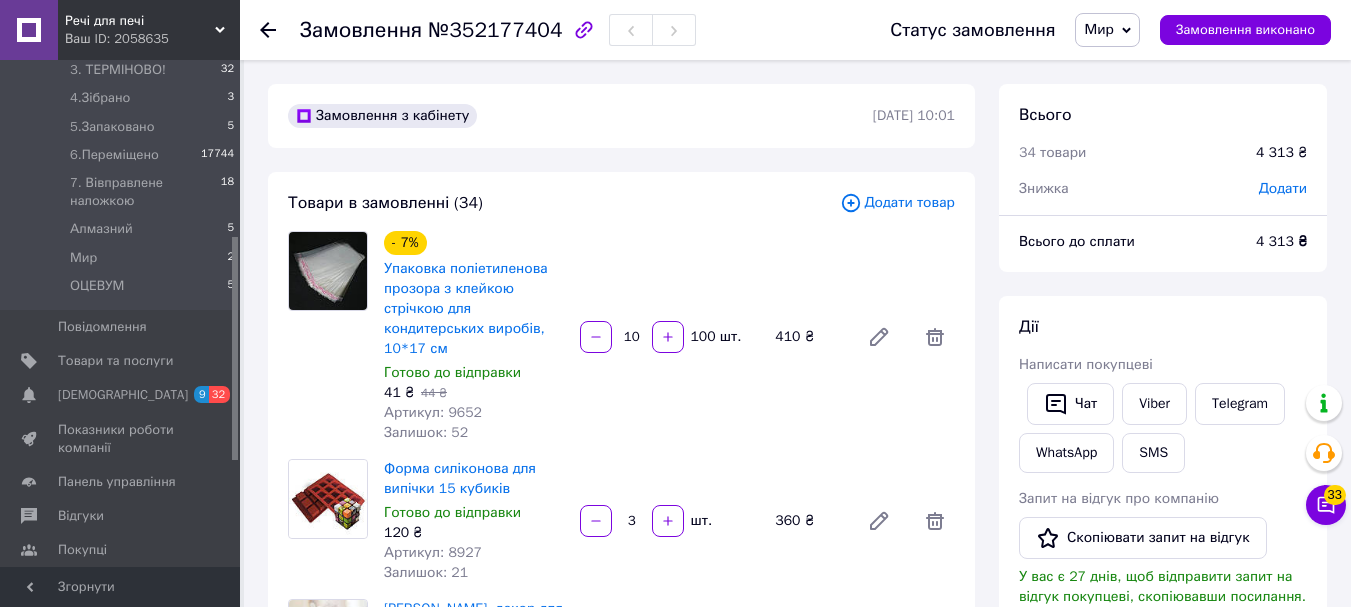 drag, startPoint x: 1112, startPoint y: 25, endPoint x: 1129, endPoint y: 92, distance: 69.12308 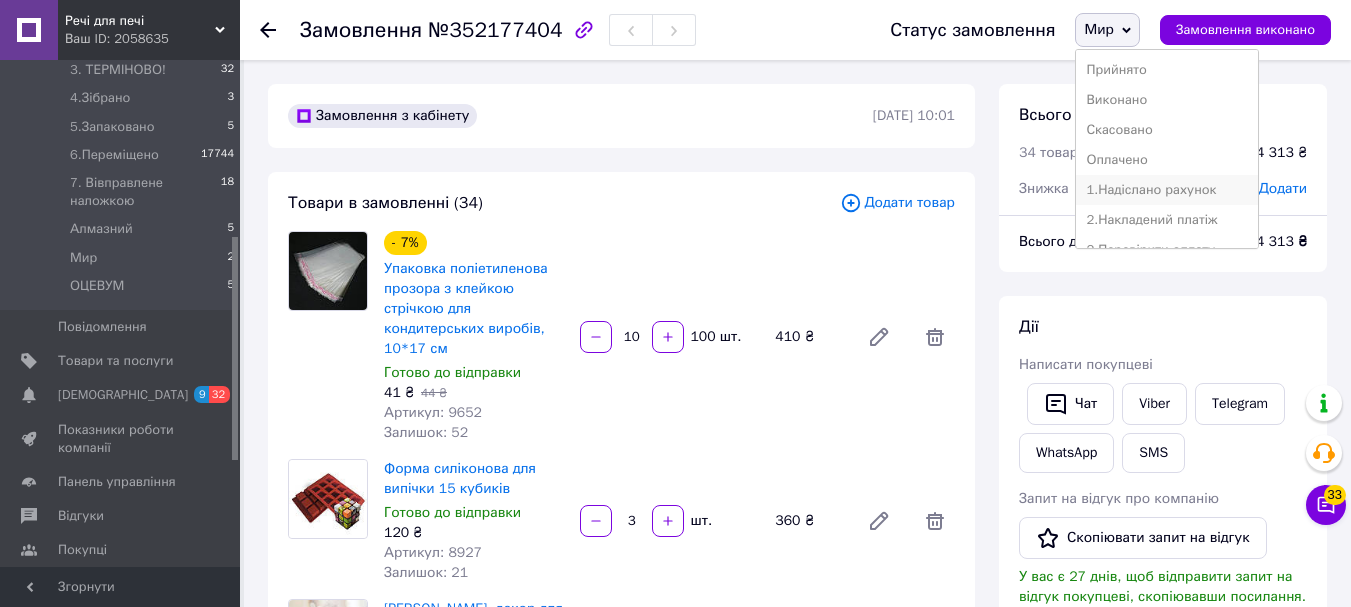 scroll, scrollTop: 200, scrollLeft: 0, axis: vertical 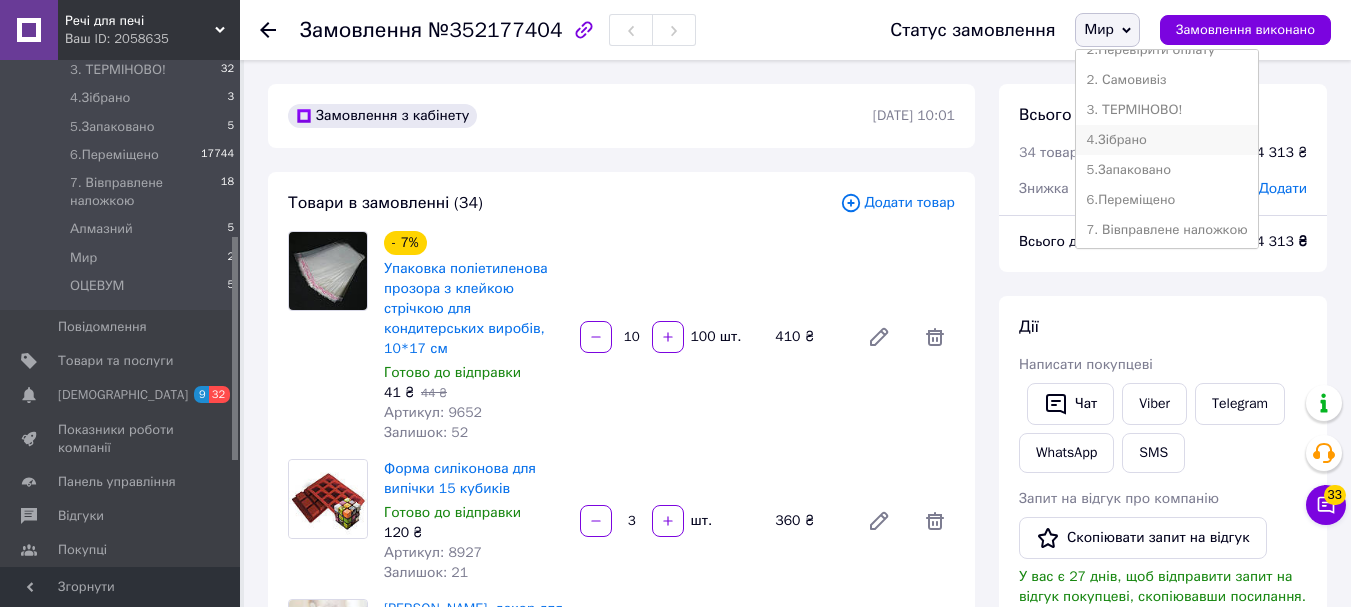 click on "4.Зібрано" at bounding box center [1166, 140] 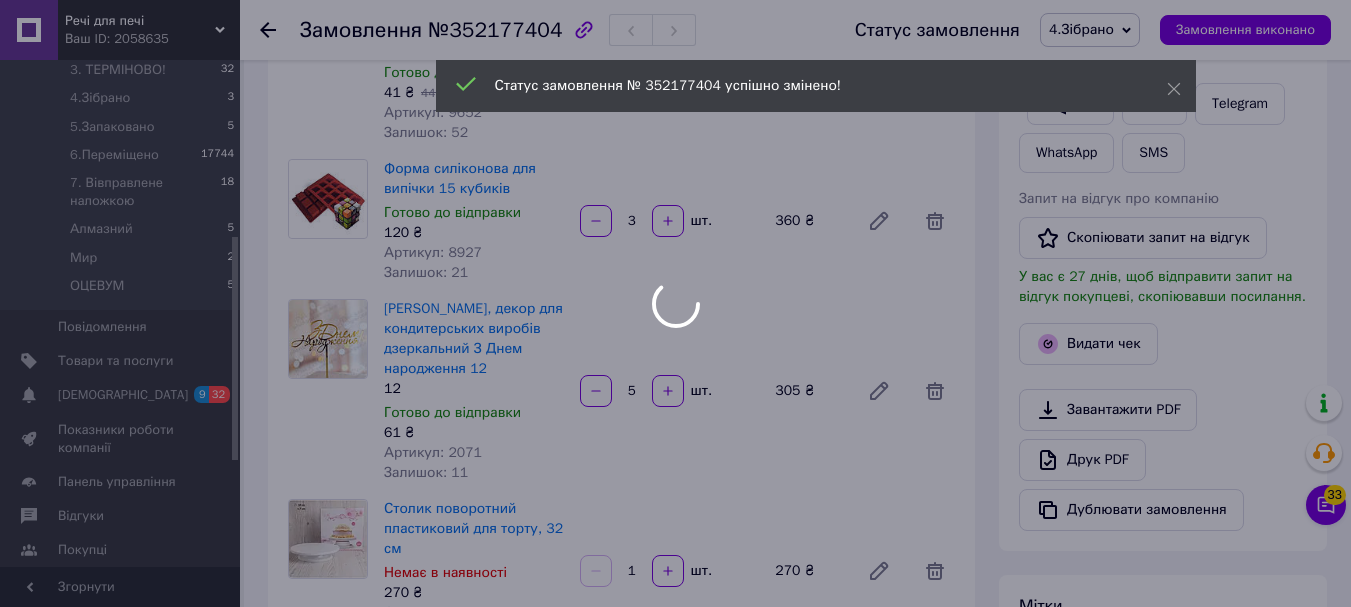 scroll, scrollTop: 400, scrollLeft: 0, axis: vertical 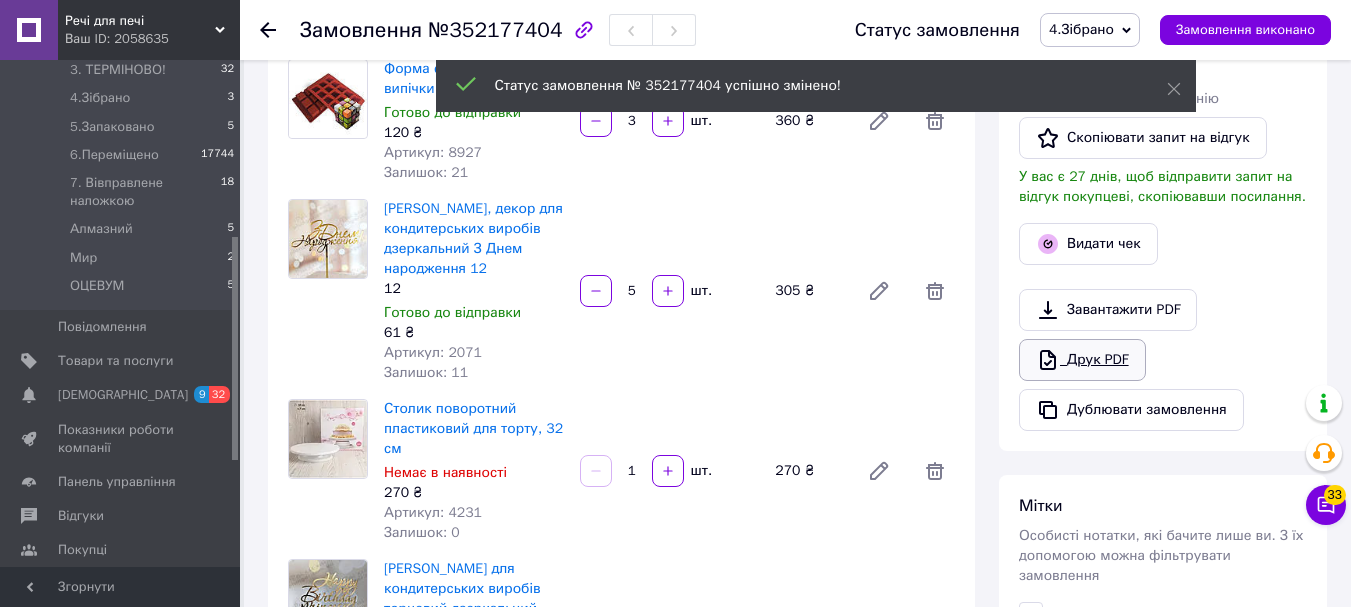 click on "Друк PDF" at bounding box center [1082, 360] 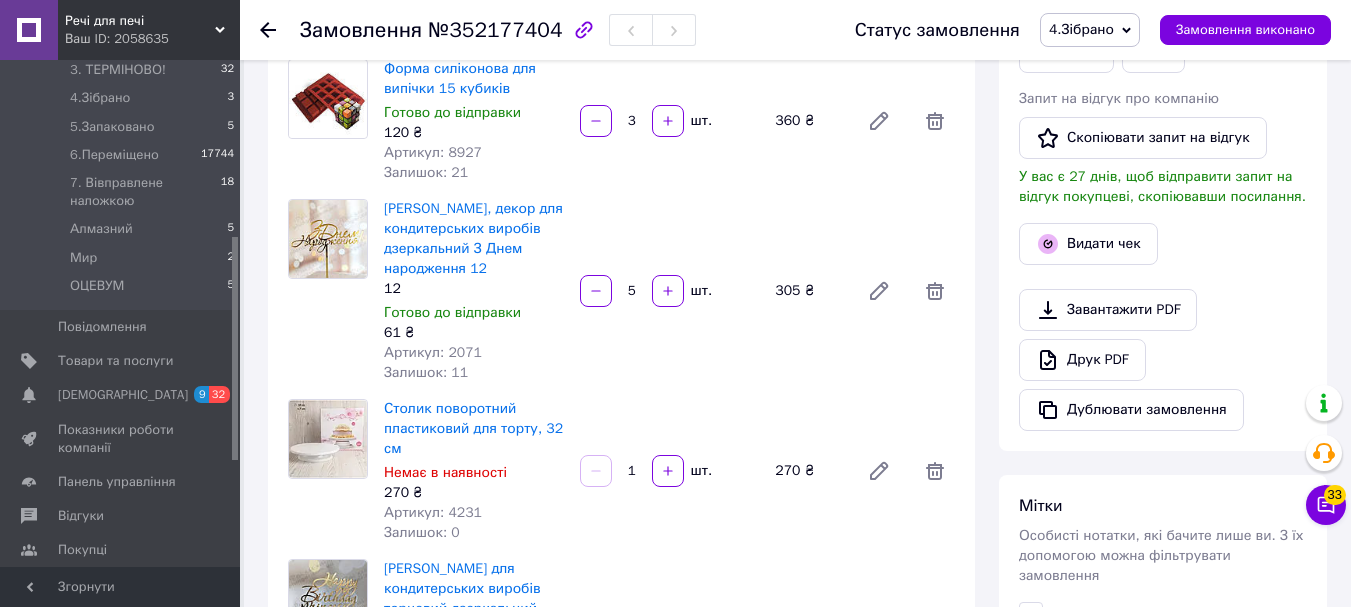 click 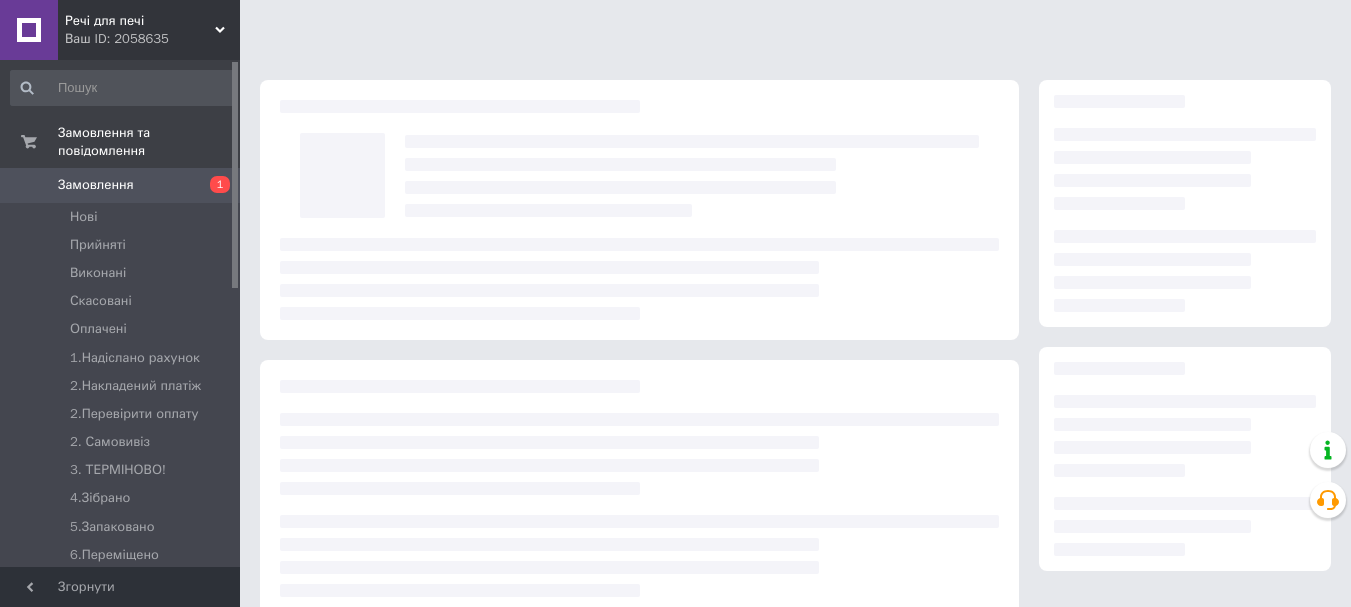 scroll, scrollTop: 0, scrollLeft: 0, axis: both 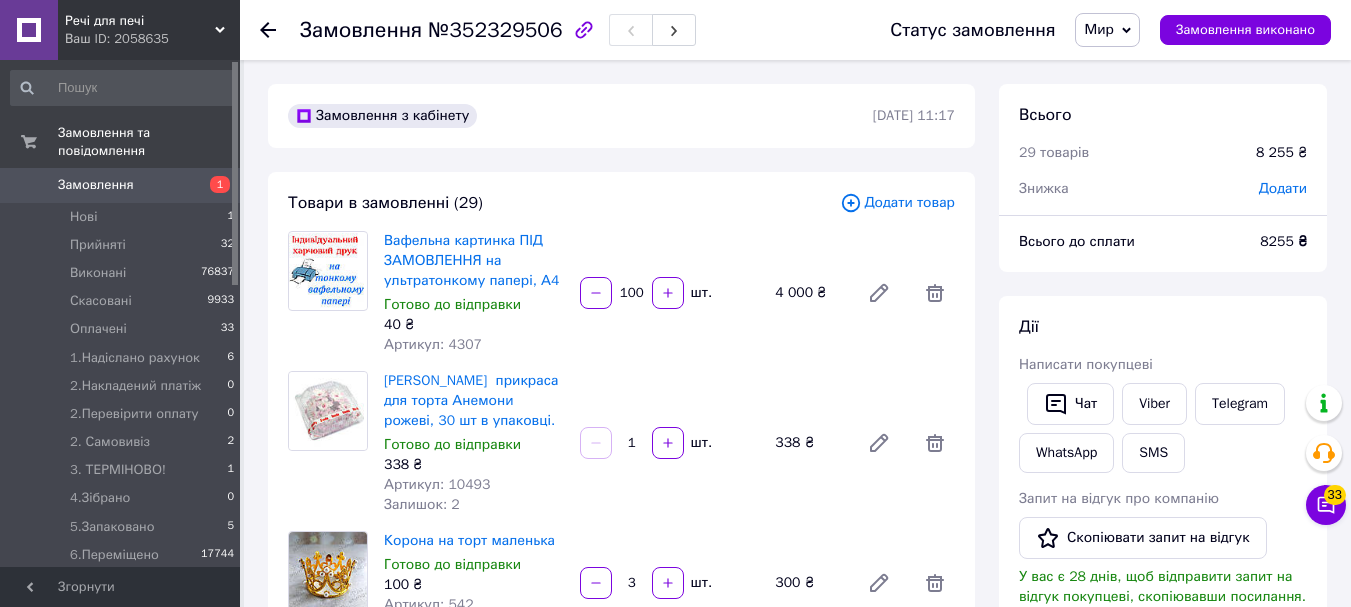 click on "Мир" at bounding box center (1107, 30) 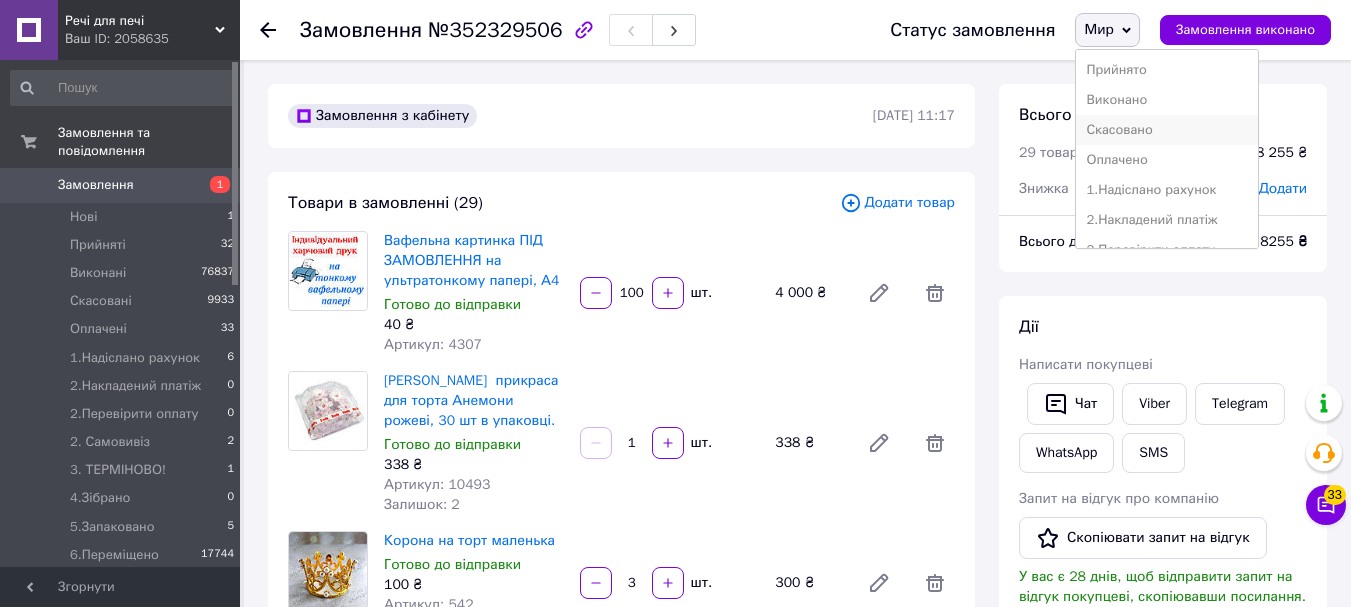 scroll, scrollTop: 200, scrollLeft: 0, axis: vertical 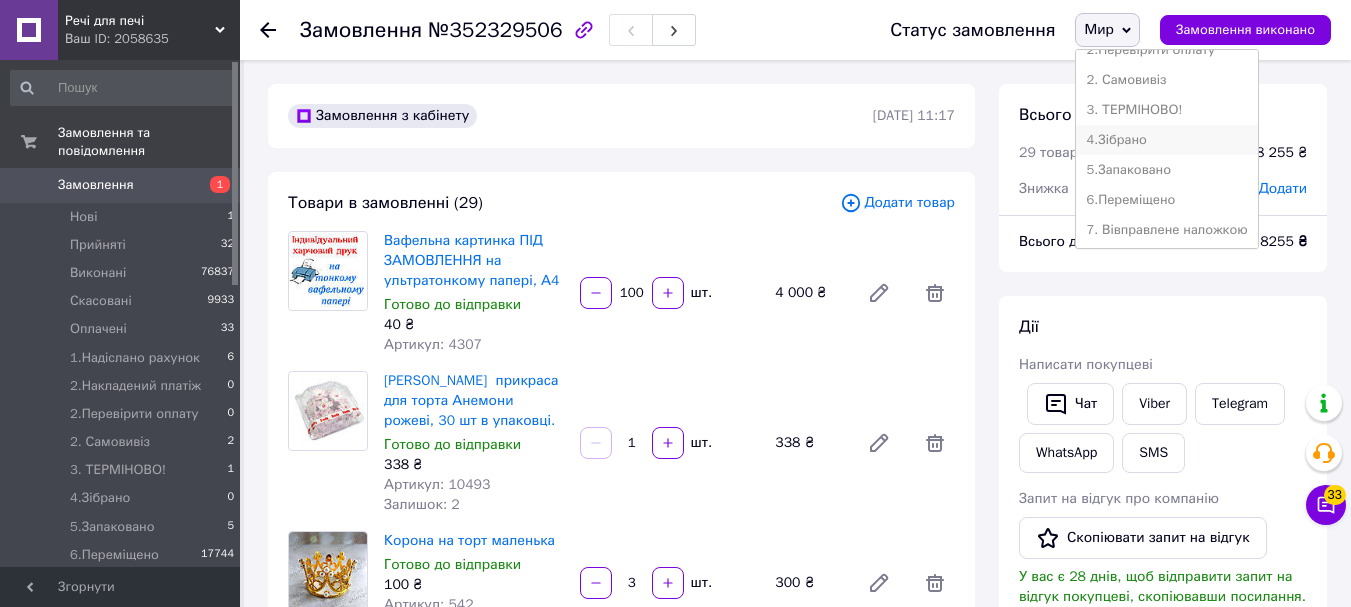 click on "4.Зібрано" at bounding box center [1166, 140] 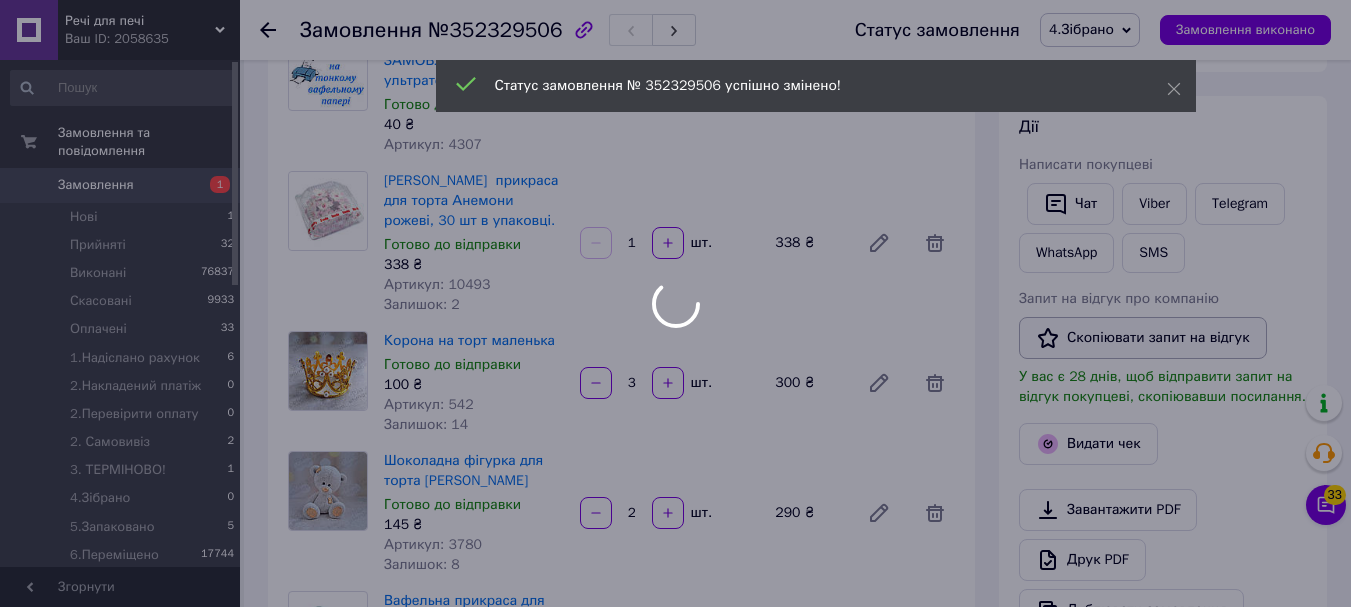 scroll, scrollTop: 300, scrollLeft: 0, axis: vertical 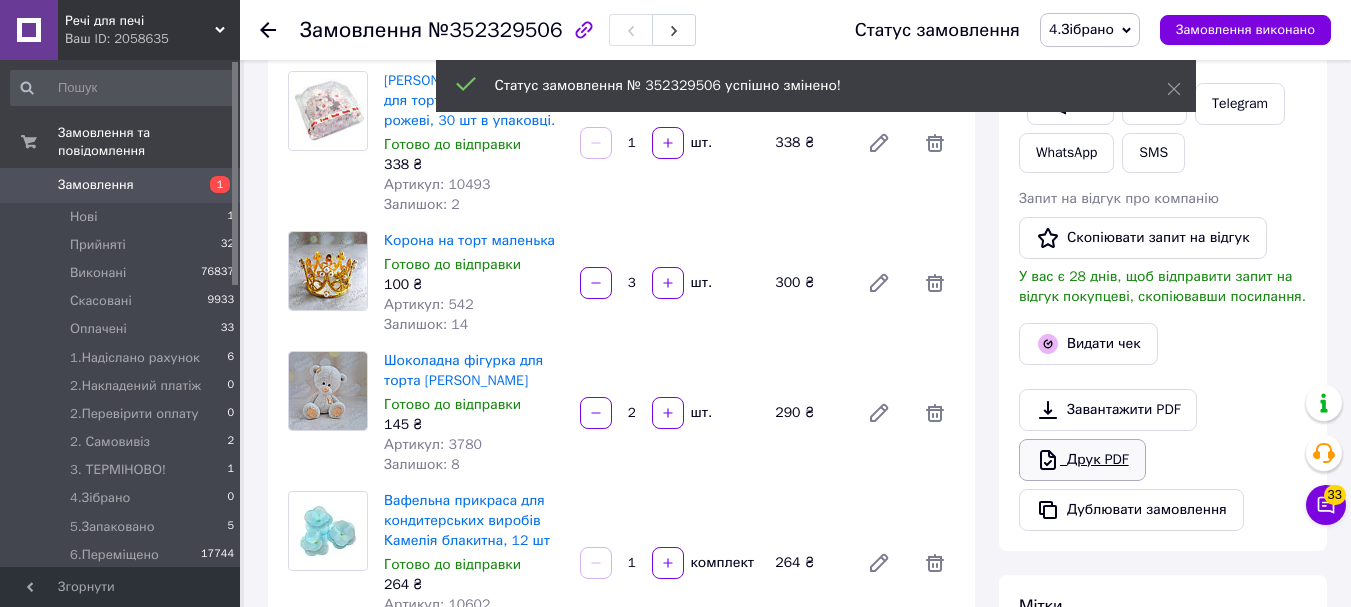 click on "Друк PDF" at bounding box center (1082, 460) 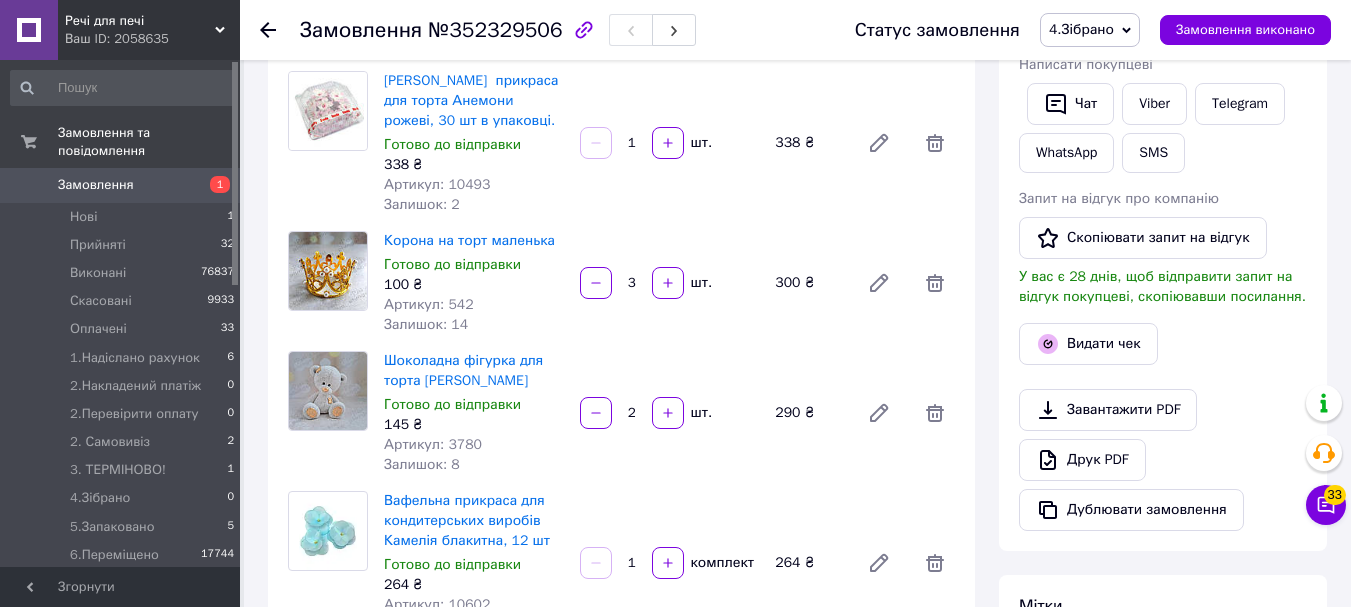 click 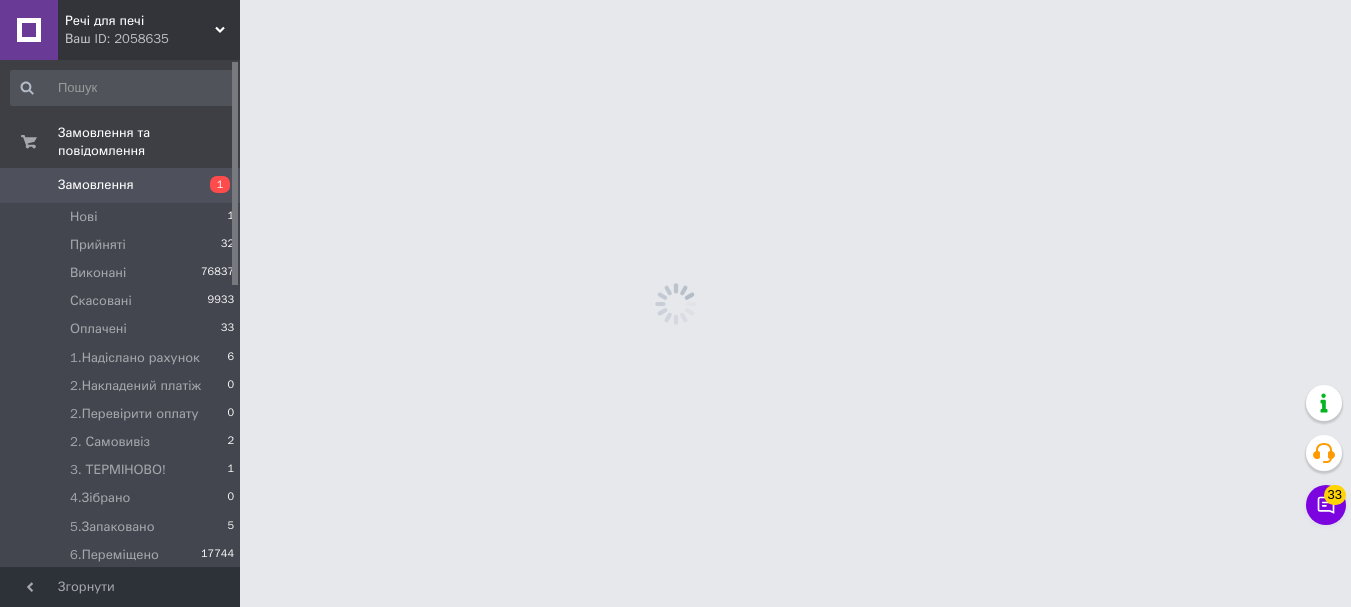 scroll, scrollTop: 0, scrollLeft: 0, axis: both 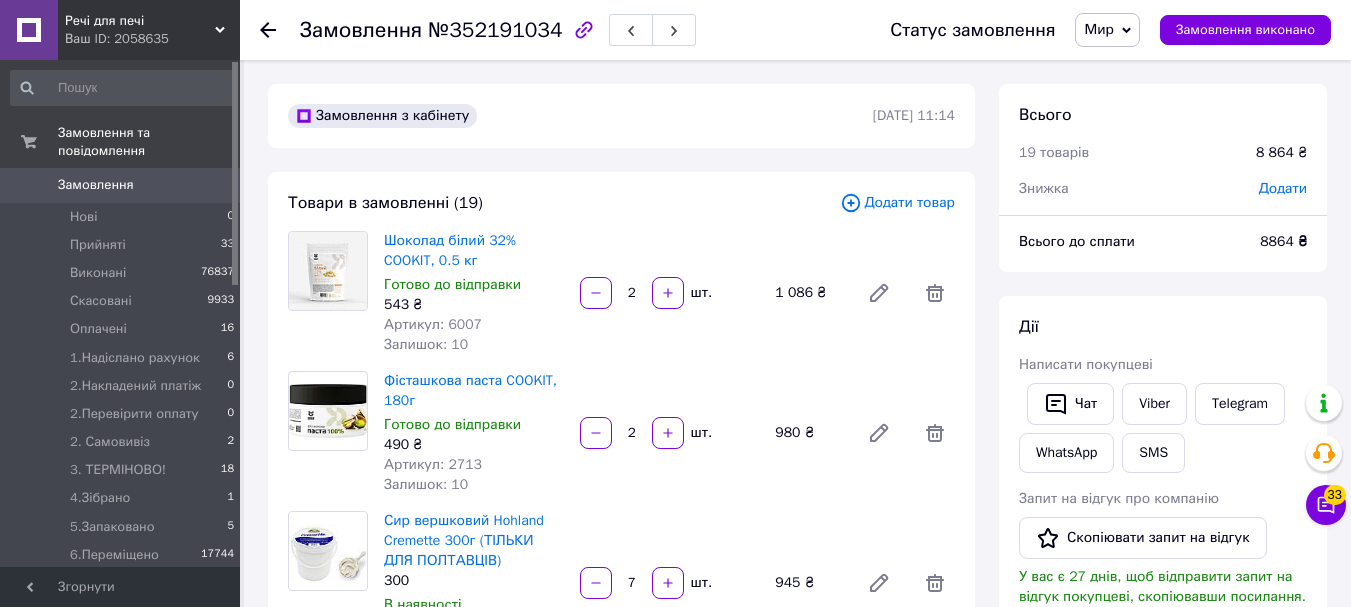 click on "Додати товар" at bounding box center (897, 203) 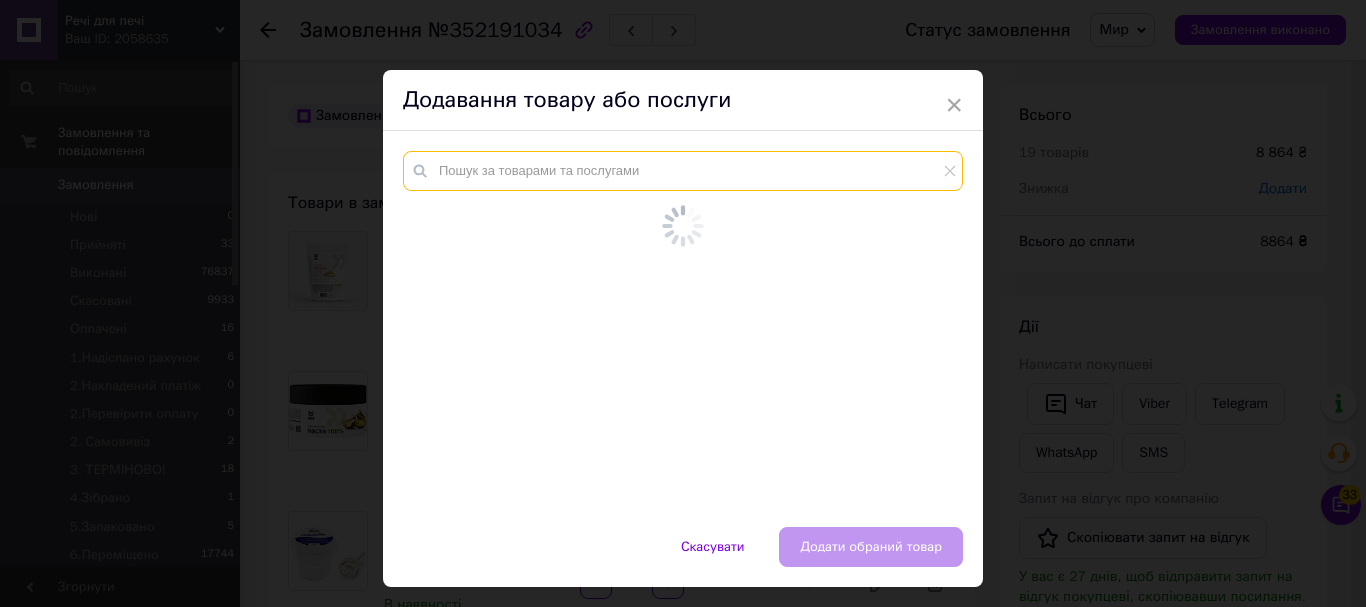 click at bounding box center (683, 171) 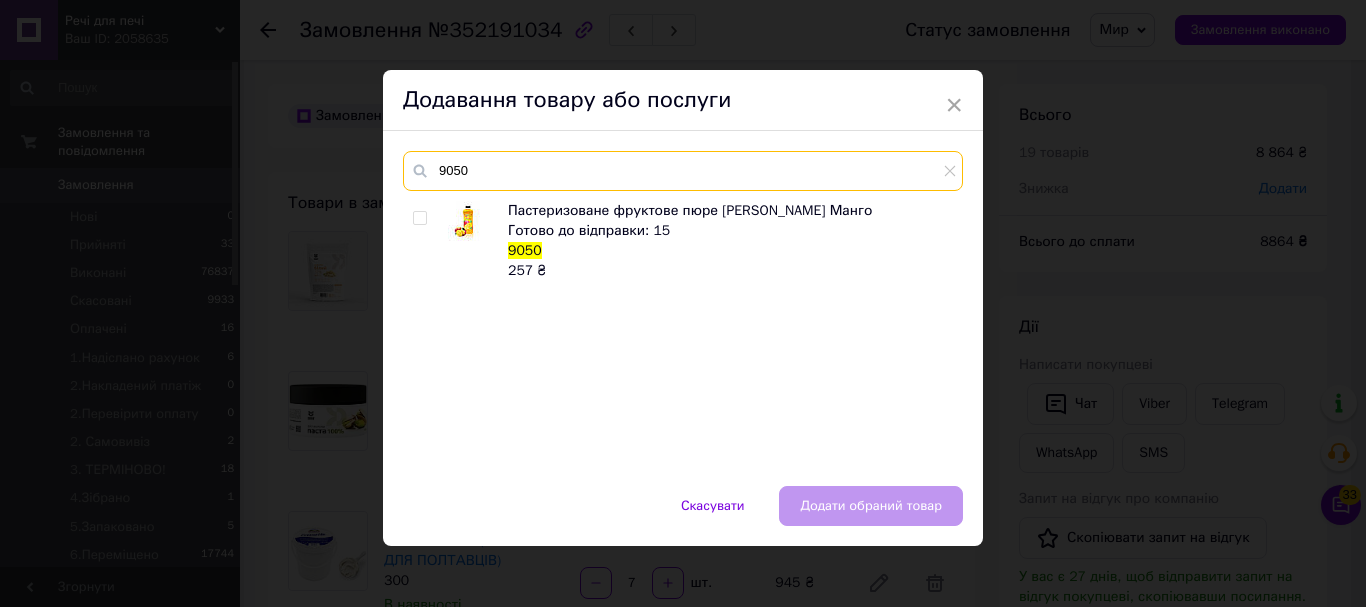 type on "9050" 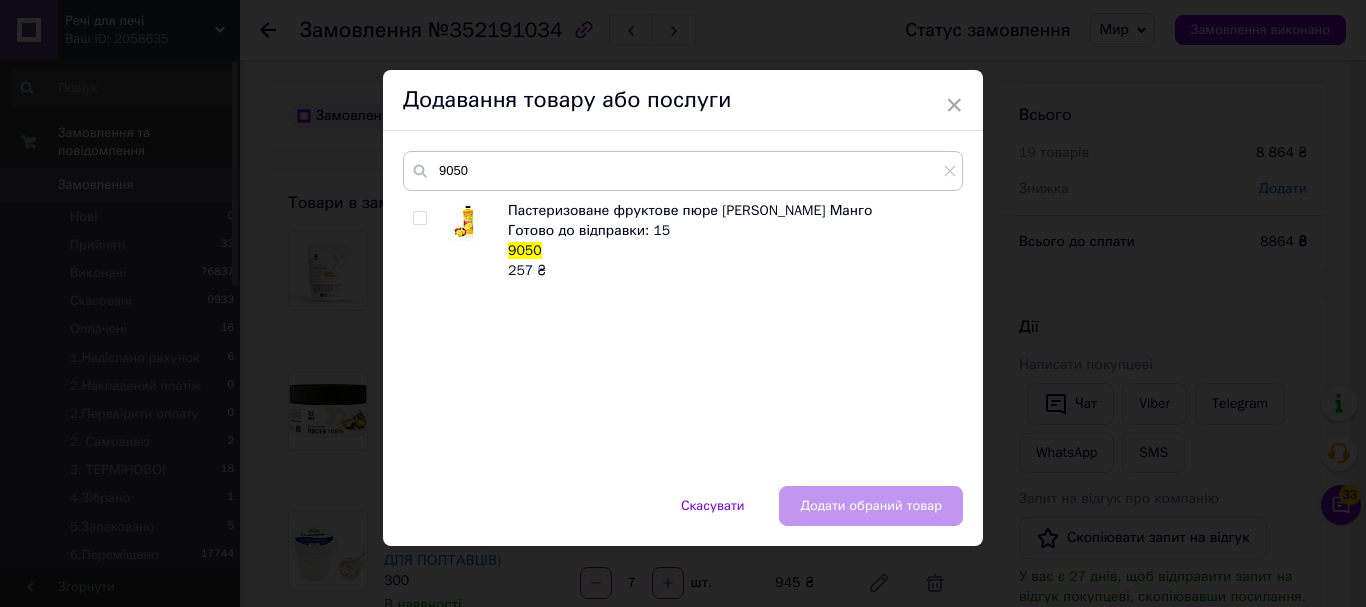 click at bounding box center [419, 218] 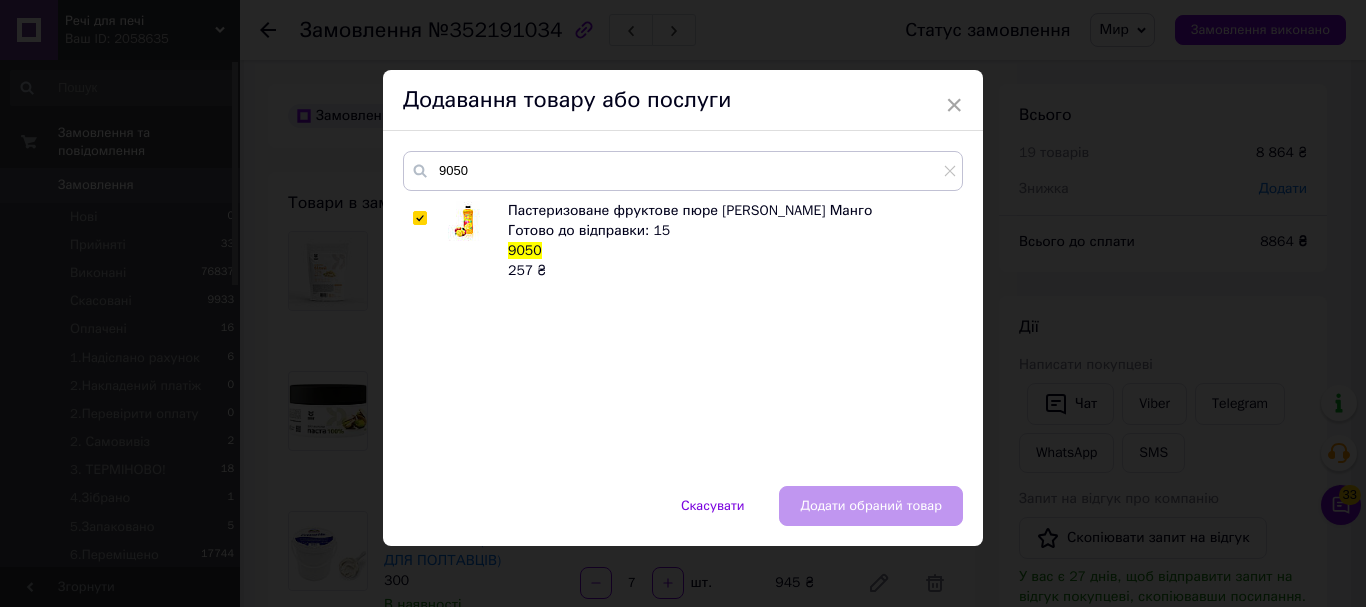 checkbox on "true" 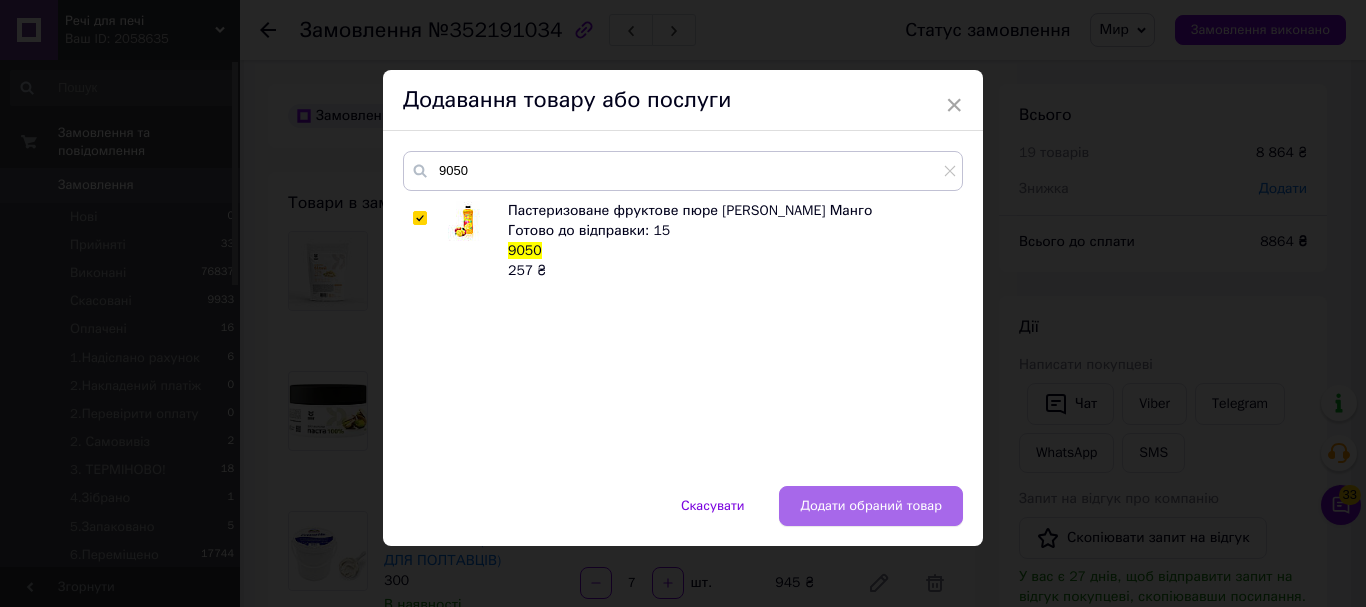 click on "Додати обраний товар" at bounding box center [871, 506] 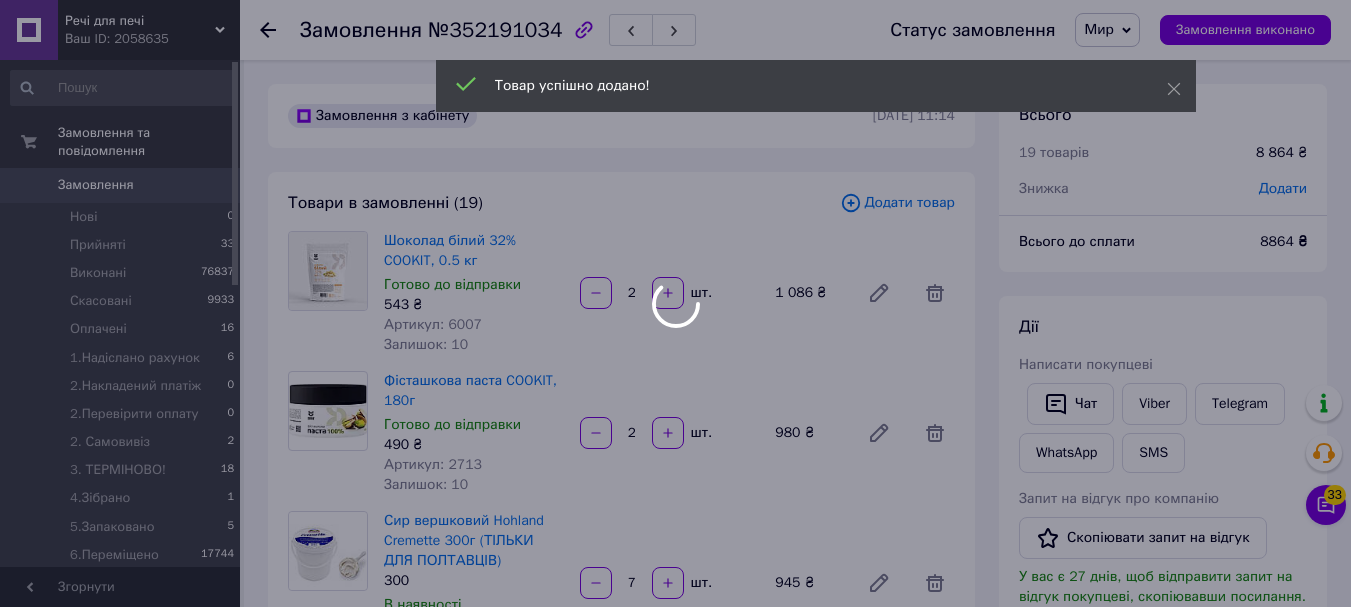 scroll, scrollTop: 100, scrollLeft: 0, axis: vertical 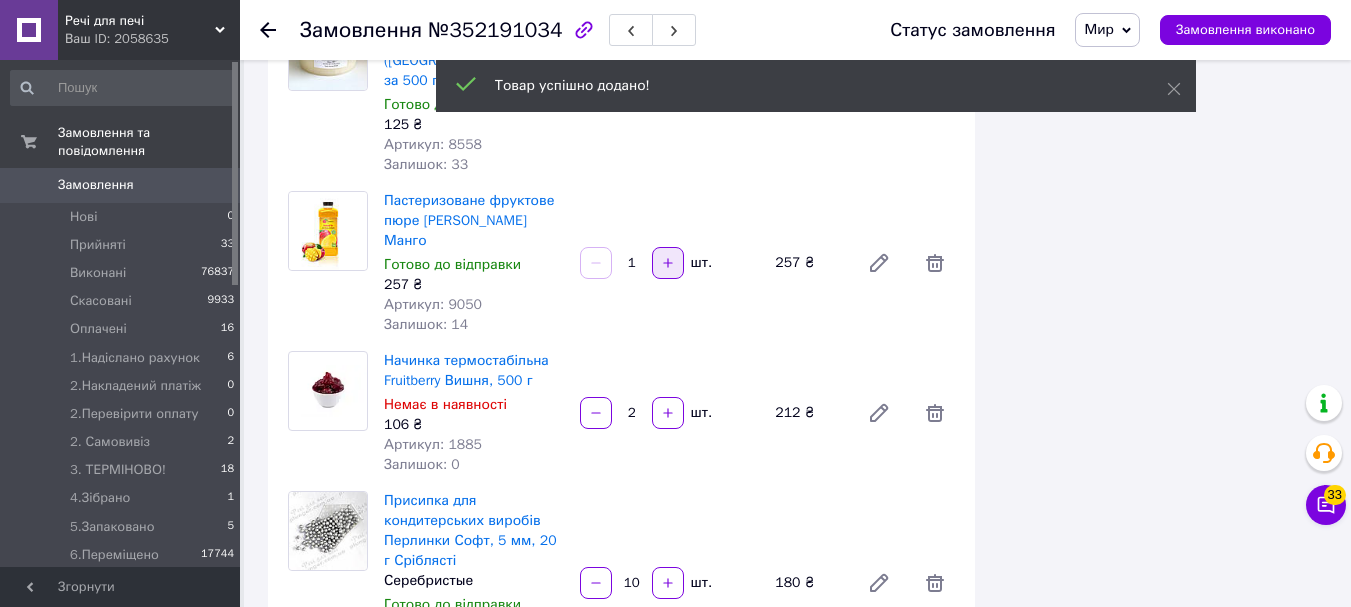 click 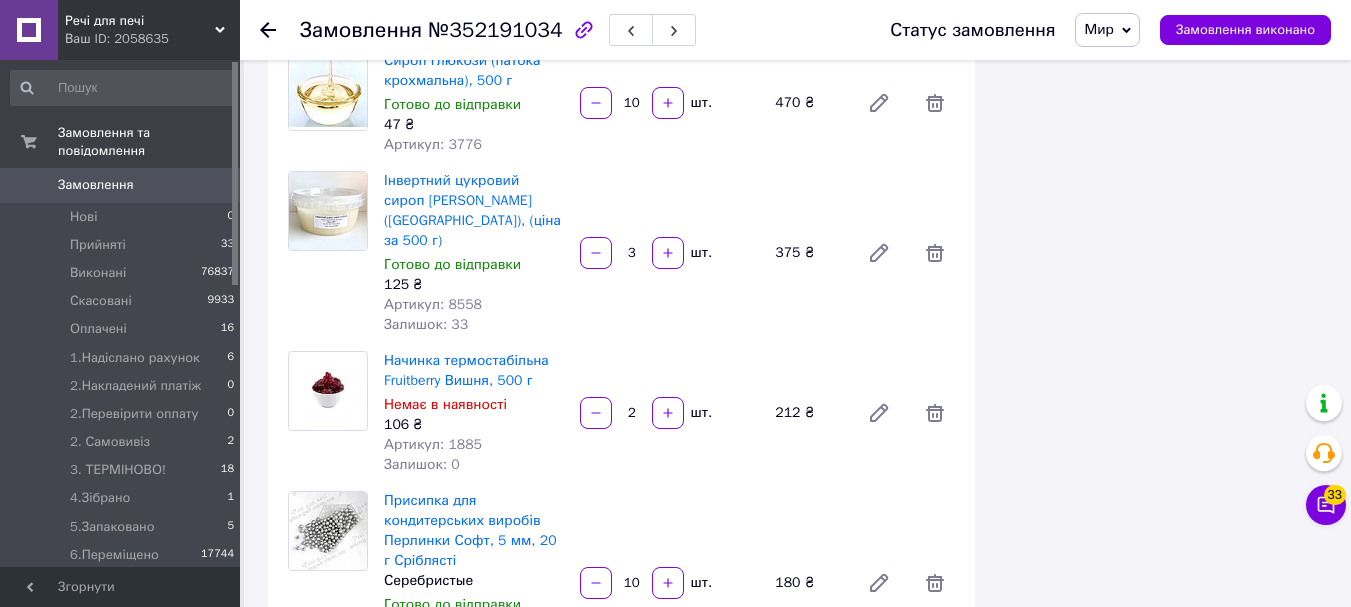 scroll, scrollTop: 1792, scrollLeft: 0, axis: vertical 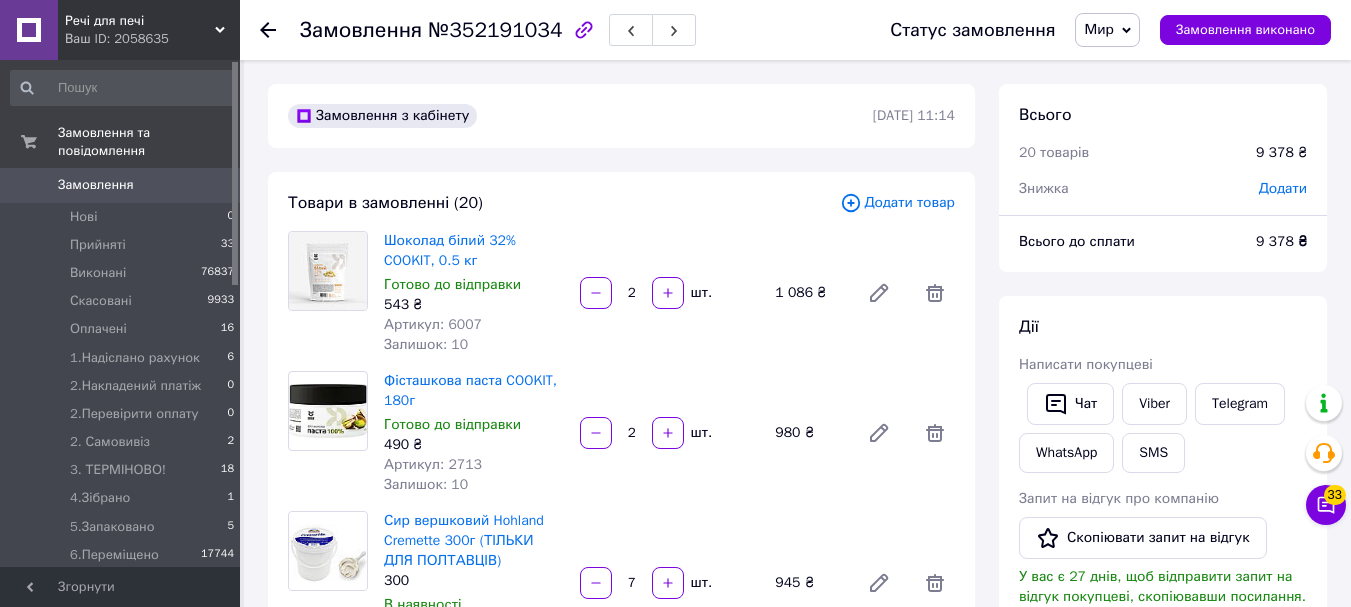 click on "Мир" at bounding box center [1098, 29] 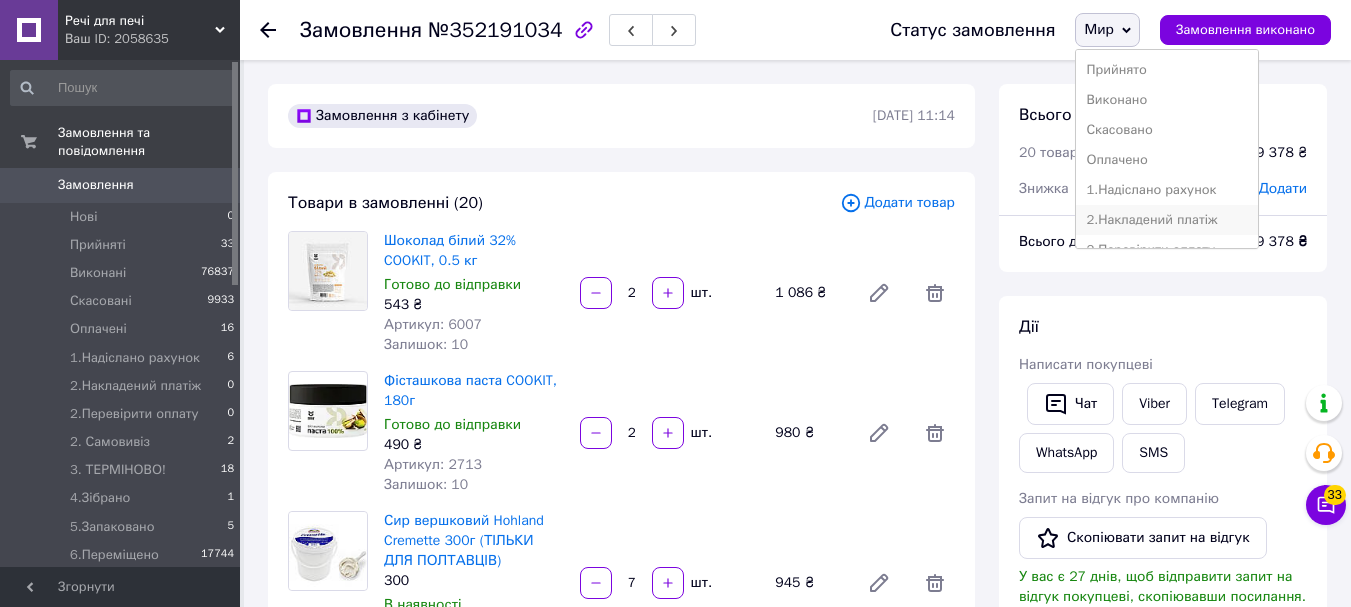 scroll, scrollTop: 262, scrollLeft: 0, axis: vertical 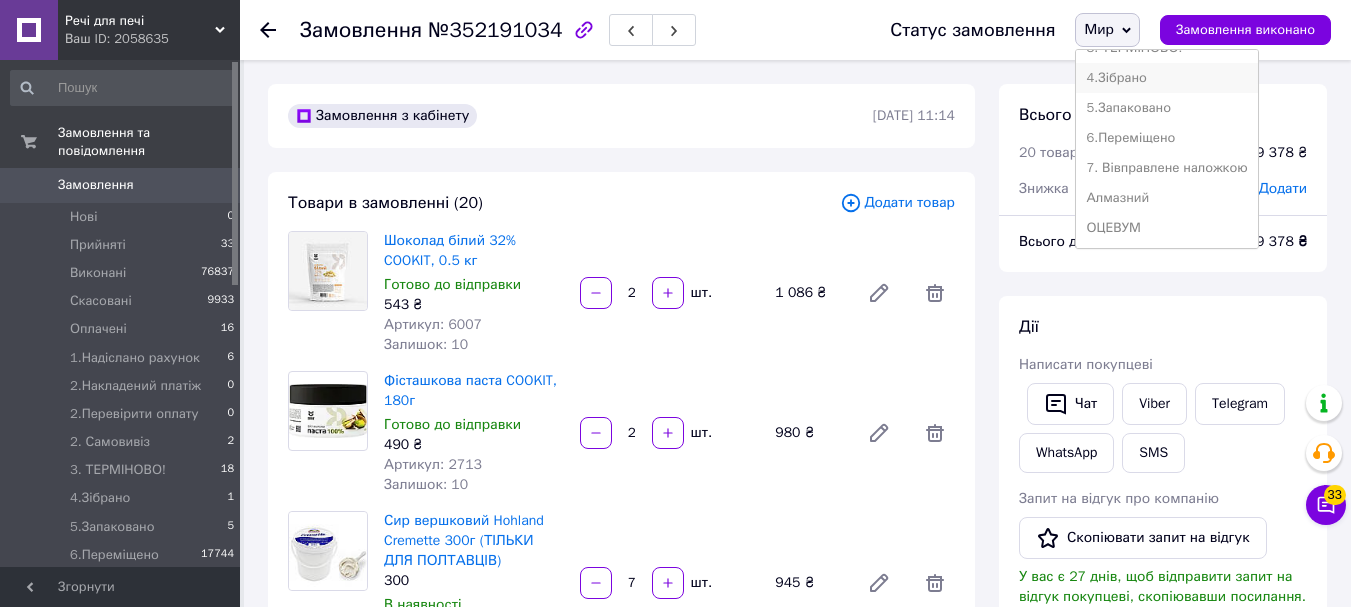 click on "4.Зібрано" at bounding box center (1166, 78) 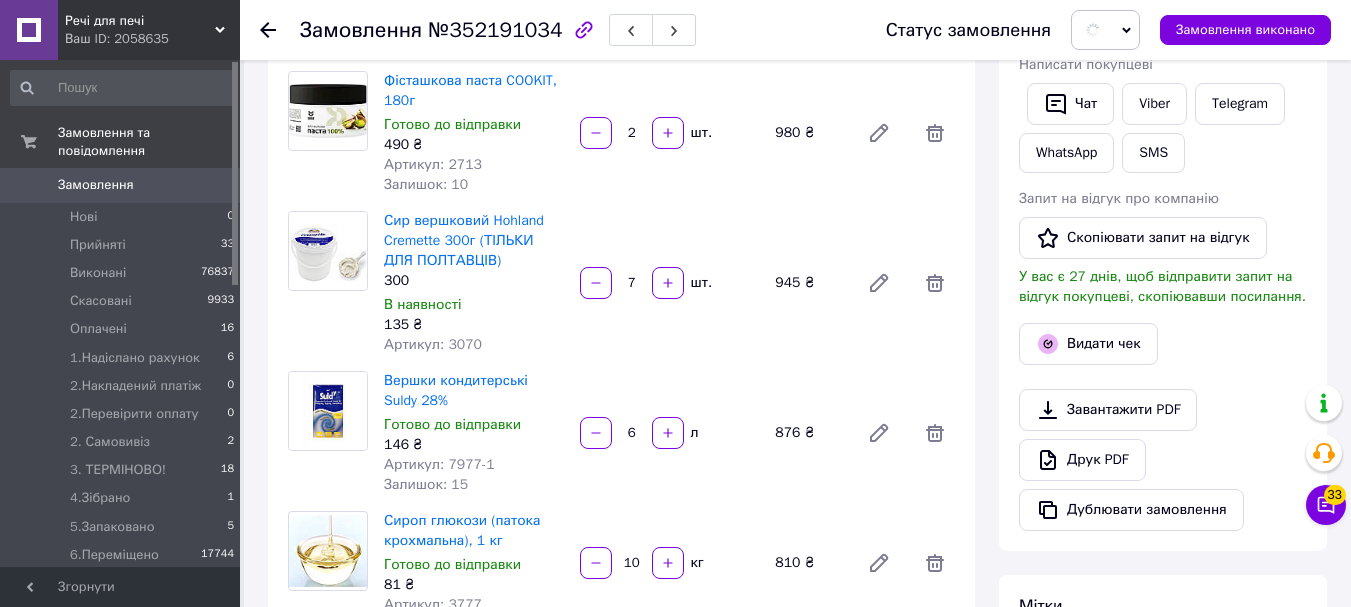 scroll, scrollTop: 500, scrollLeft: 0, axis: vertical 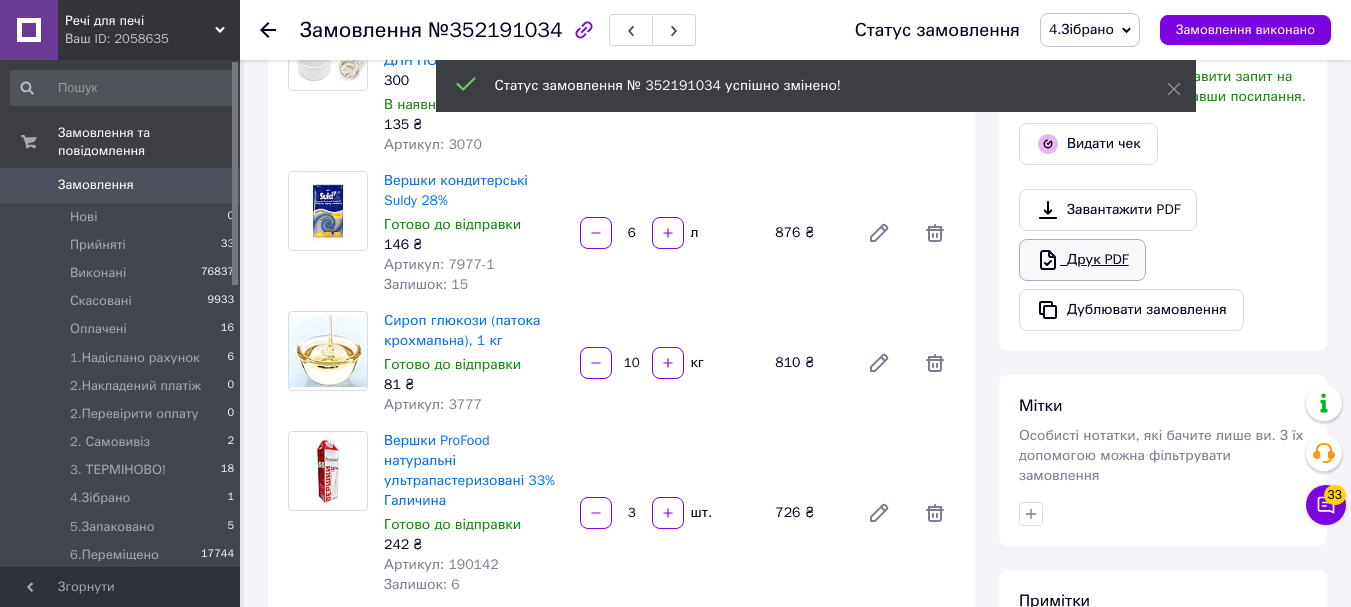 click on "Друк PDF" at bounding box center (1082, 260) 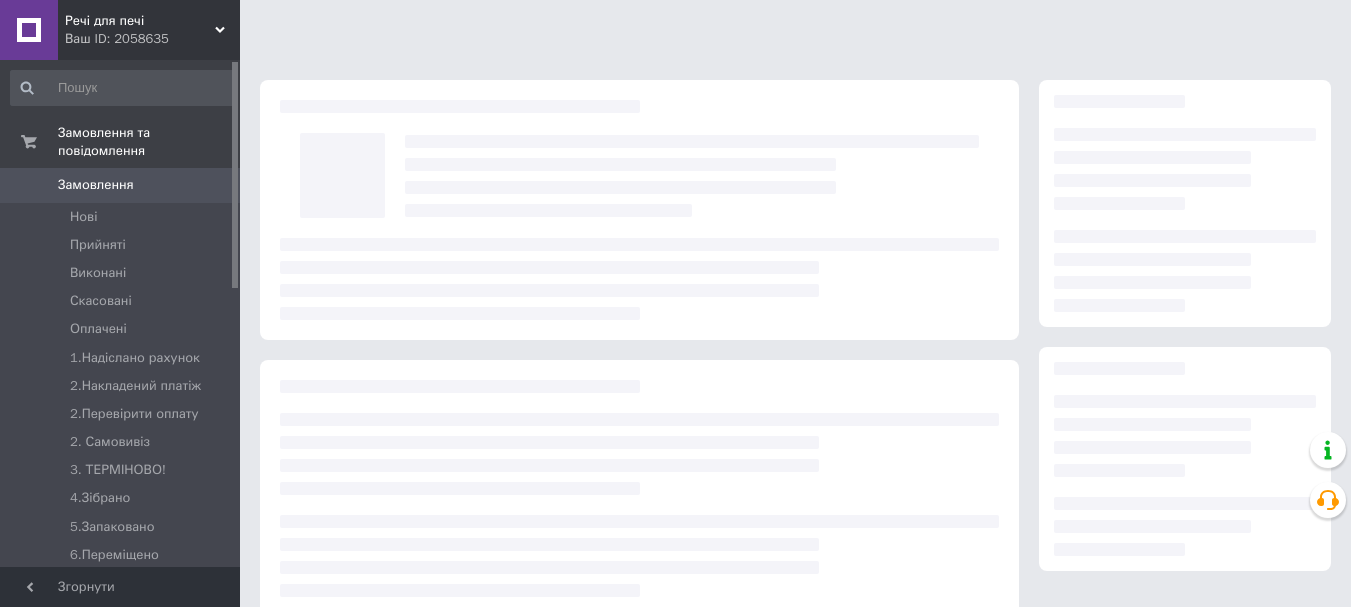 scroll, scrollTop: 0, scrollLeft: 0, axis: both 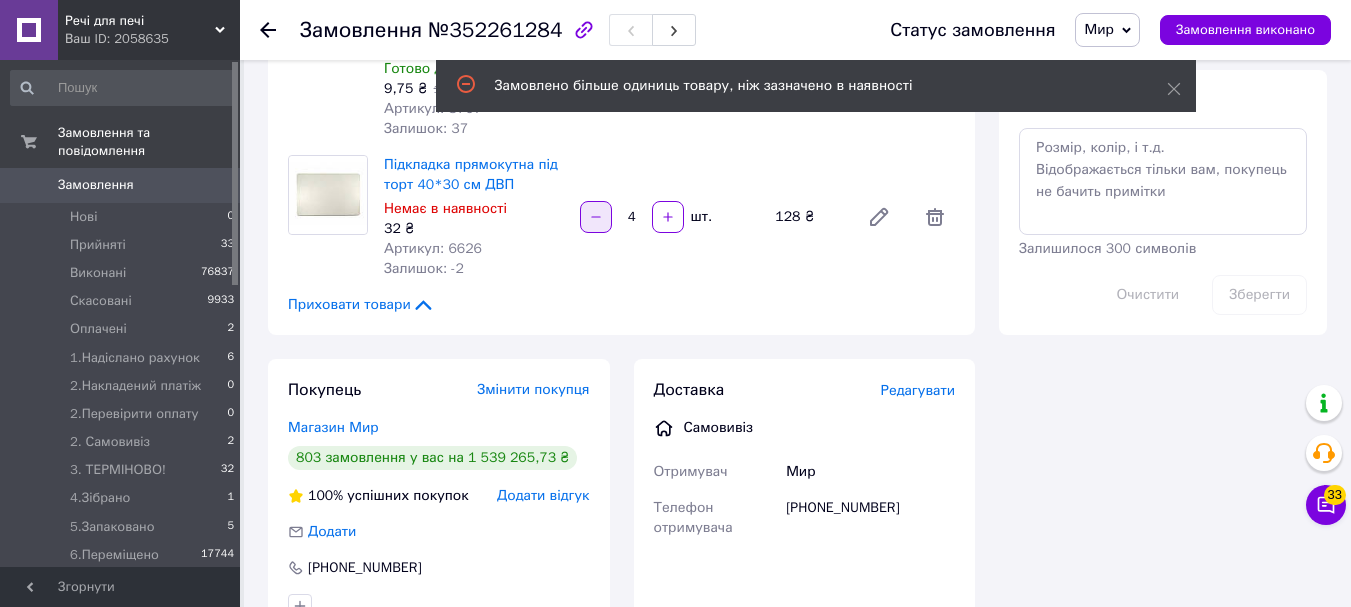 click 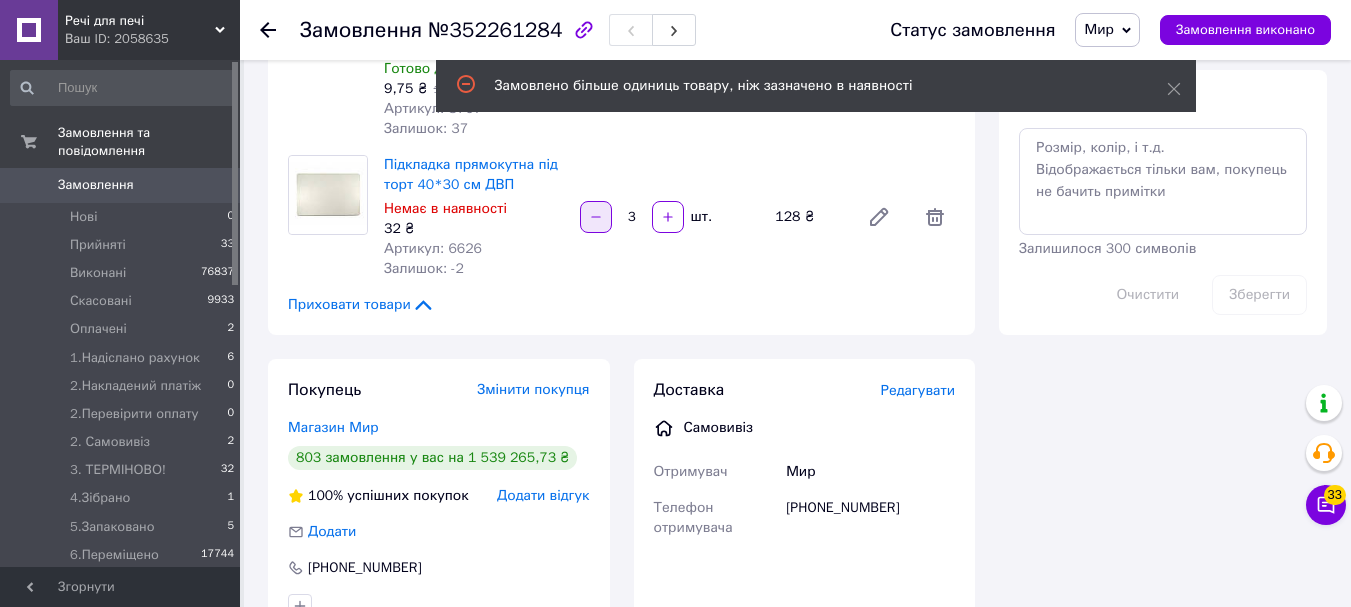 click 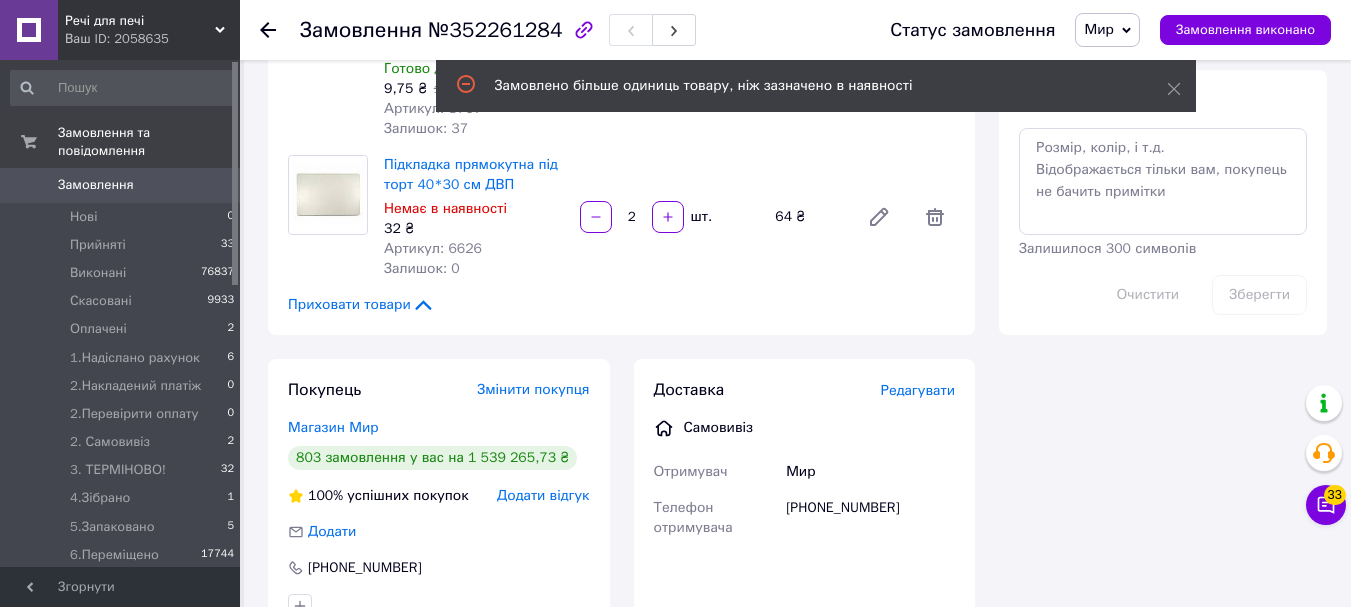 scroll, scrollTop: 200, scrollLeft: 0, axis: vertical 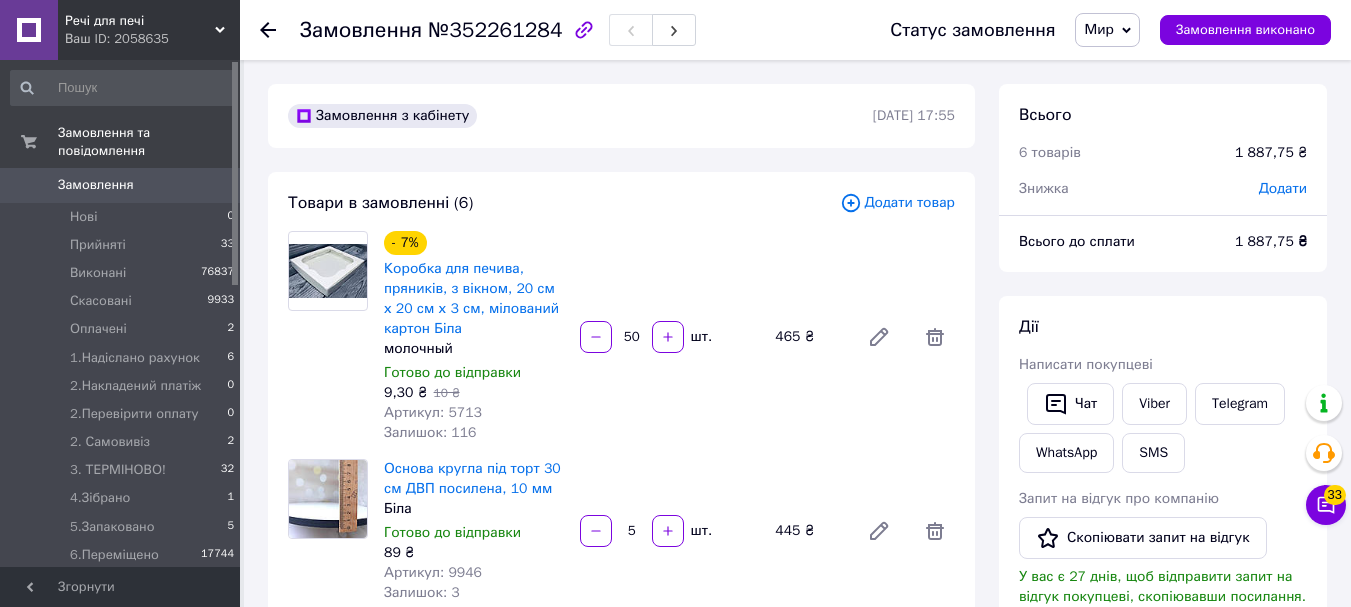 click on "Мир" at bounding box center [1098, 29] 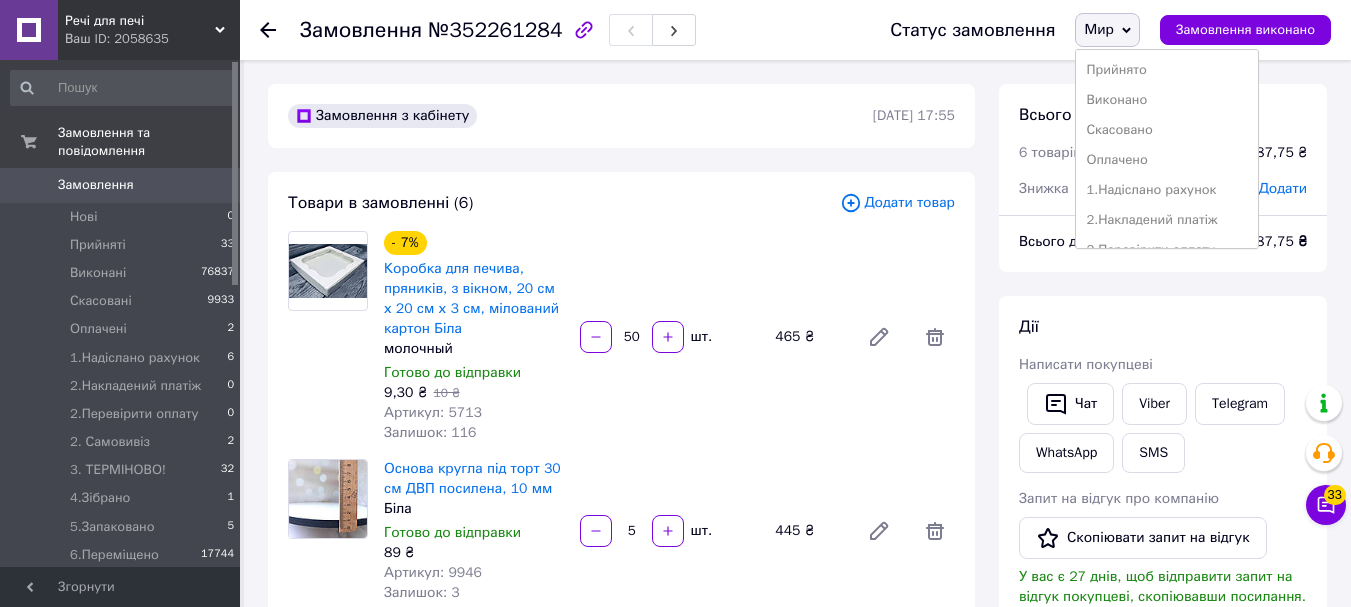 scroll, scrollTop: 200, scrollLeft: 0, axis: vertical 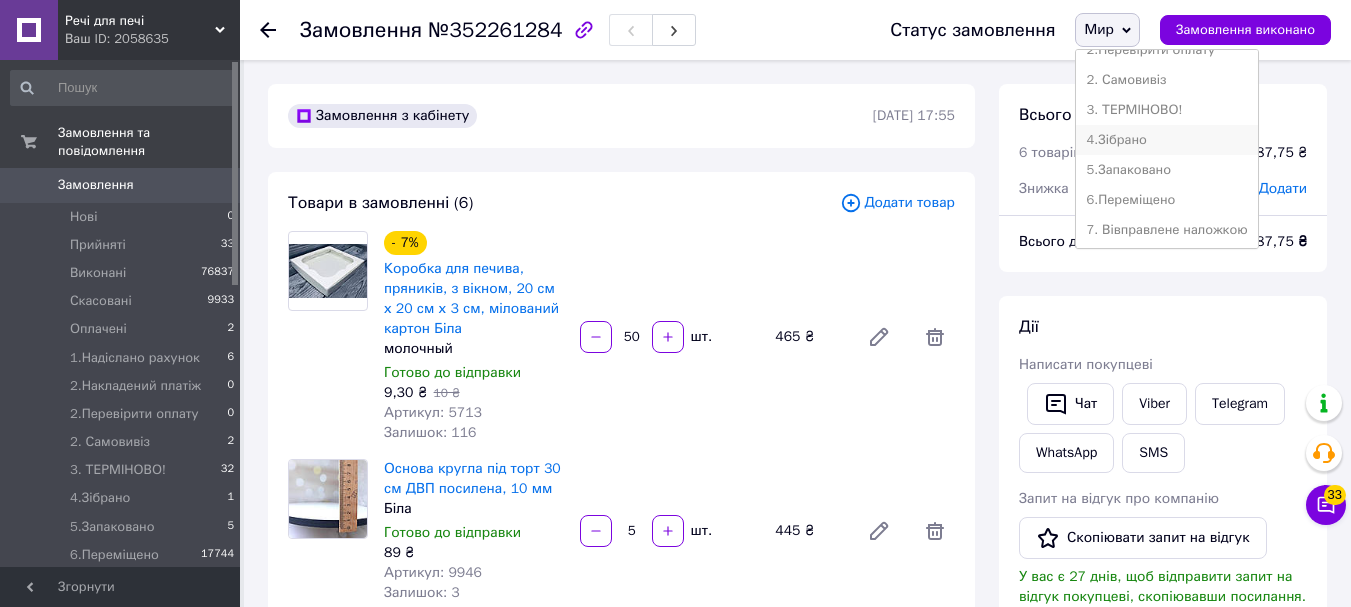 click on "4.Зібрано" at bounding box center [1166, 140] 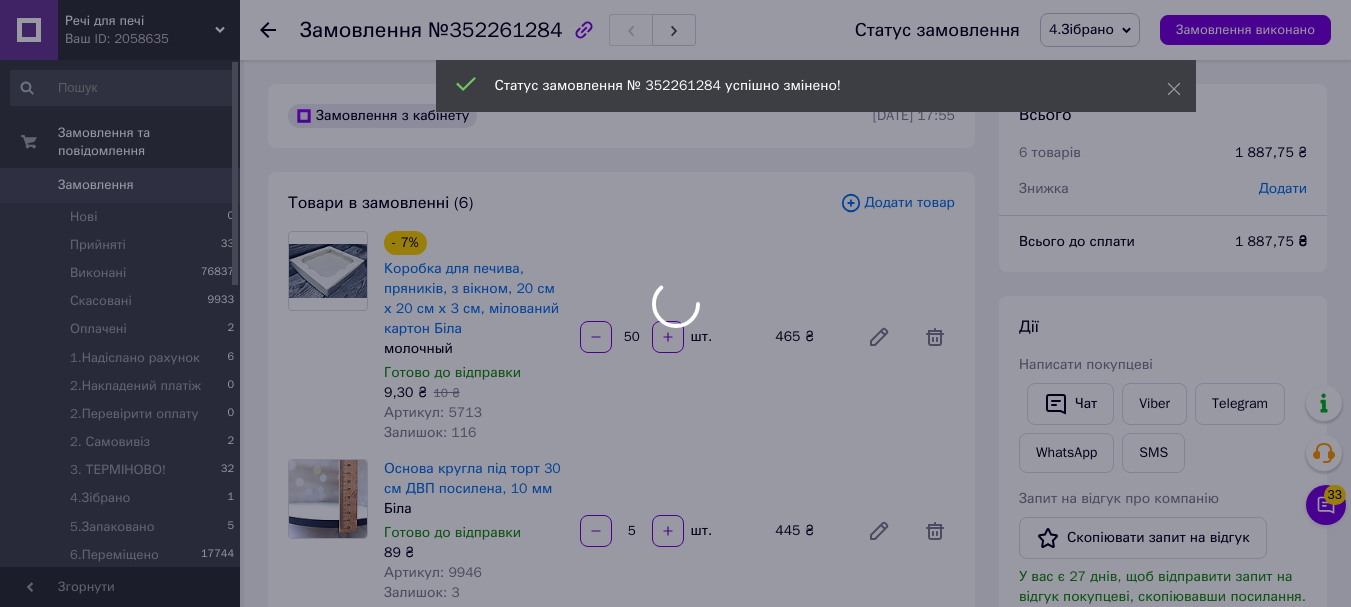 scroll, scrollTop: 248, scrollLeft: 0, axis: vertical 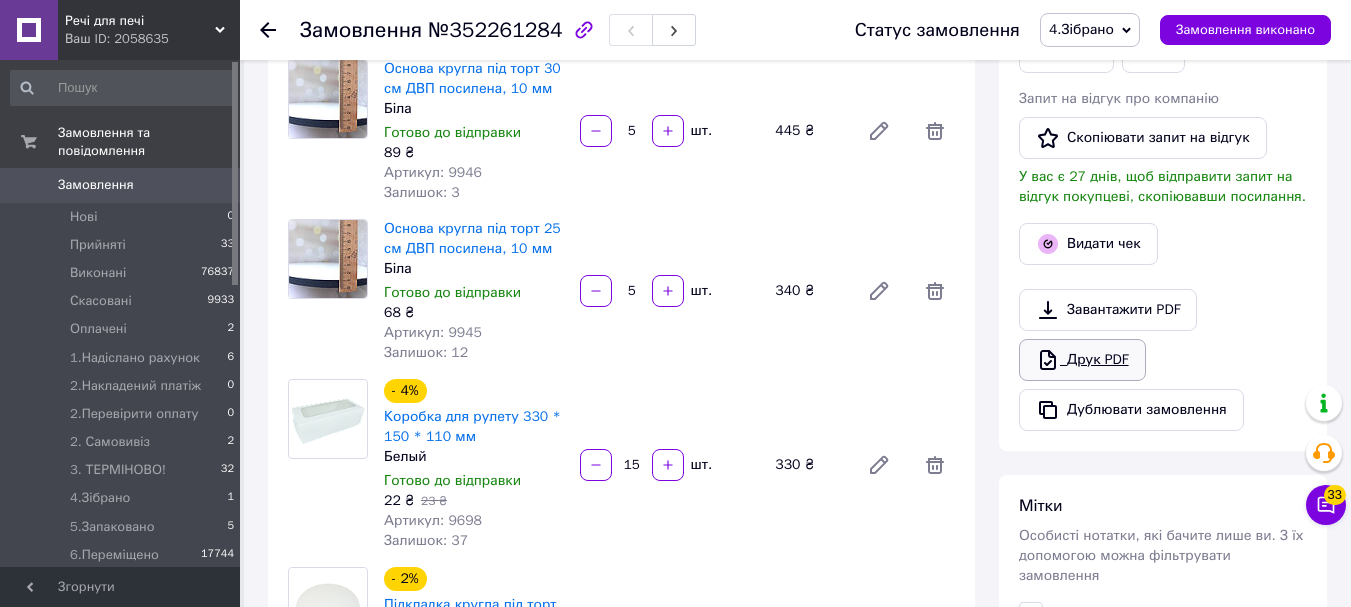click on "Друк PDF" at bounding box center (1082, 360) 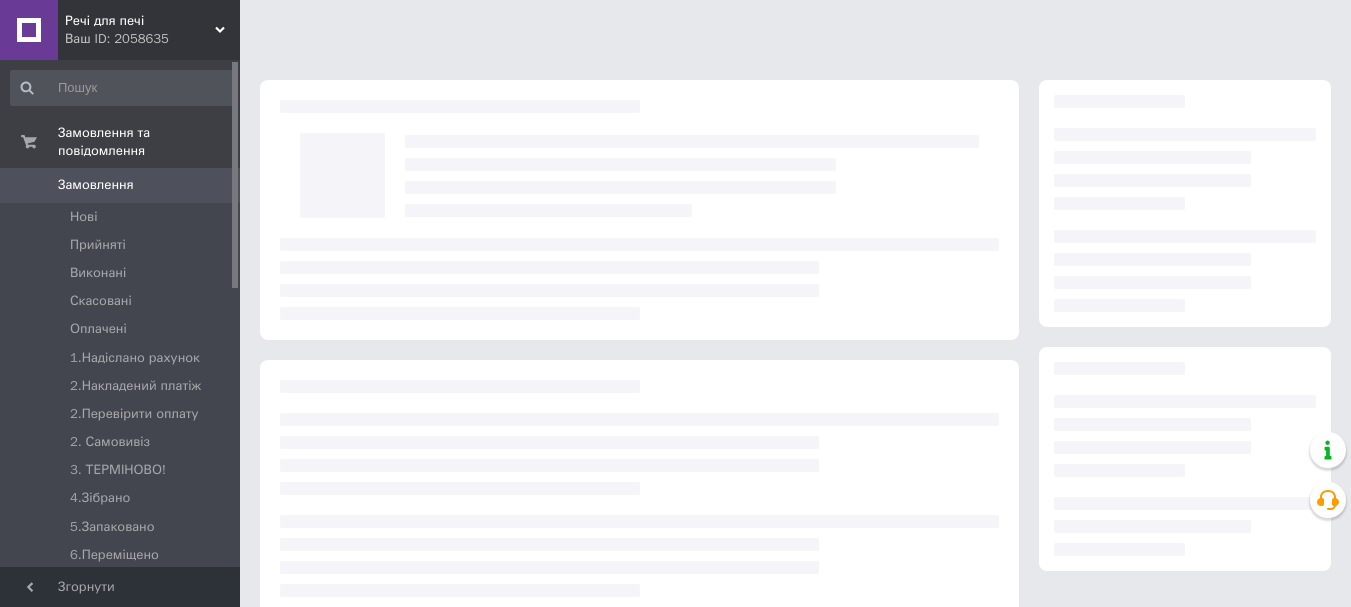 scroll, scrollTop: 0, scrollLeft: 0, axis: both 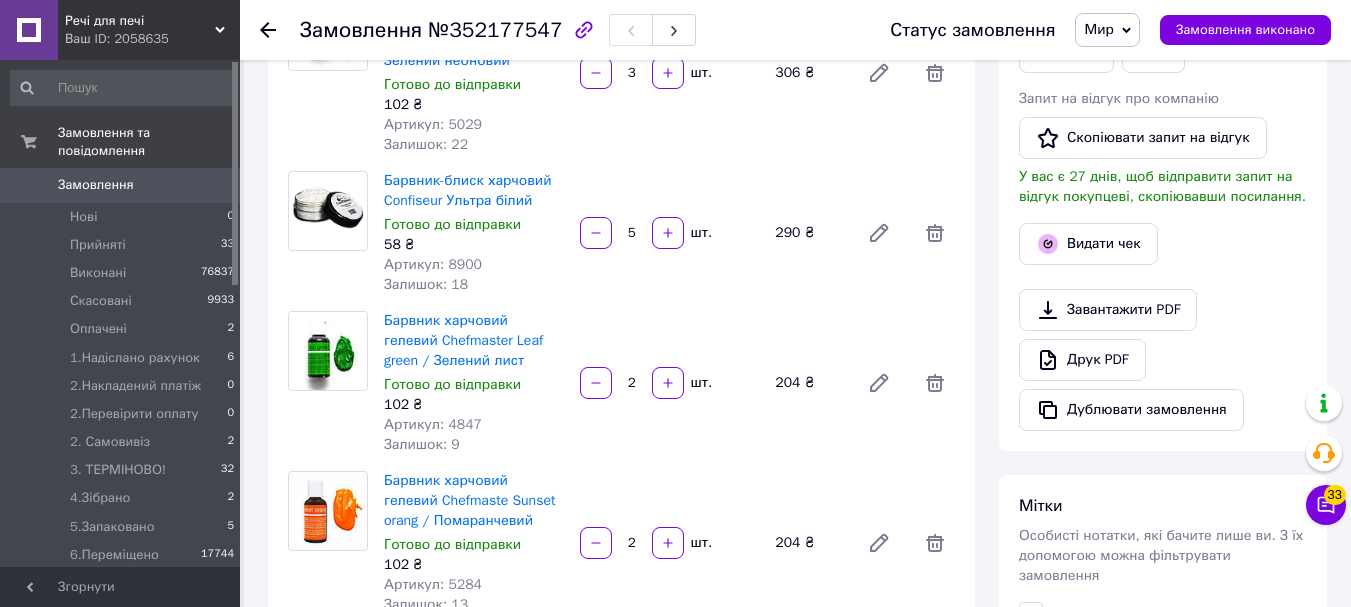 click on "Мир" at bounding box center (1098, 29) 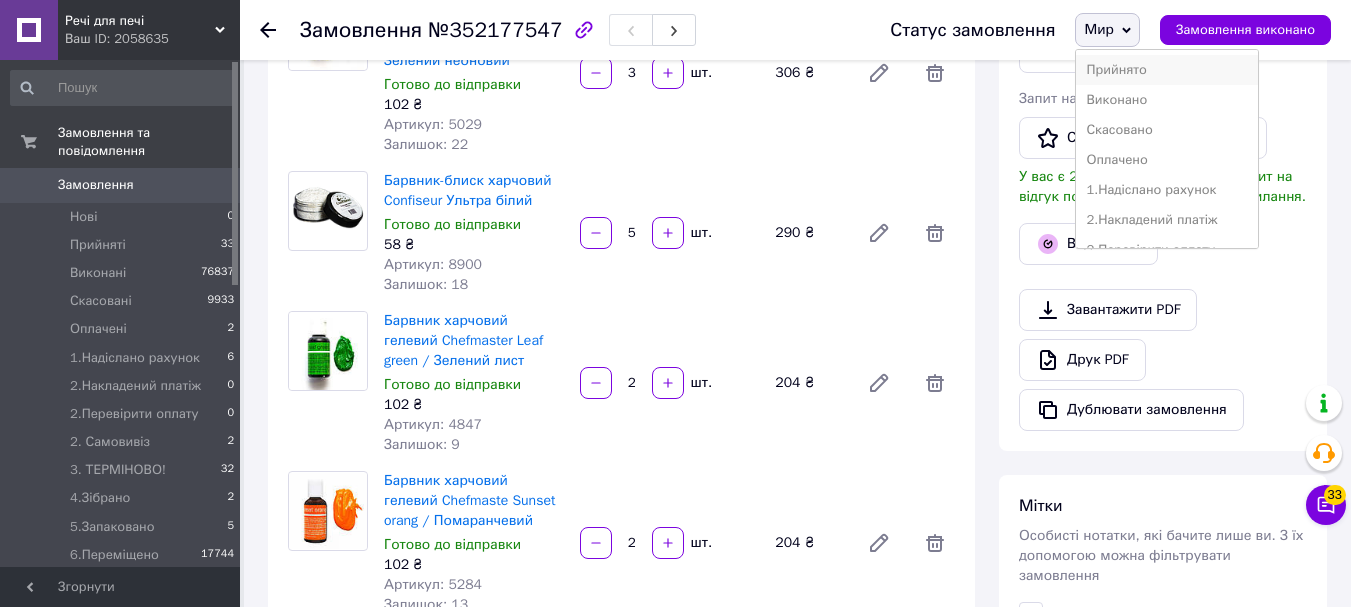 scroll, scrollTop: 262, scrollLeft: 0, axis: vertical 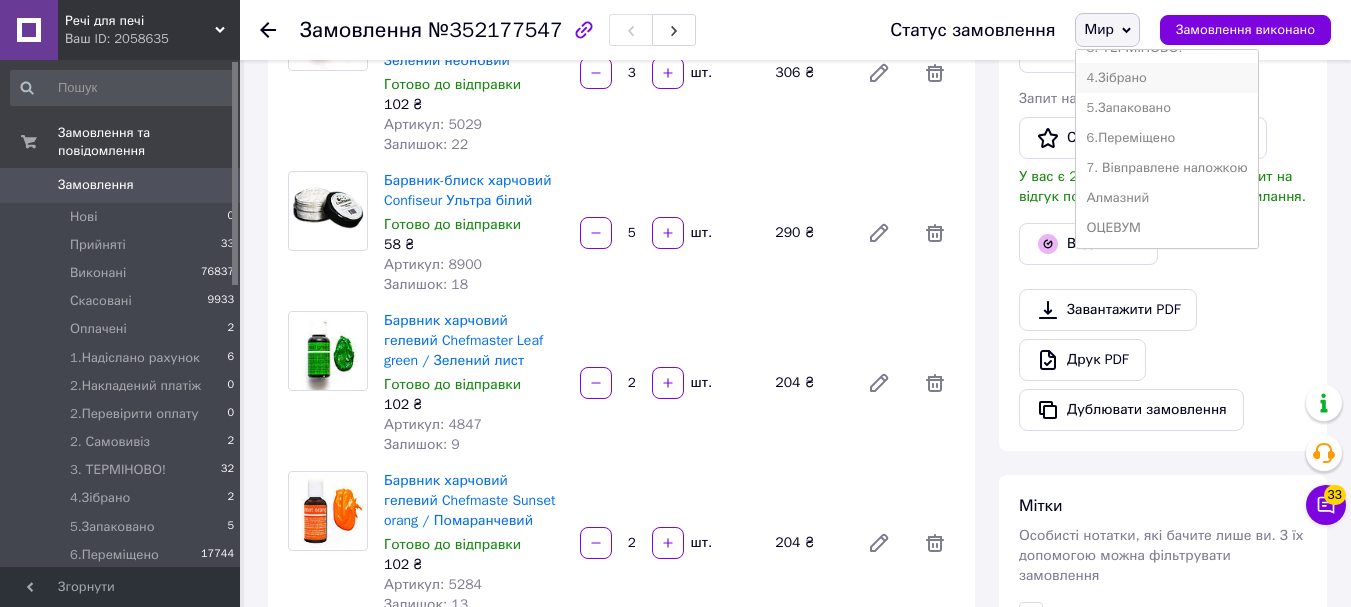 click on "4.Зібрано" at bounding box center (1166, 78) 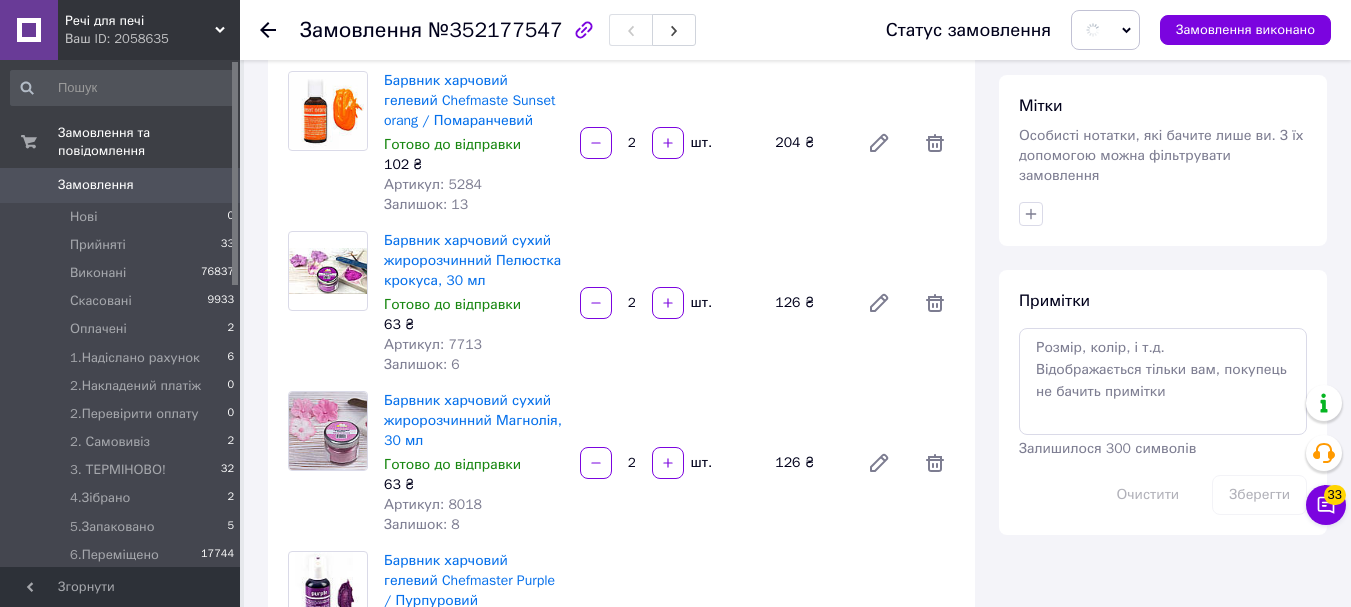 scroll, scrollTop: 900, scrollLeft: 0, axis: vertical 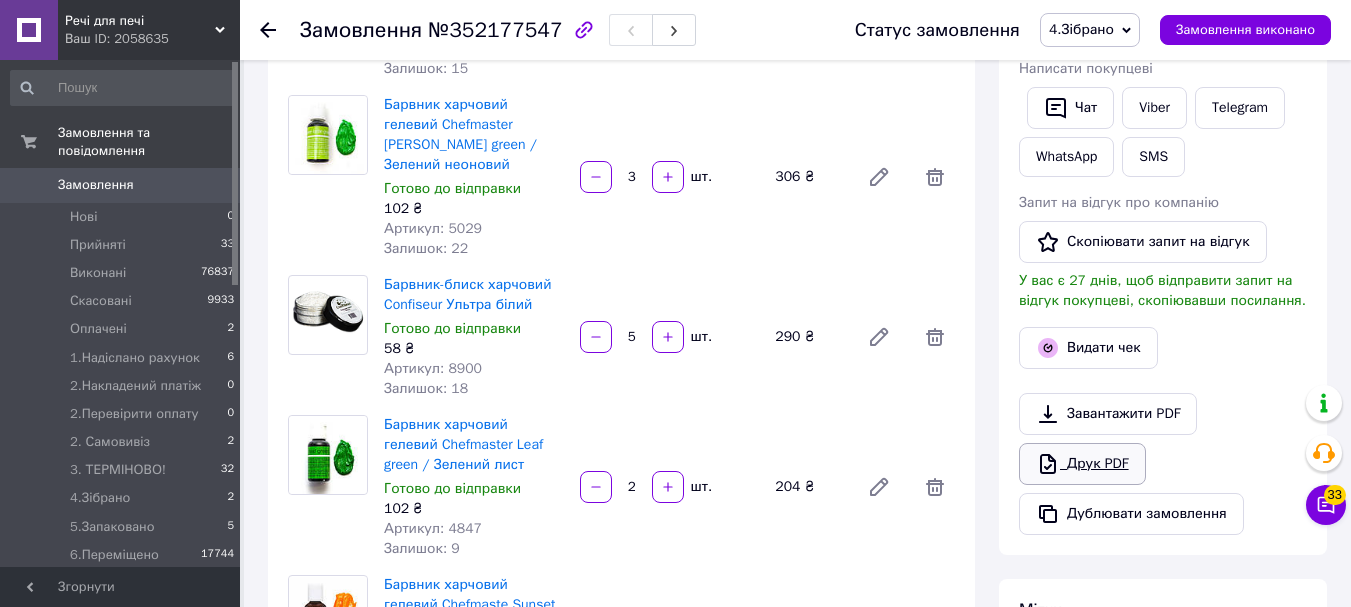 click on "Друк PDF" at bounding box center (1082, 464) 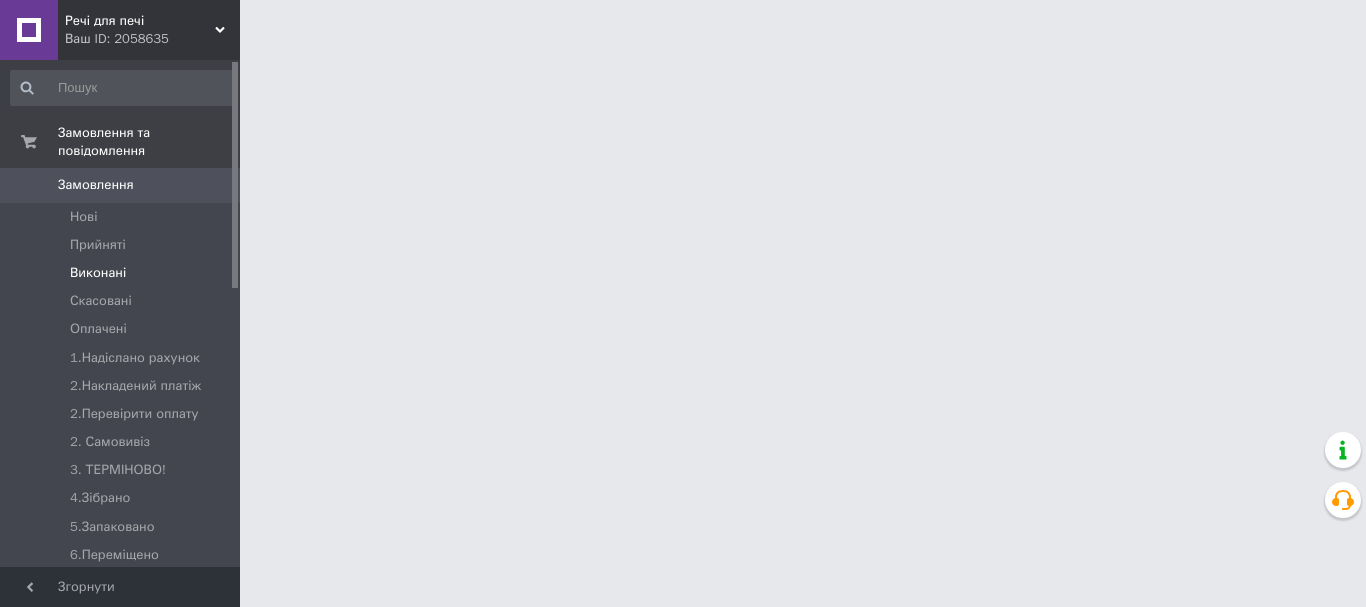 scroll, scrollTop: 0, scrollLeft: 0, axis: both 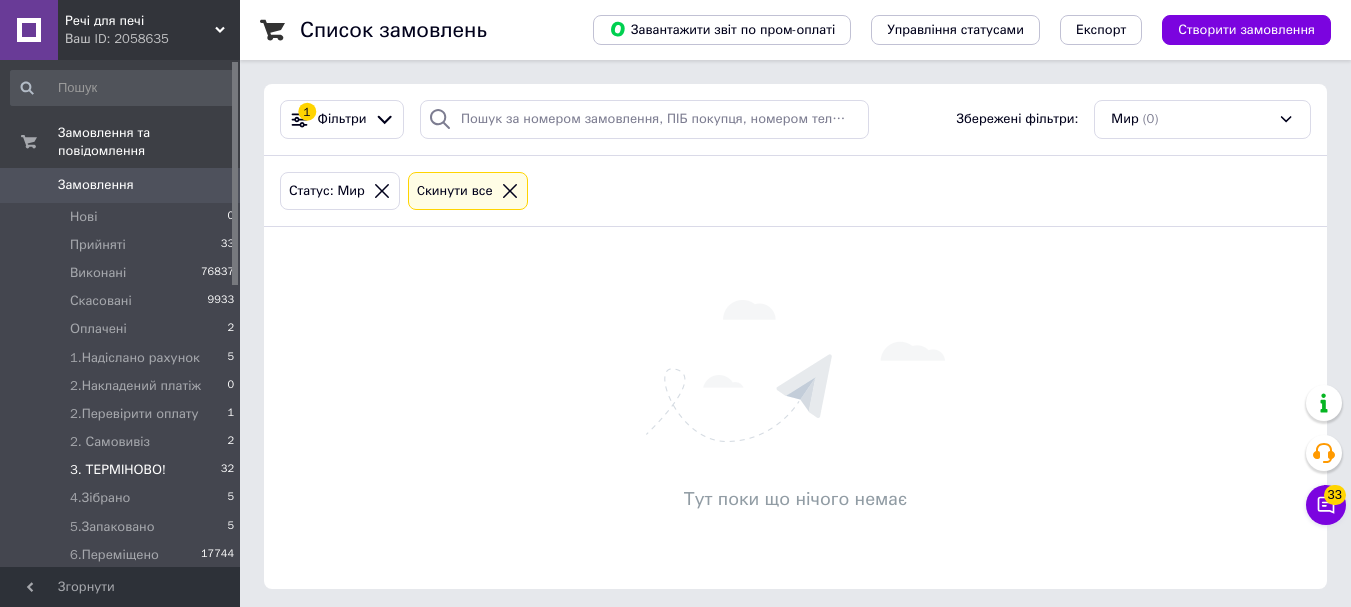 click on "3. ТЕРМІНОВО!" at bounding box center [118, 470] 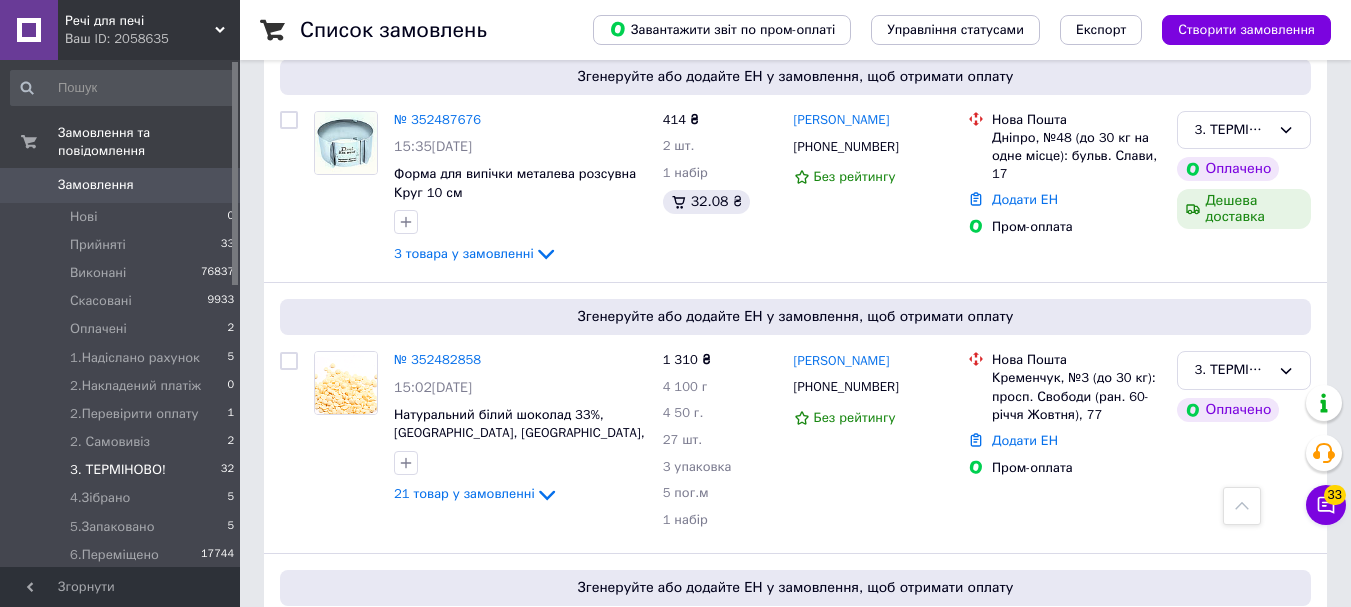 scroll, scrollTop: 1800, scrollLeft: 0, axis: vertical 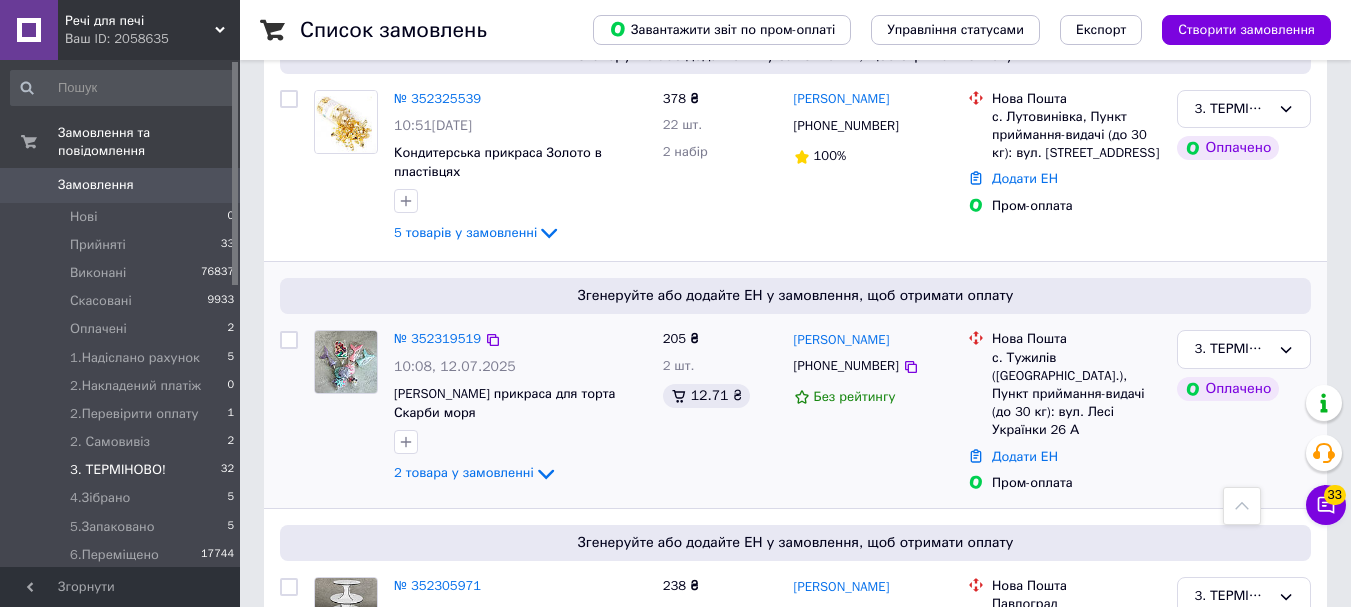 click on "2 товара у замовленні" 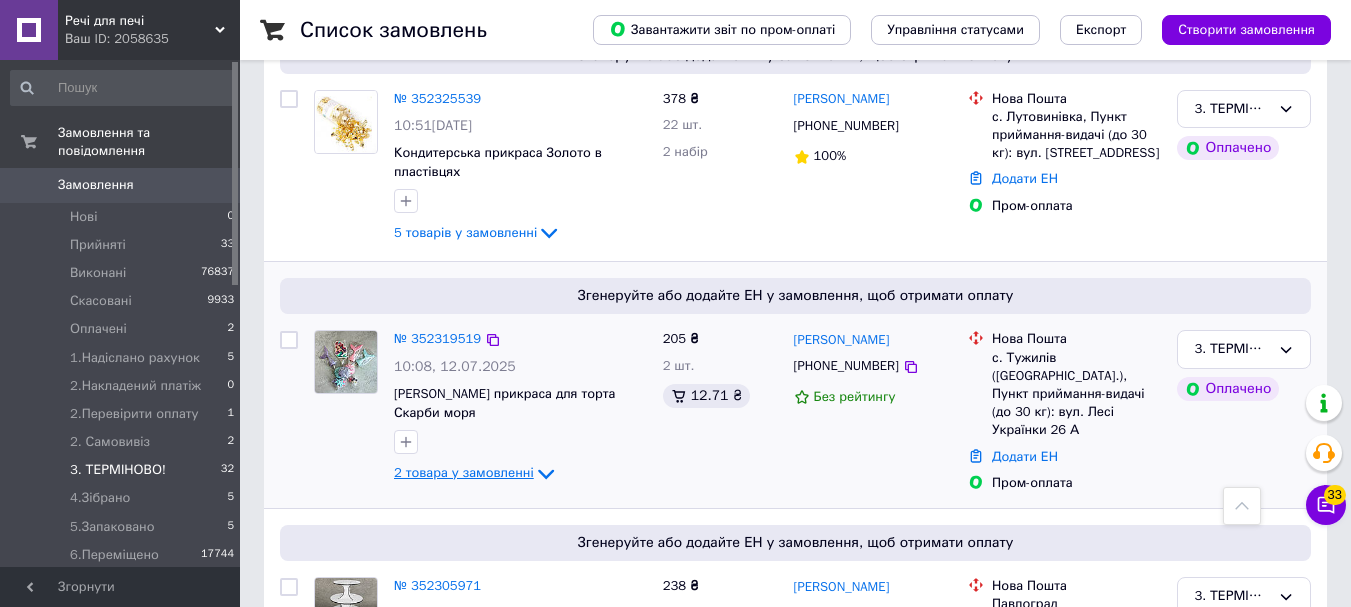 click on "2 товара у замовленні" at bounding box center (464, 473) 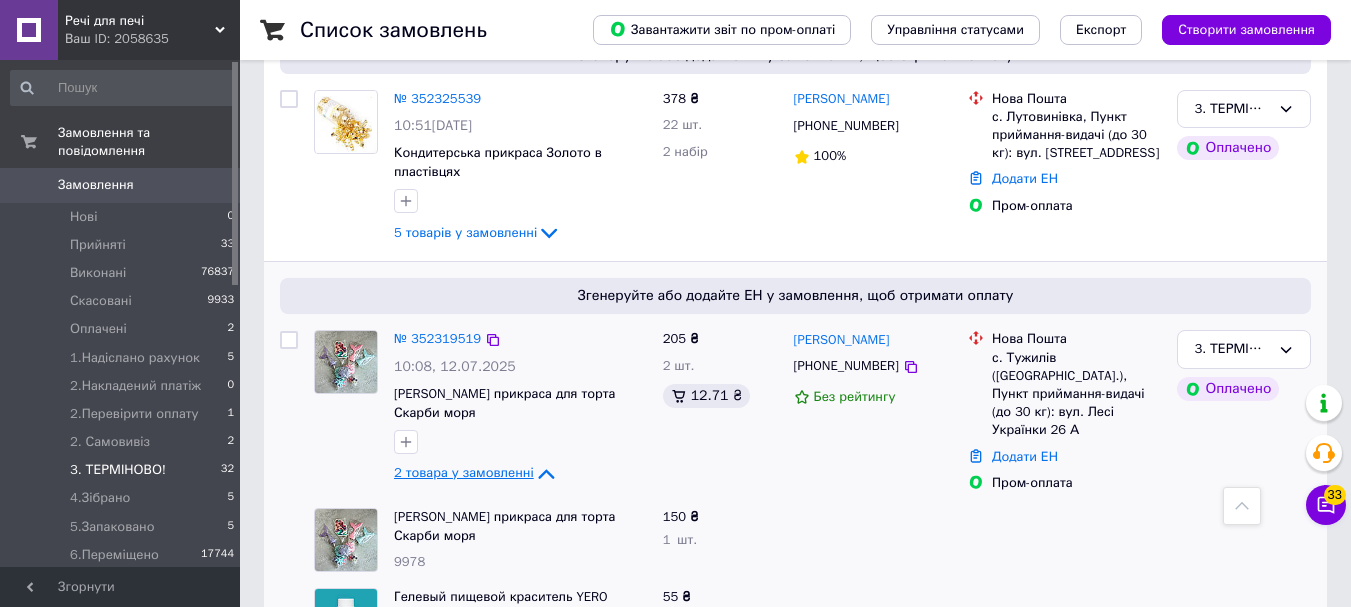 click on "2 товара у замовленні" at bounding box center (464, 473) 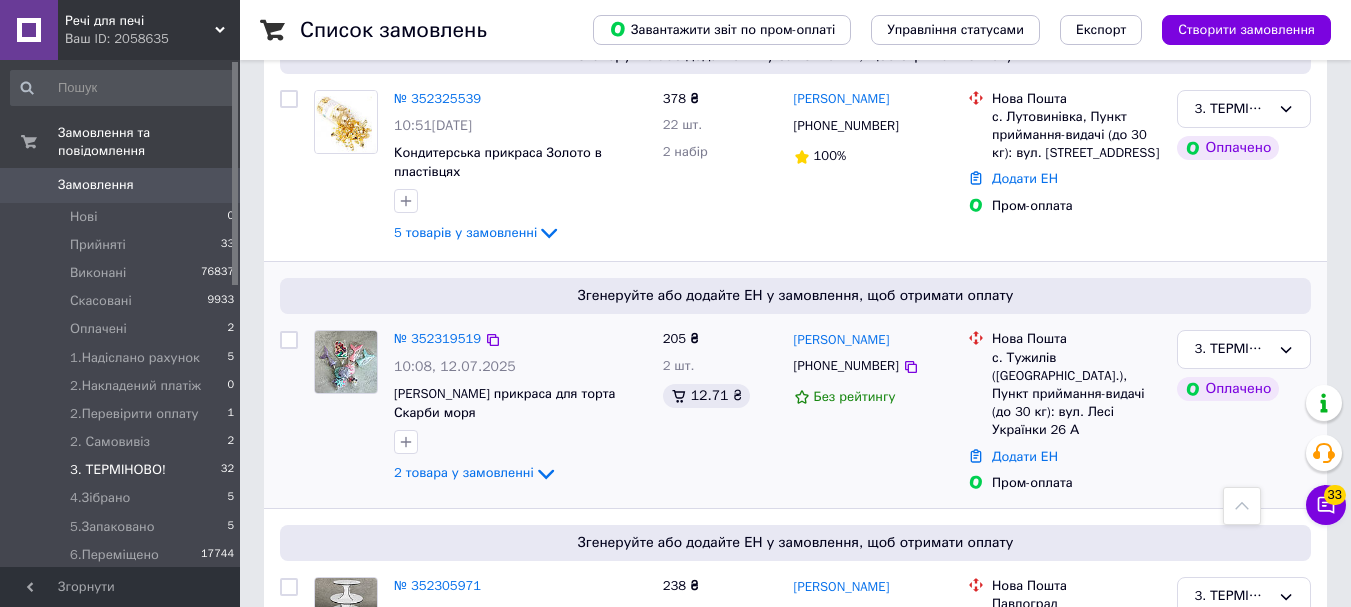 scroll, scrollTop: 5987, scrollLeft: 0, axis: vertical 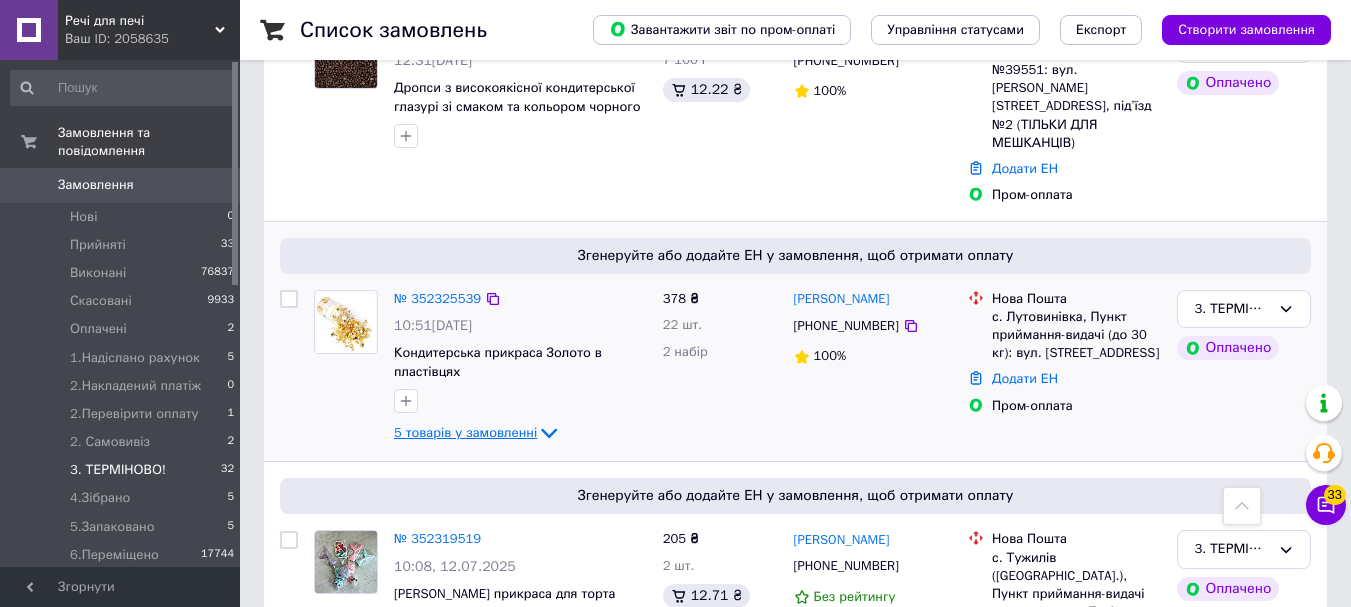 click on "5 товарів у замовленні" at bounding box center [465, 432] 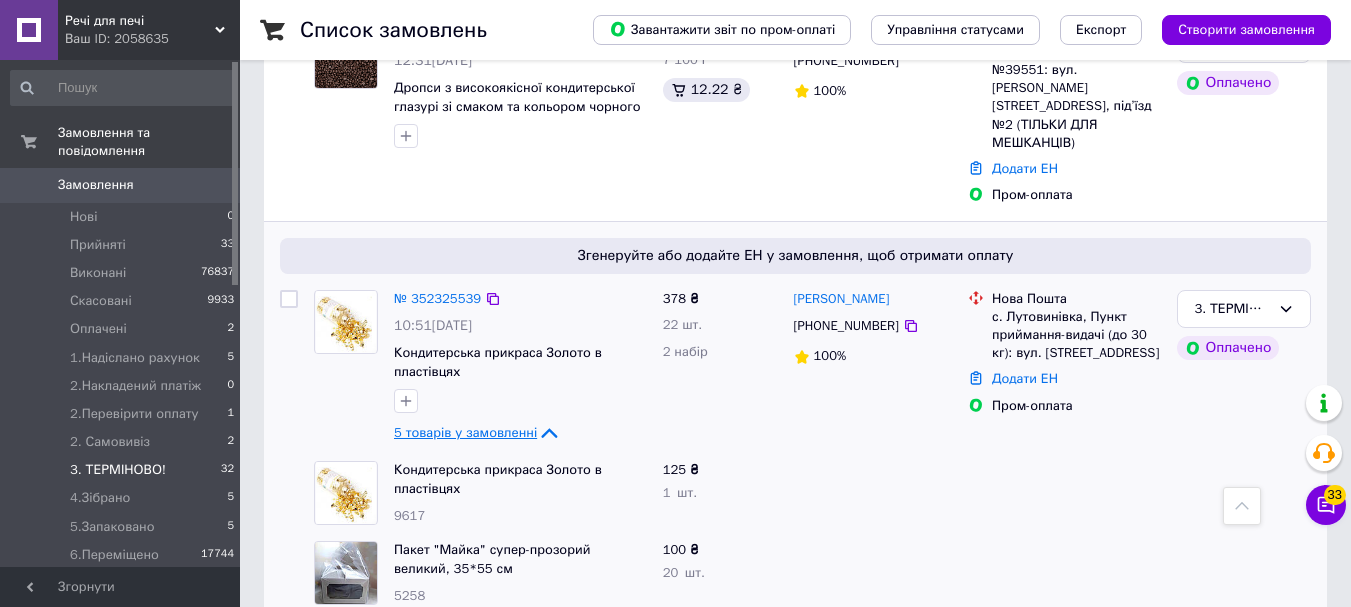 click on "5 товарів у замовленні" at bounding box center (465, 432) 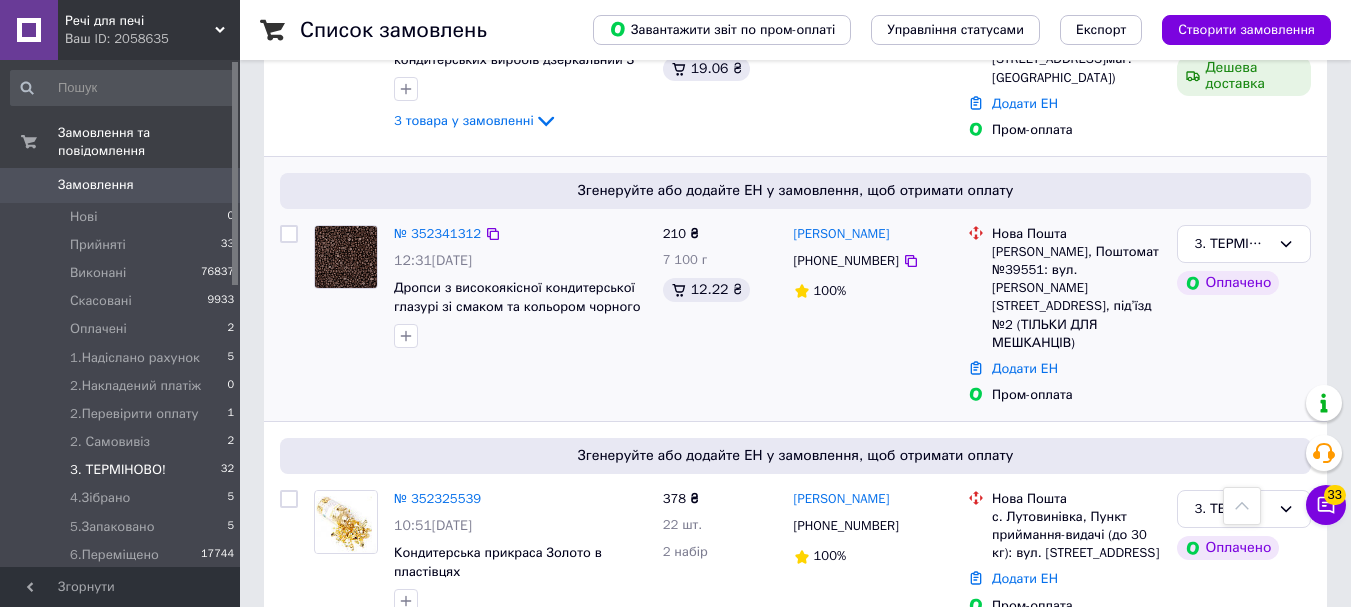 scroll, scrollTop: 5587, scrollLeft: 0, axis: vertical 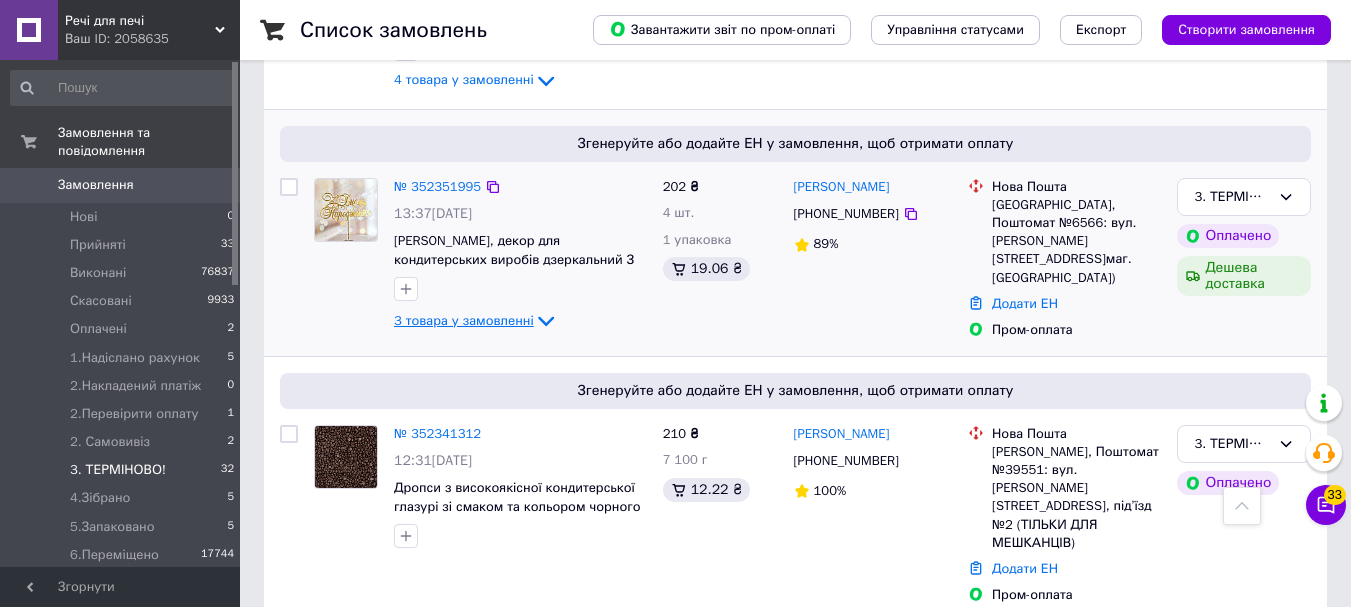 click on "3 товара у замовленні" at bounding box center [464, 320] 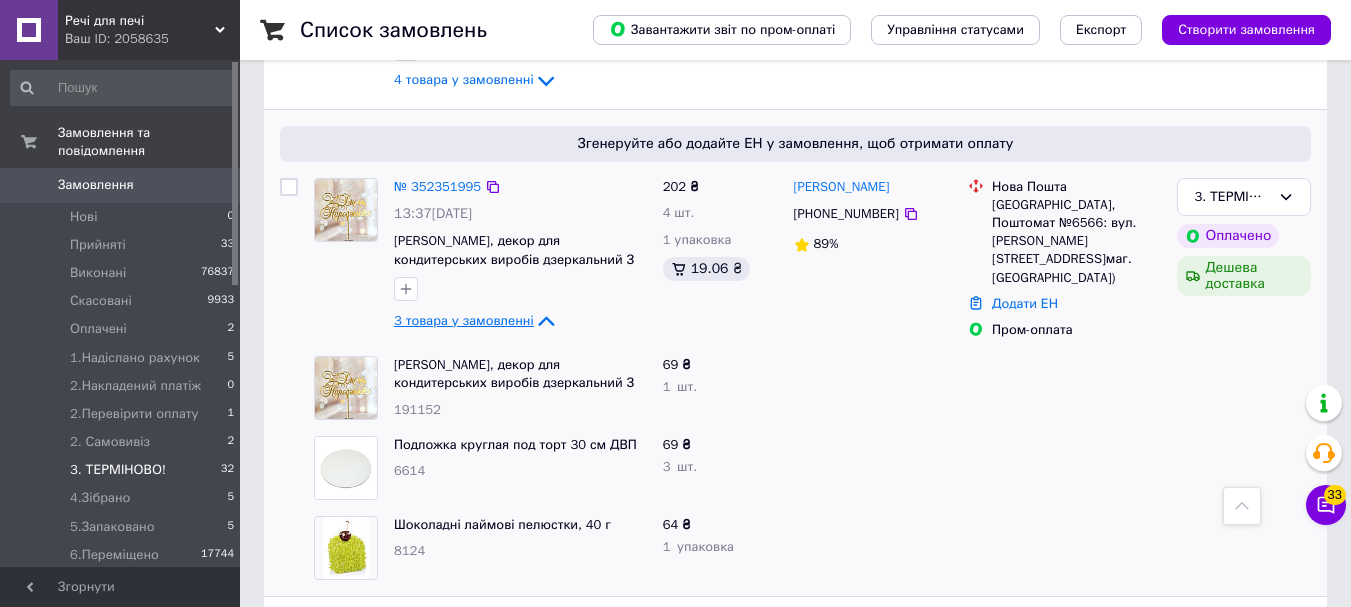 click on "3 товара у замовленні" at bounding box center (464, 320) 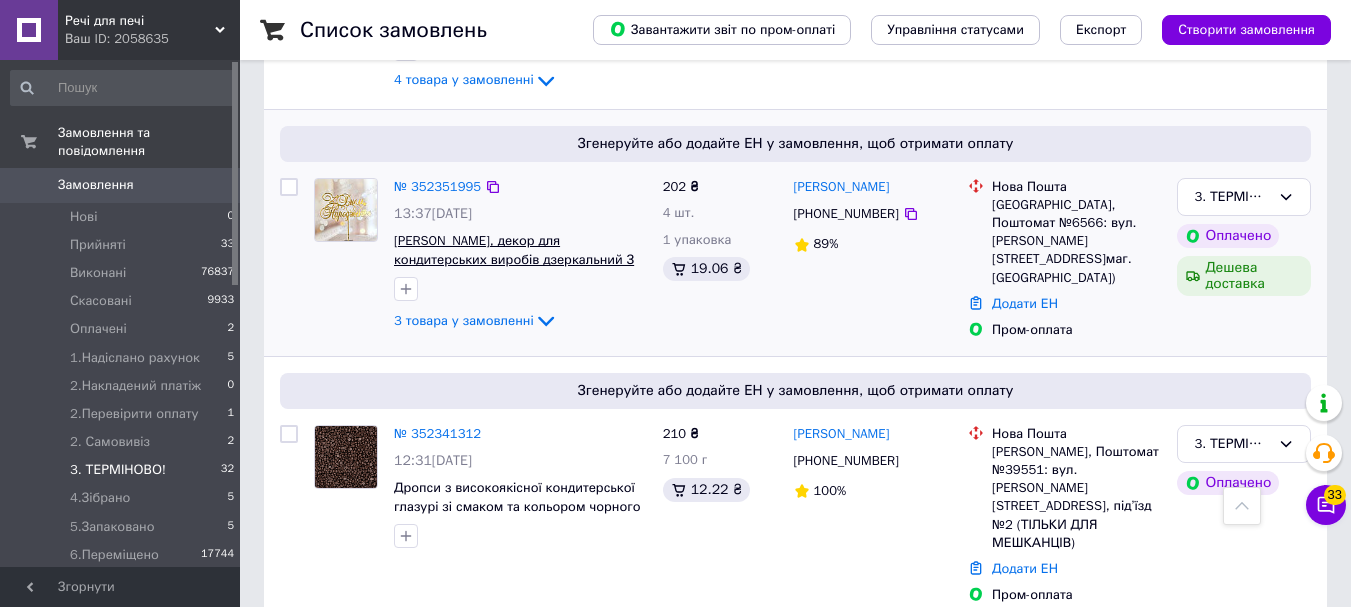 scroll, scrollTop: 5387, scrollLeft: 0, axis: vertical 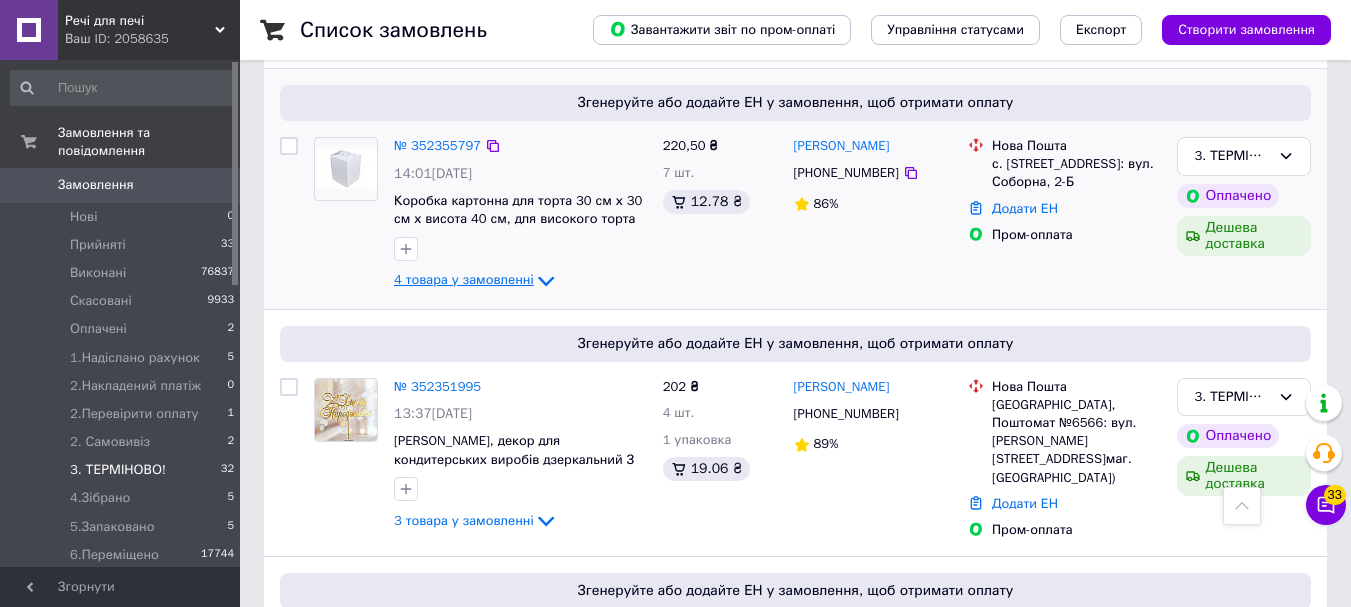 click on "4 товара у замовленні" at bounding box center (464, 279) 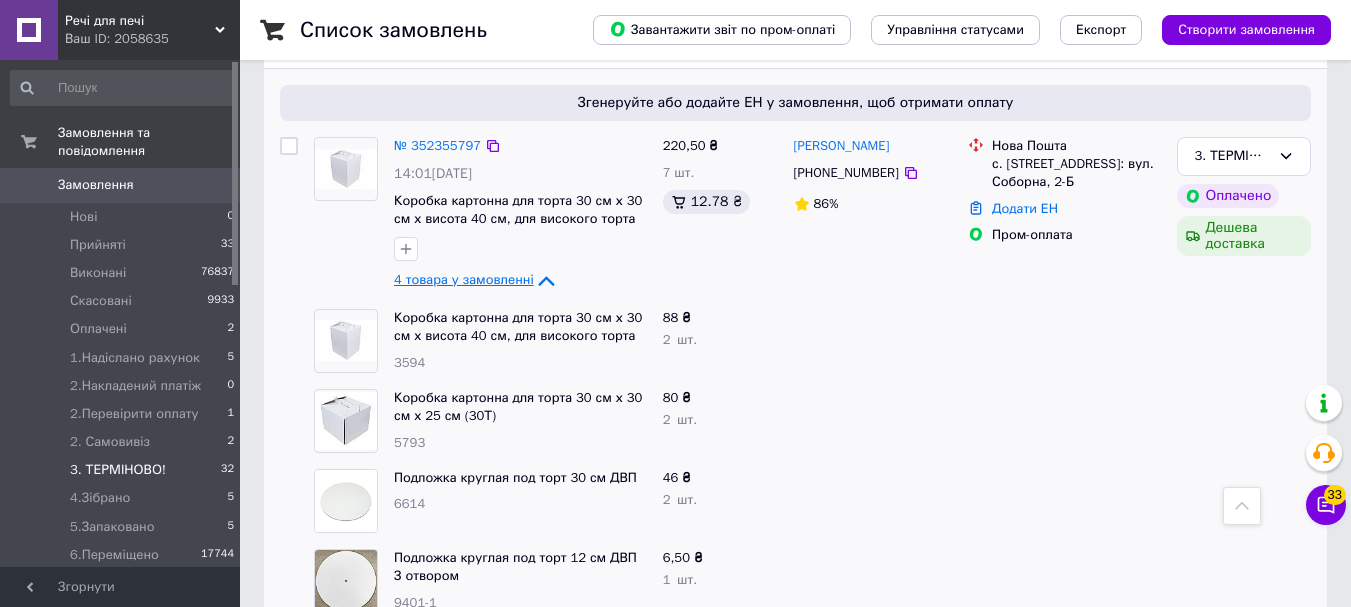 click on "4 товара у замовленні" at bounding box center (464, 279) 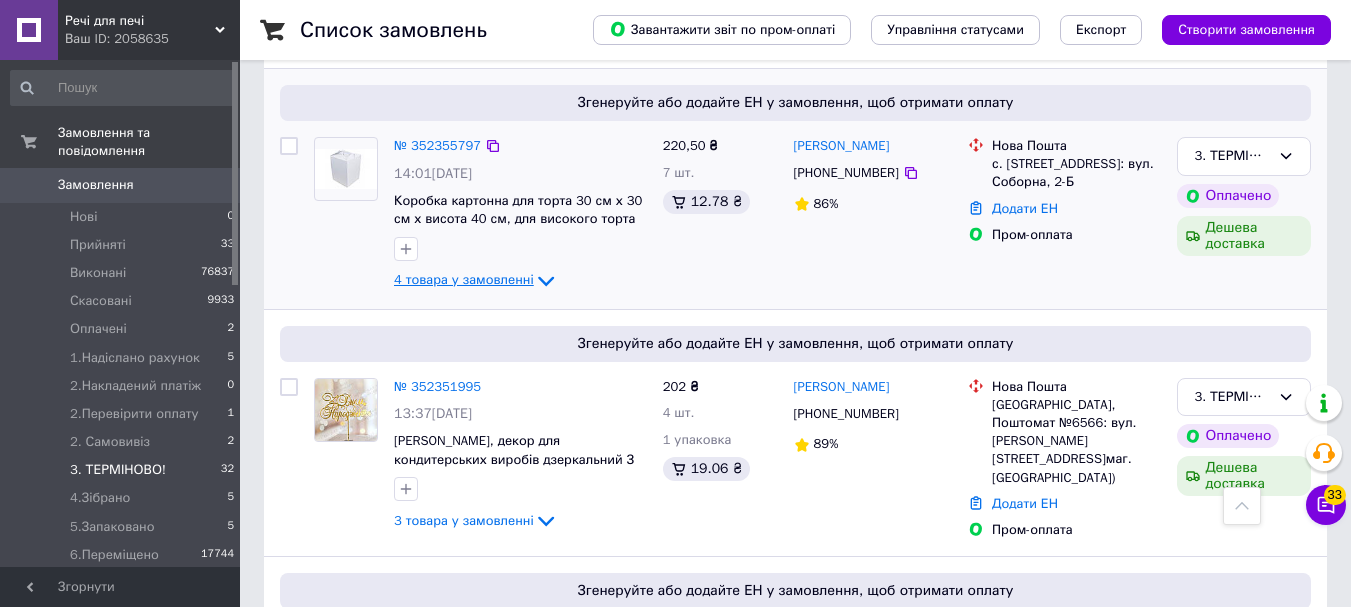 scroll, scrollTop: 5287, scrollLeft: 0, axis: vertical 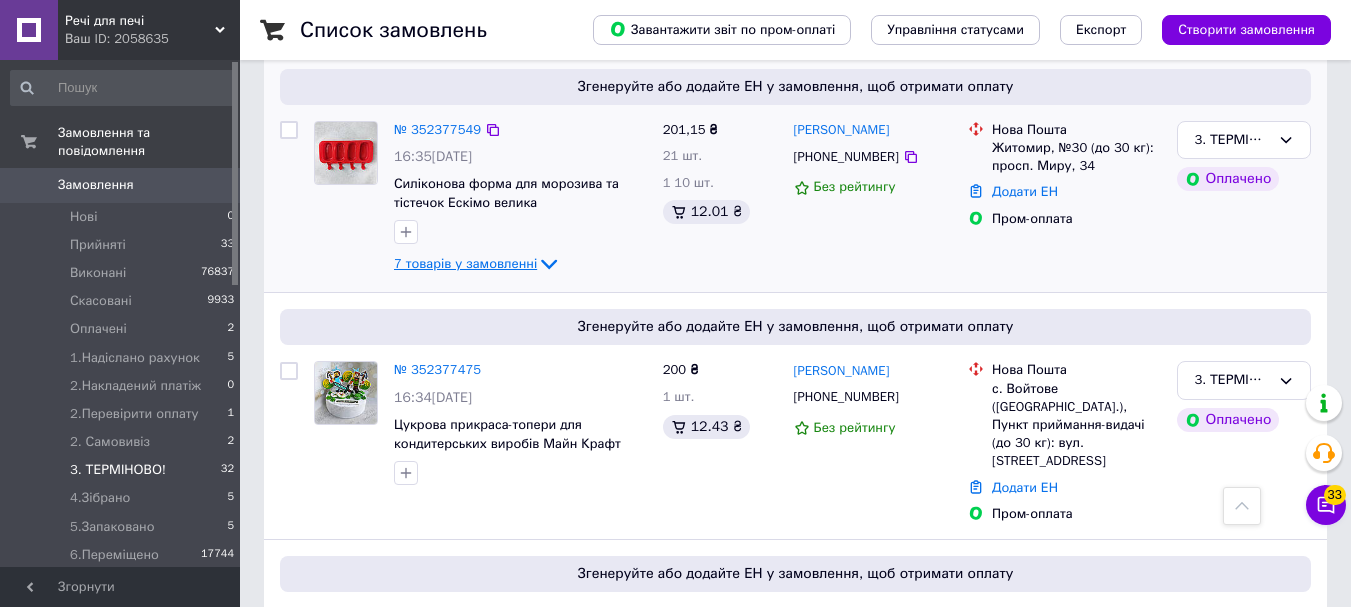 click on "7 товарів у замовленні" at bounding box center [465, 263] 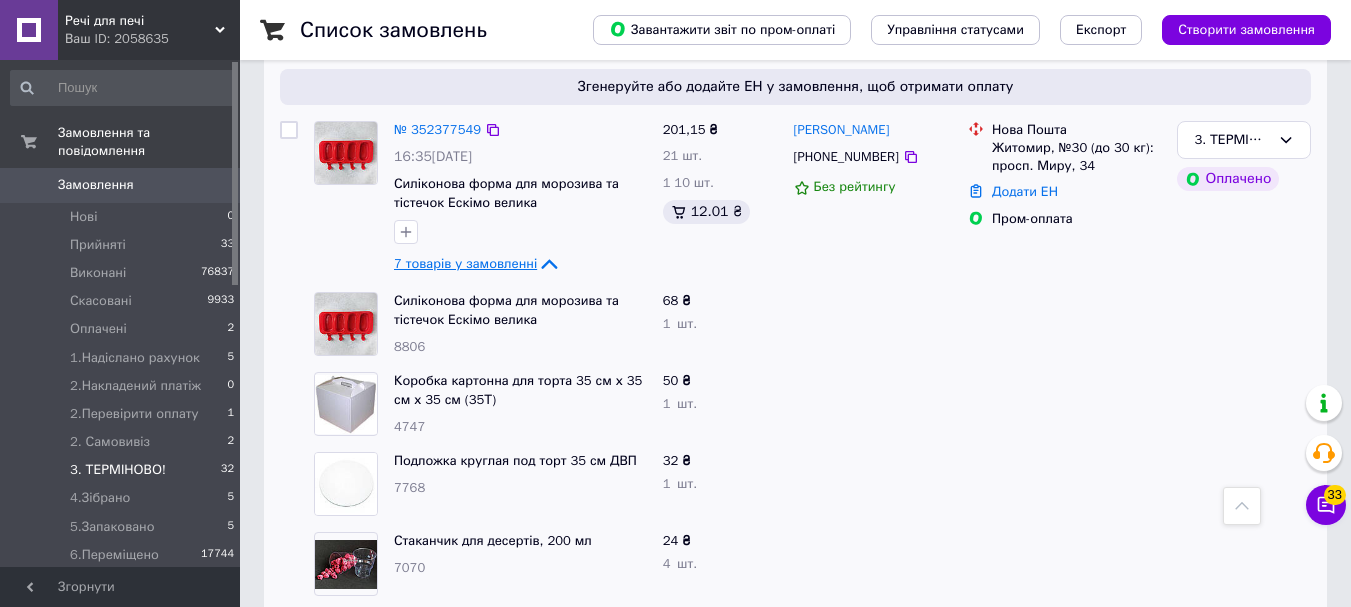 click on "7 товарів у замовленні" at bounding box center [465, 263] 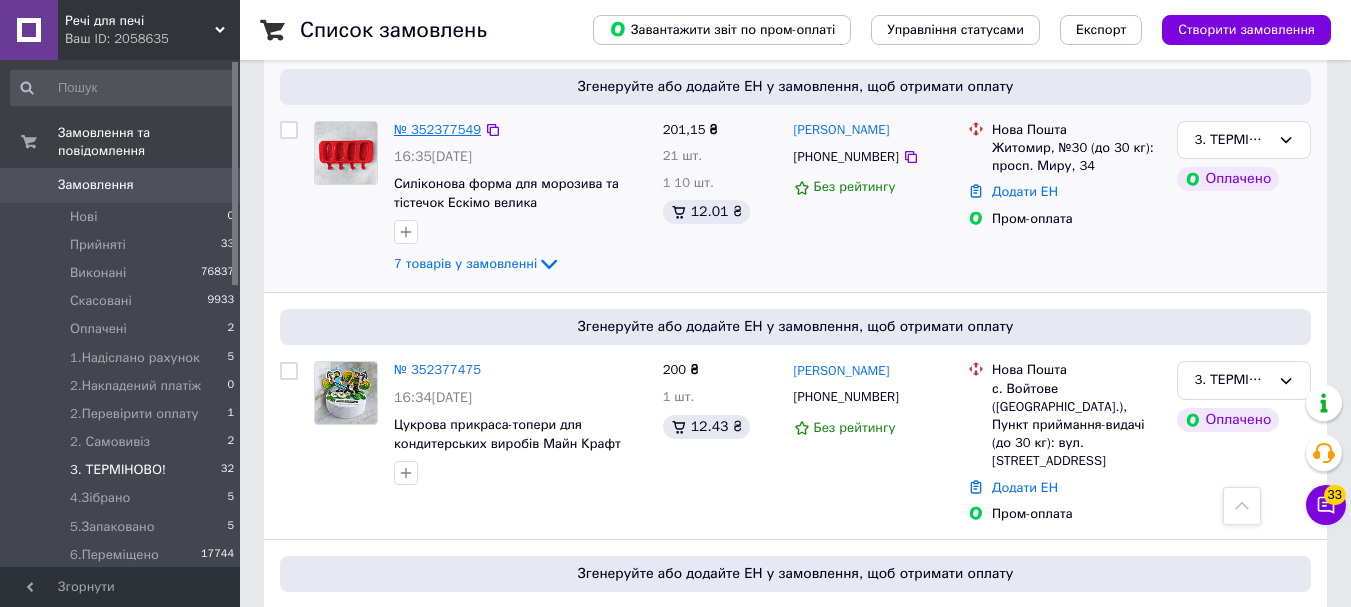 drag, startPoint x: 321, startPoint y: 62, endPoint x: 423, endPoint y: 102, distance: 109.56277 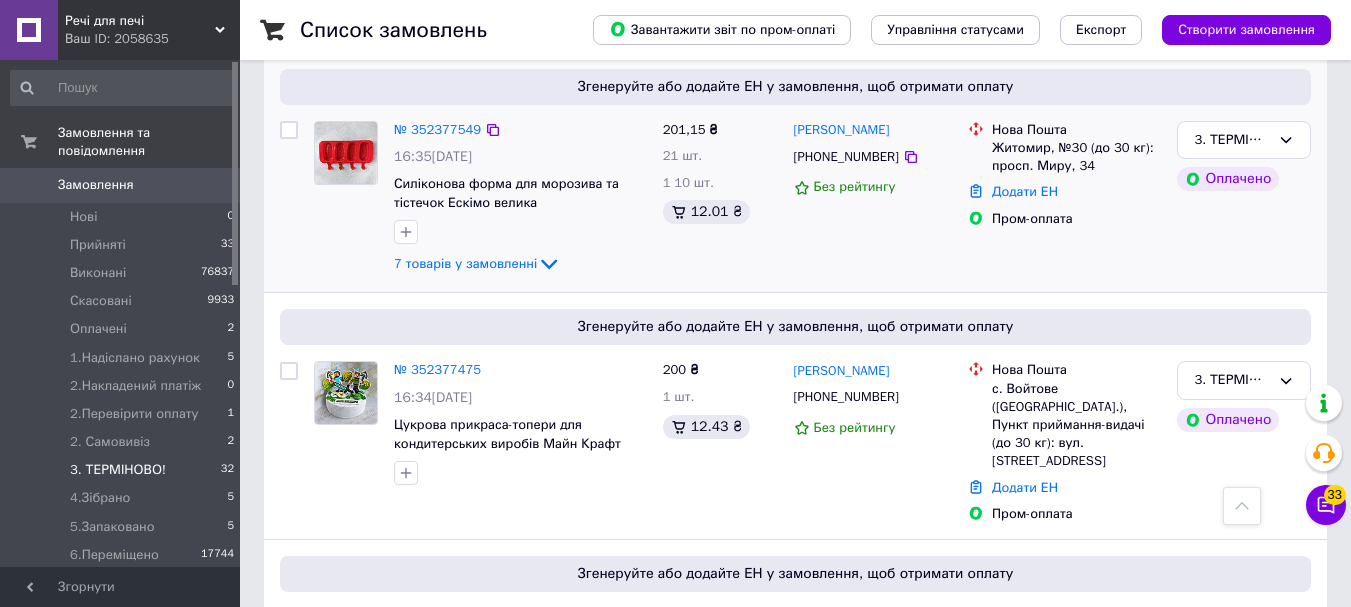 scroll, scrollTop: 4487, scrollLeft: 0, axis: vertical 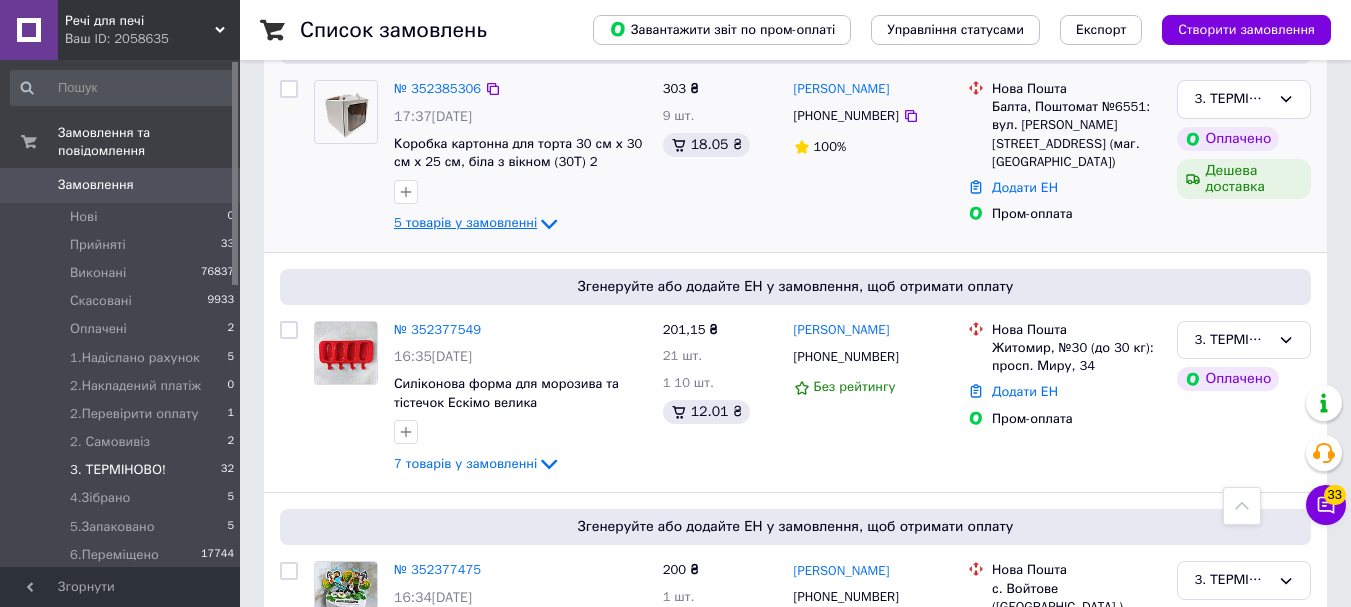click on "5 товарів у замовленні" at bounding box center (465, 222) 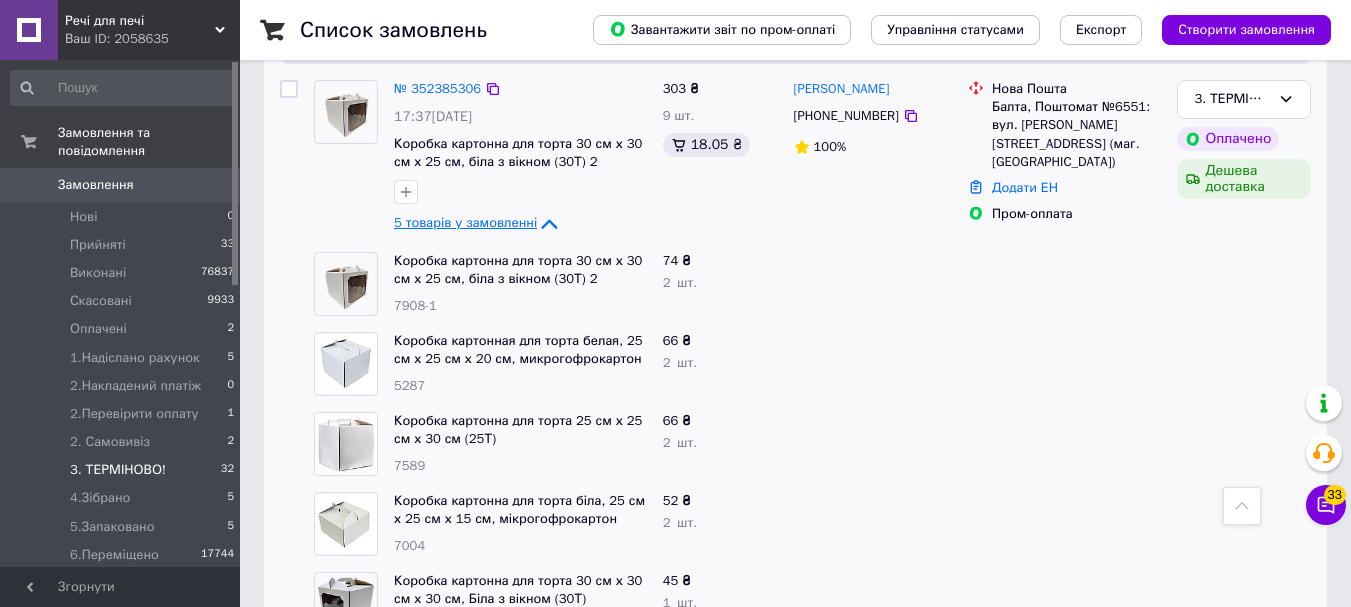 click on "5 товарів у замовленні" at bounding box center [465, 222] 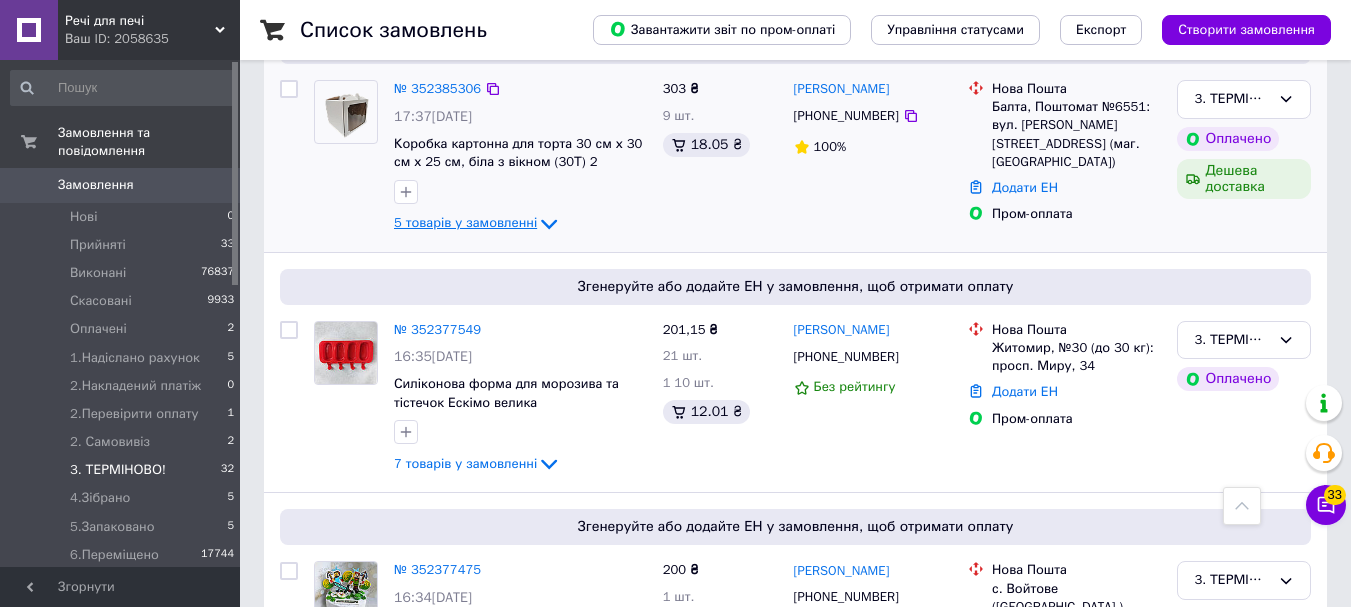 scroll, scrollTop: 4387, scrollLeft: 0, axis: vertical 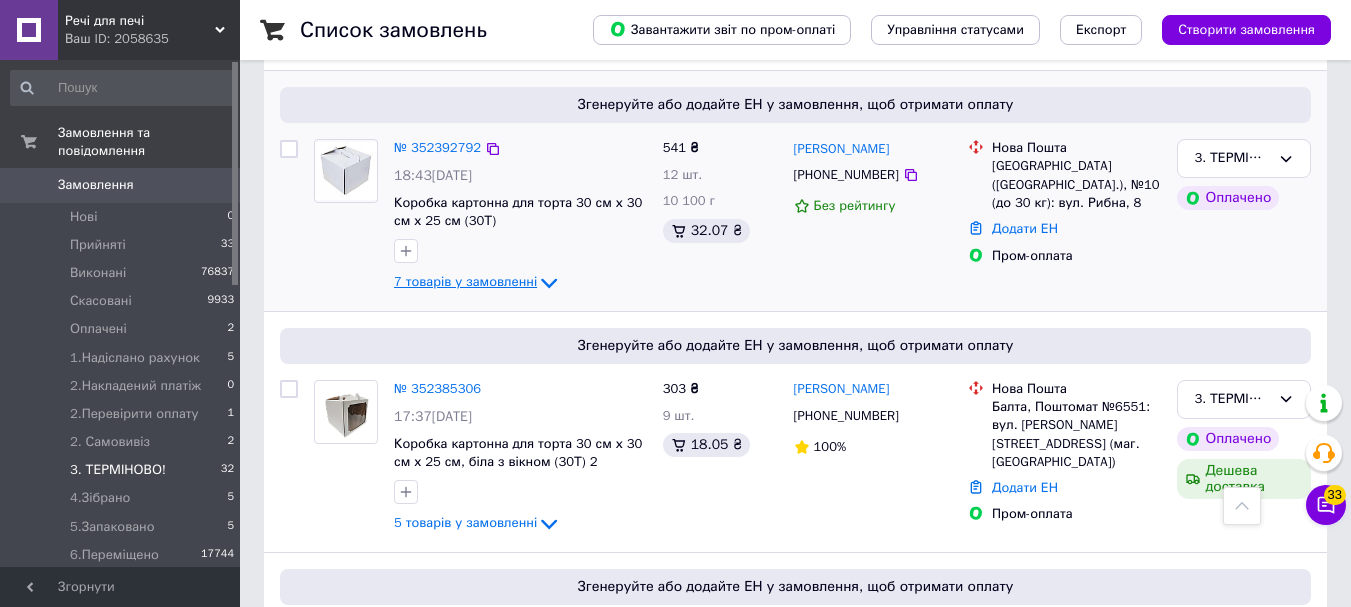 click on "7 товарів у замовленні" at bounding box center [465, 282] 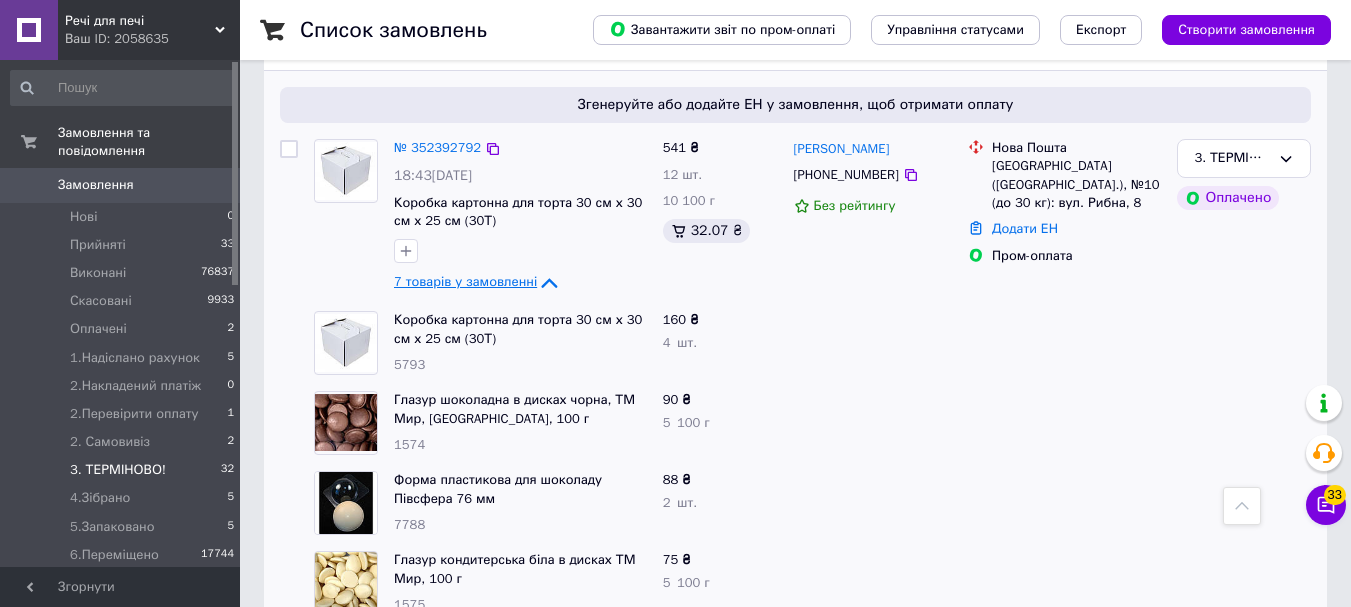 click on "7 товарів у замовленні" at bounding box center [465, 282] 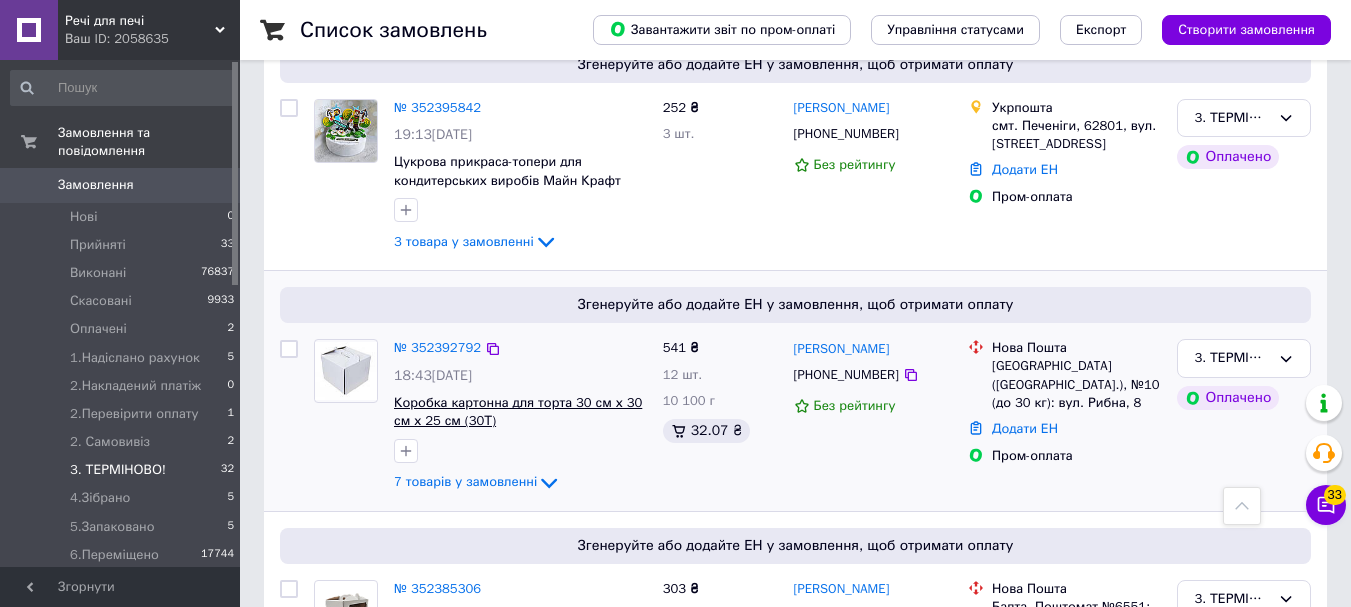 scroll, scrollTop: 3887, scrollLeft: 0, axis: vertical 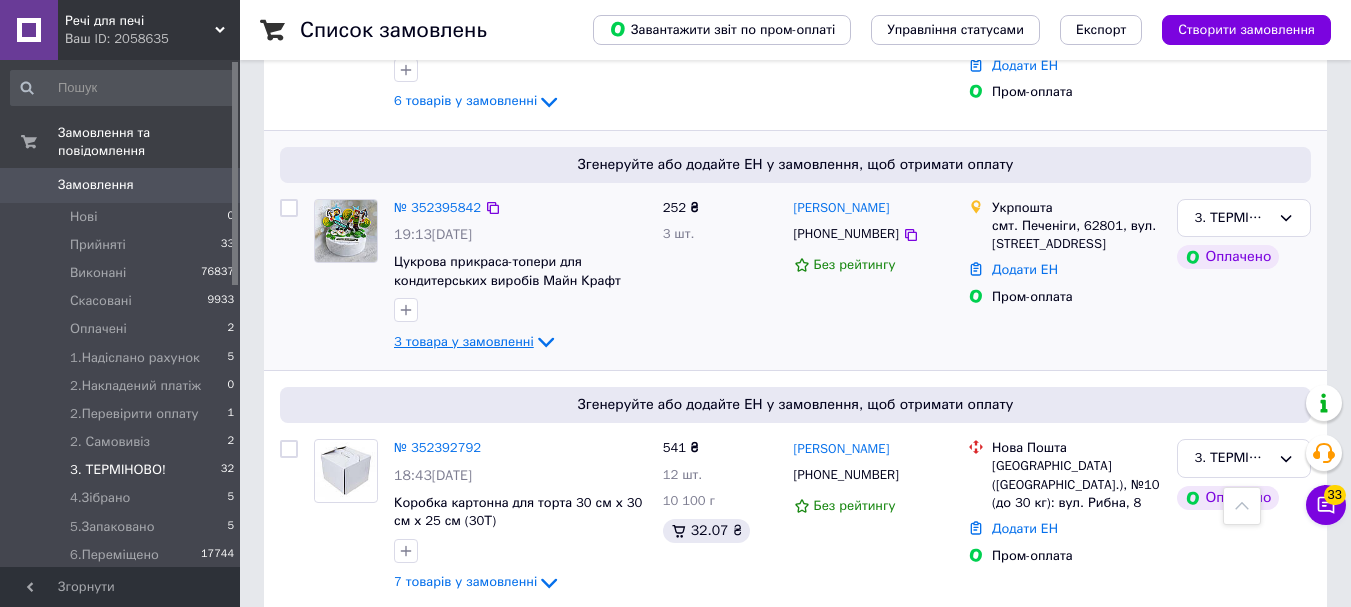 click on "3 товара у замовленні" at bounding box center [464, 341] 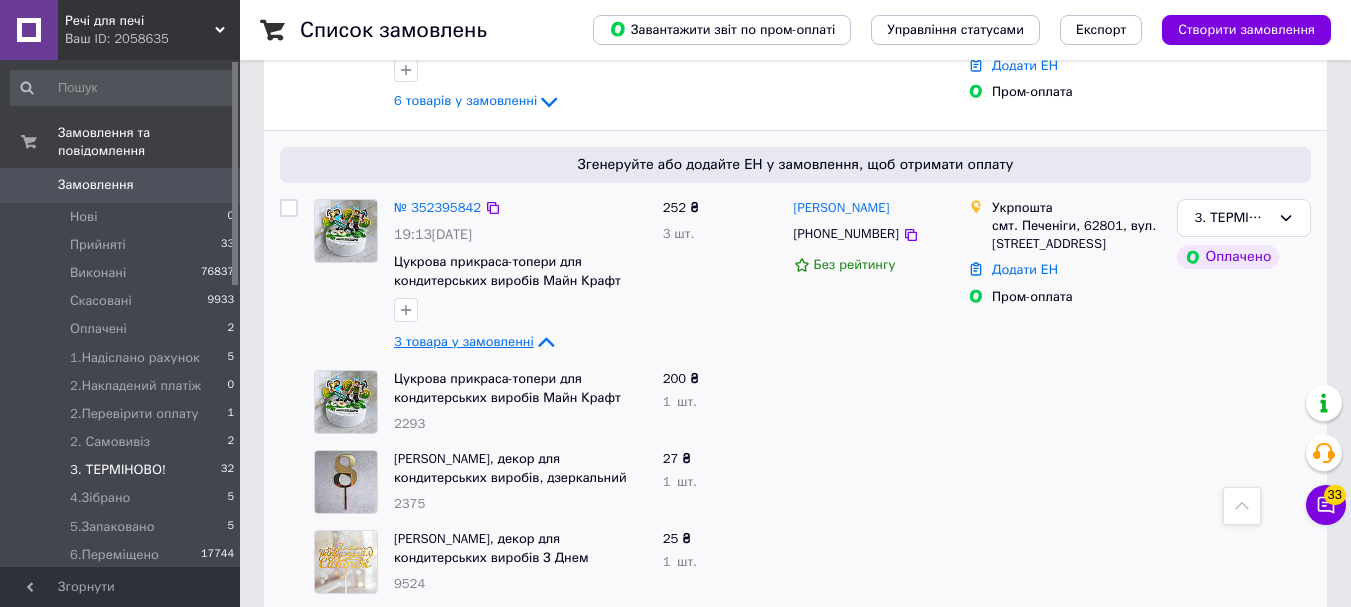 click on "3 товара у замовленні" at bounding box center [464, 341] 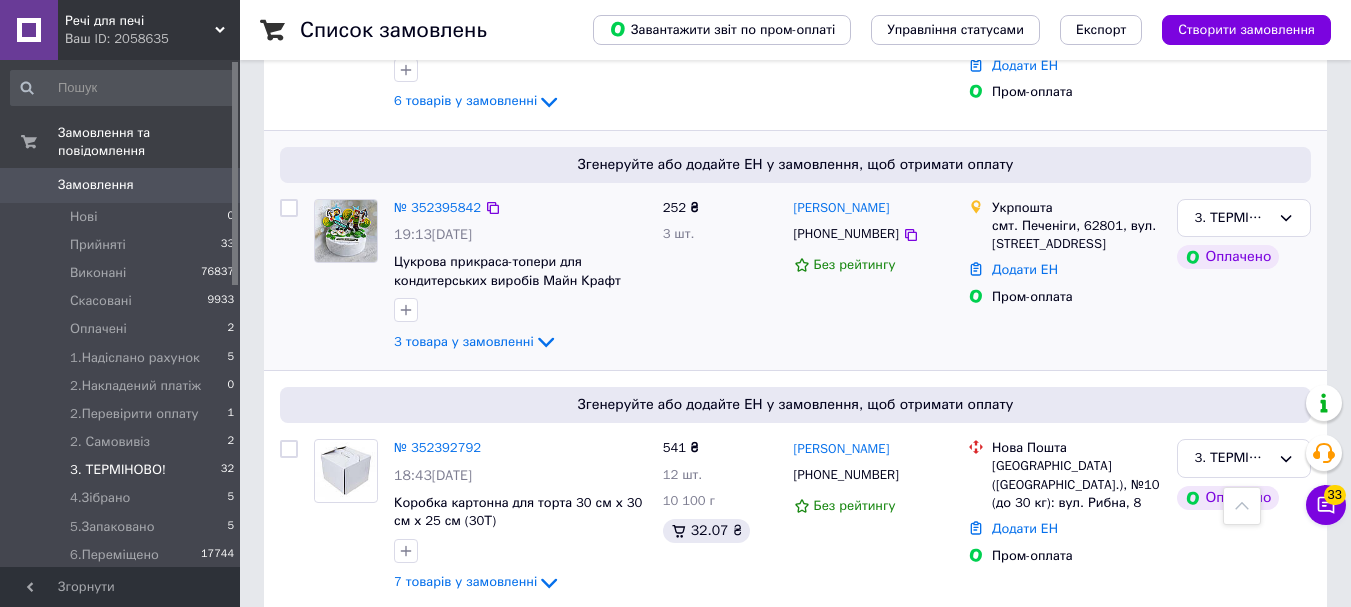 scroll, scrollTop: 3687, scrollLeft: 0, axis: vertical 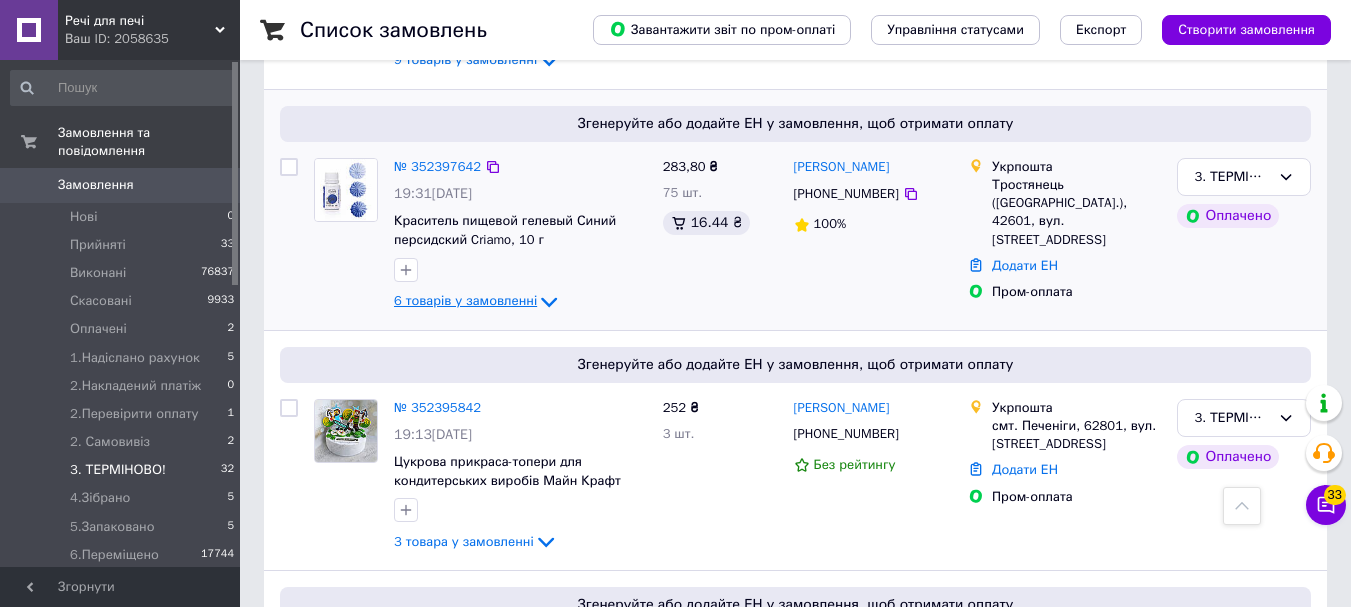 click on "6 товарів у замовленні" at bounding box center [465, 300] 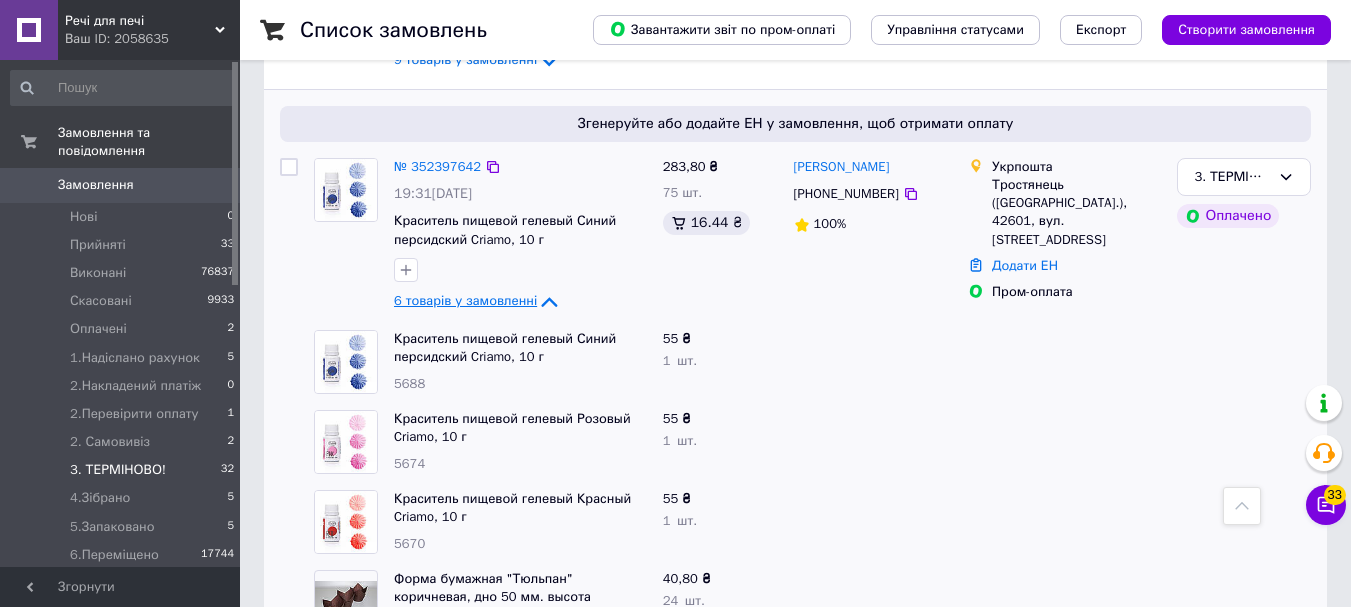 click on "6 товарів у замовленні" at bounding box center (465, 300) 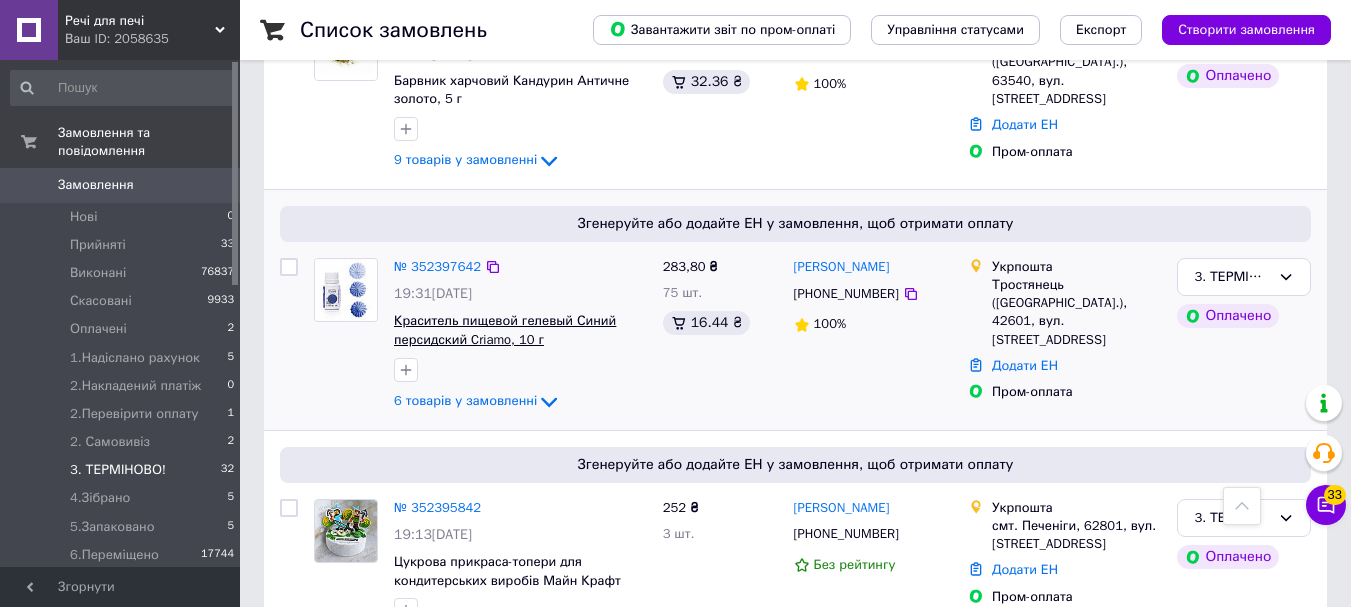 scroll, scrollTop: 3487, scrollLeft: 0, axis: vertical 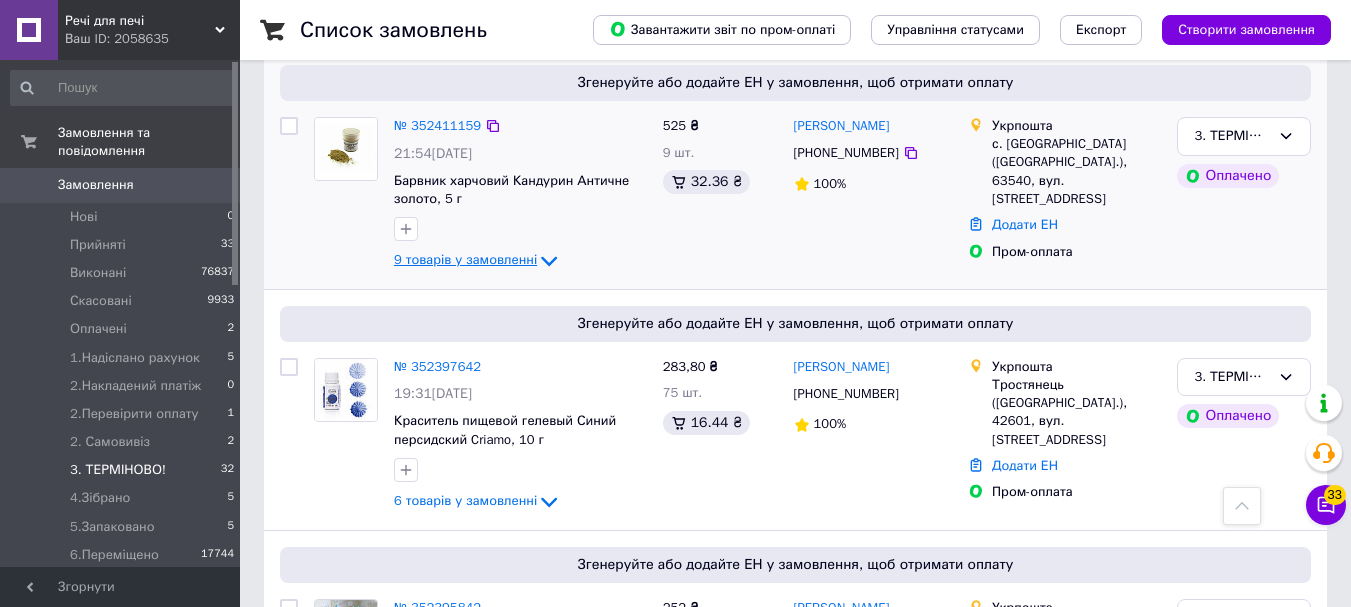 click on "9 товарів у замовленні" at bounding box center [465, 260] 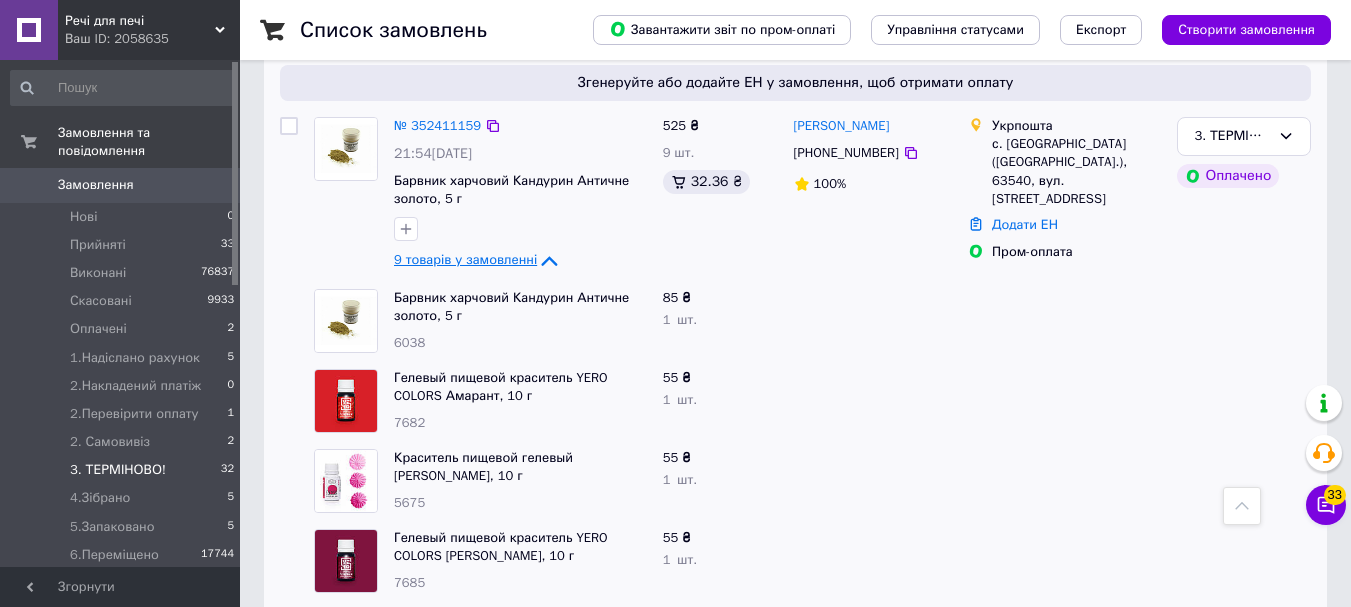 click on "9 товарів у замовленні" at bounding box center (465, 260) 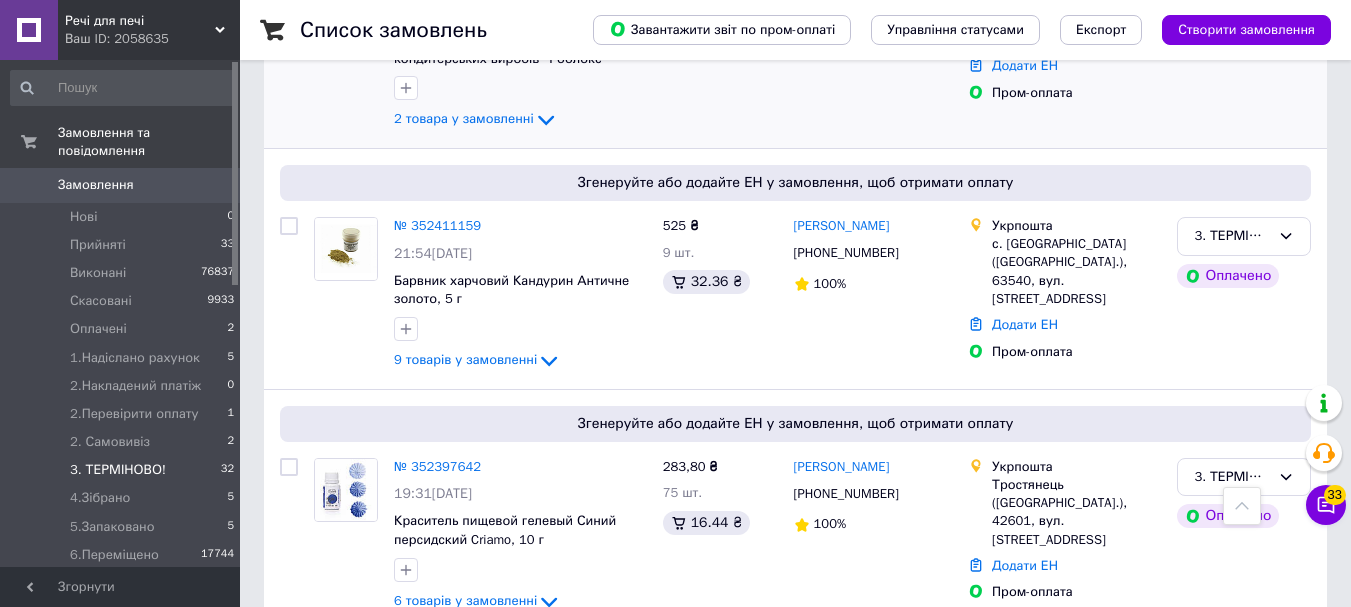 scroll, scrollTop: 3287, scrollLeft: 0, axis: vertical 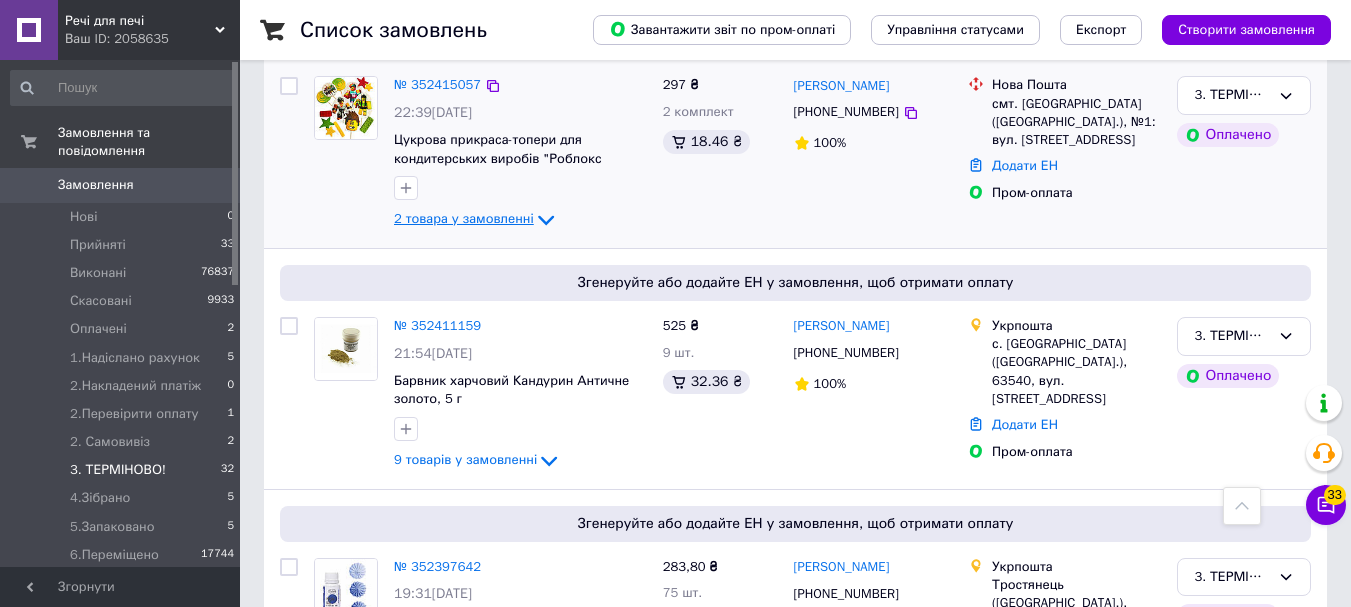 click on "2 товара у замовленні" at bounding box center [464, 219] 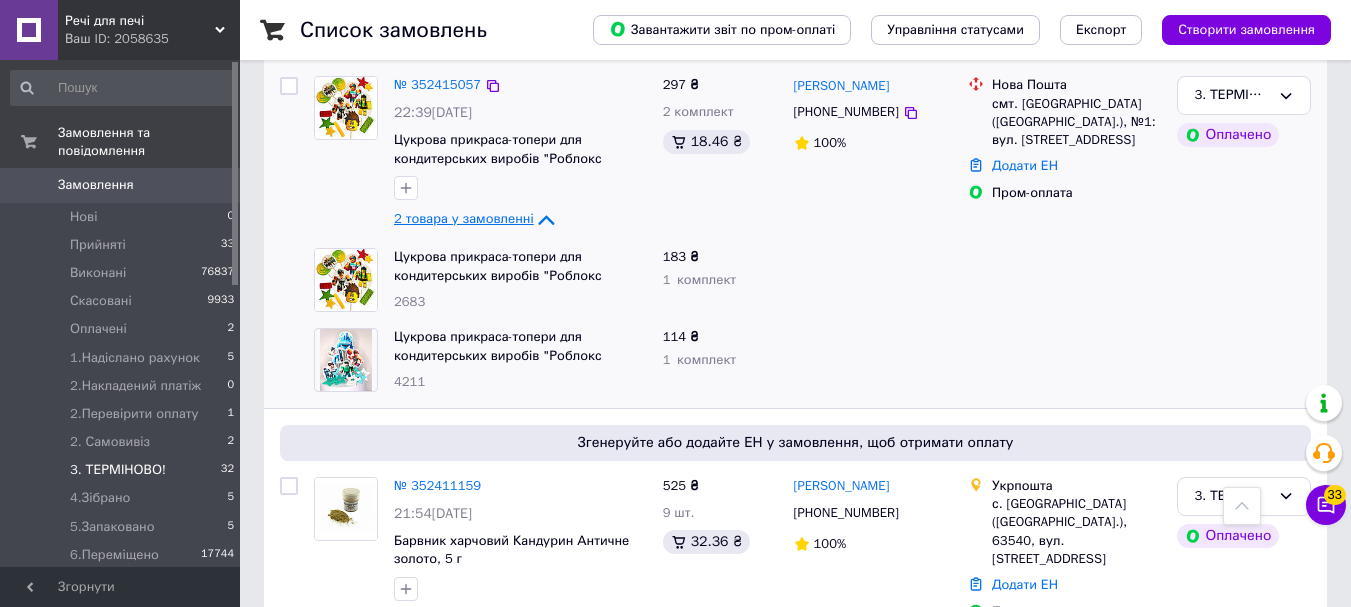 click on "2 товара у замовленні" at bounding box center (464, 219) 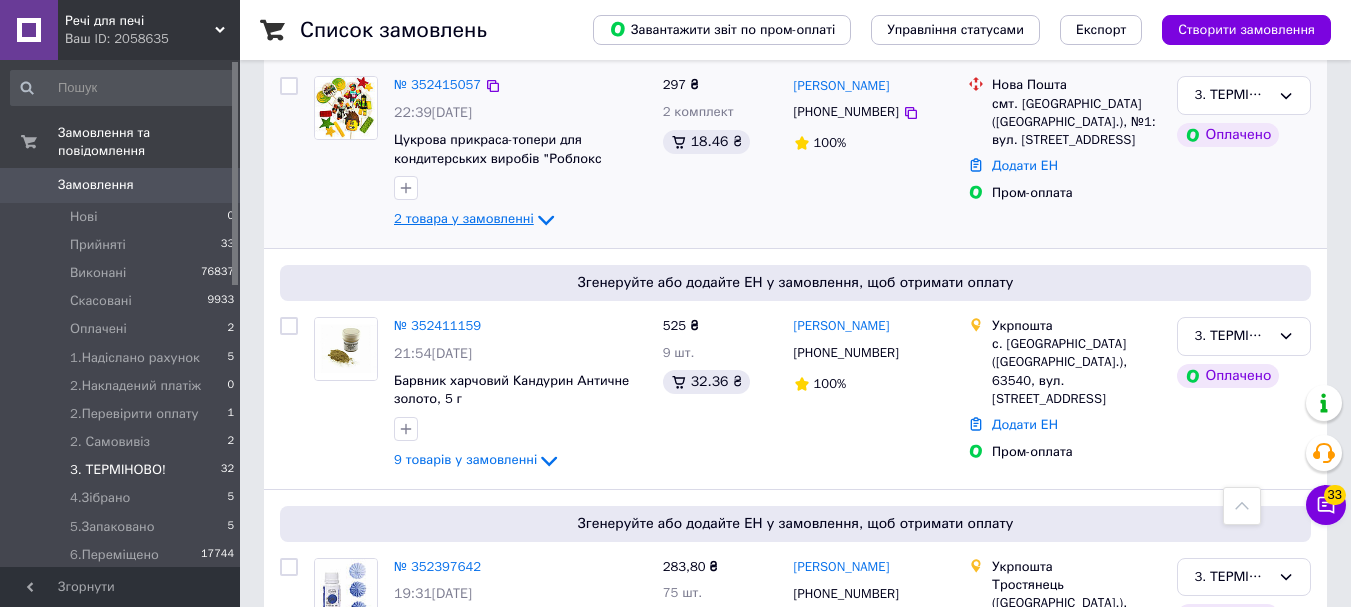 scroll, scrollTop: 3187, scrollLeft: 0, axis: vertical 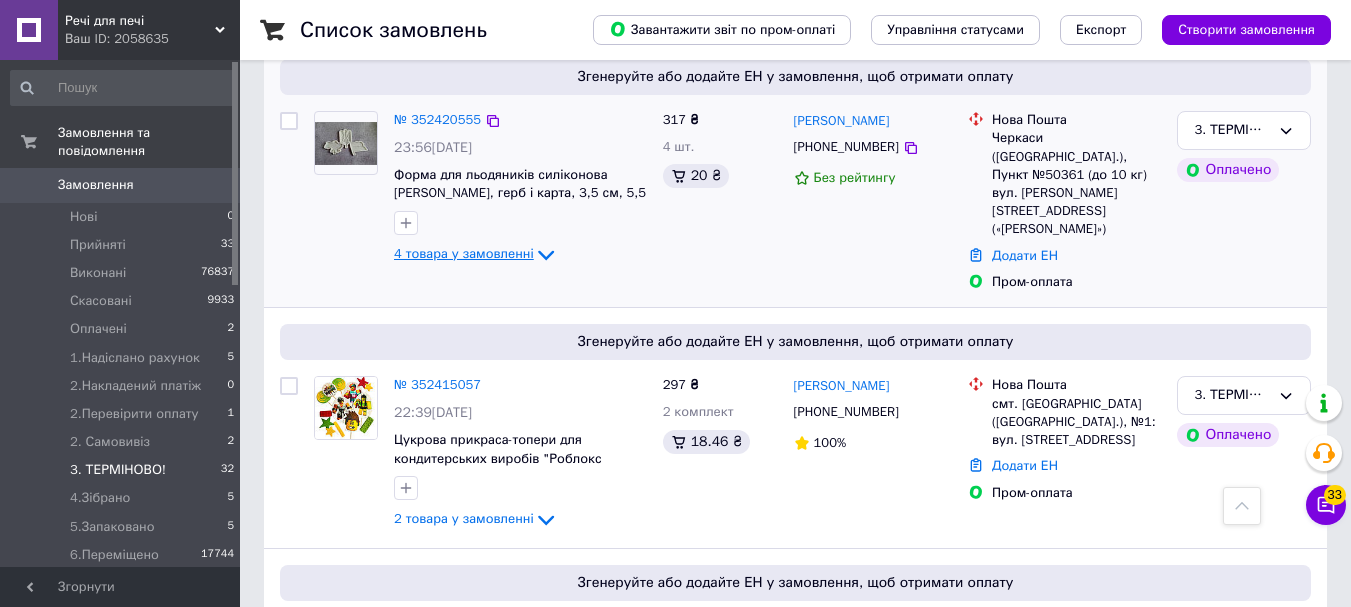 click on "4 товара у замовленні" at bounding box center (464, 254) 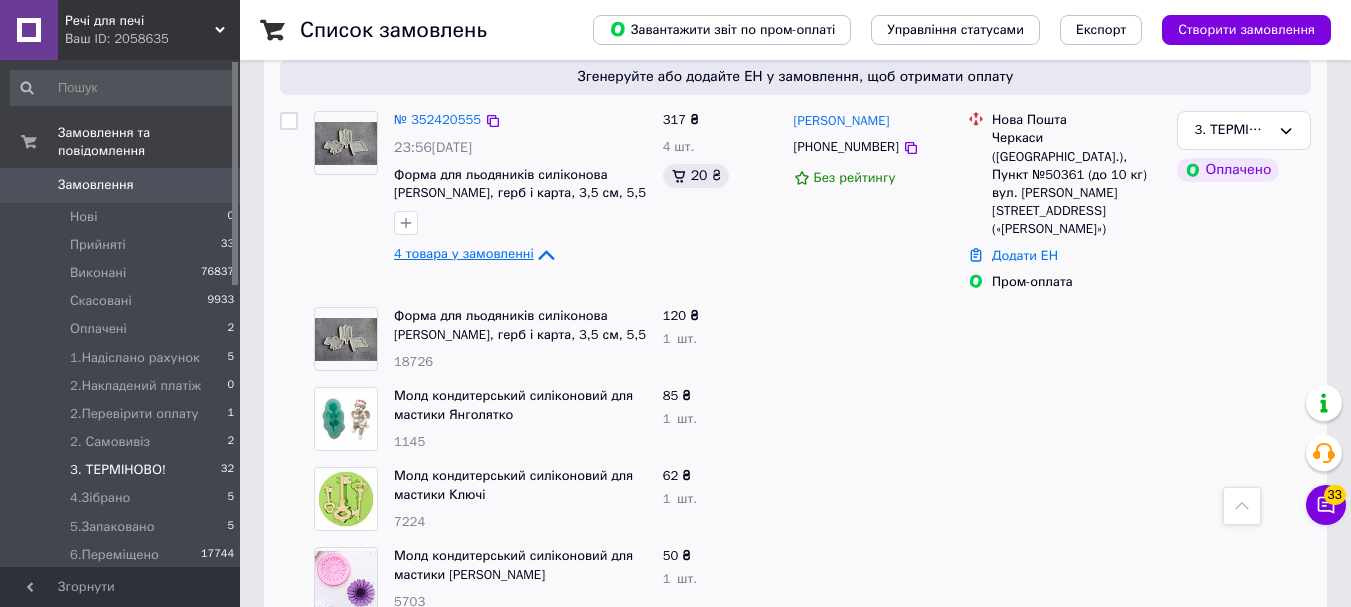 click on "4 товара у замовленні" at bounding box center [464, 254] 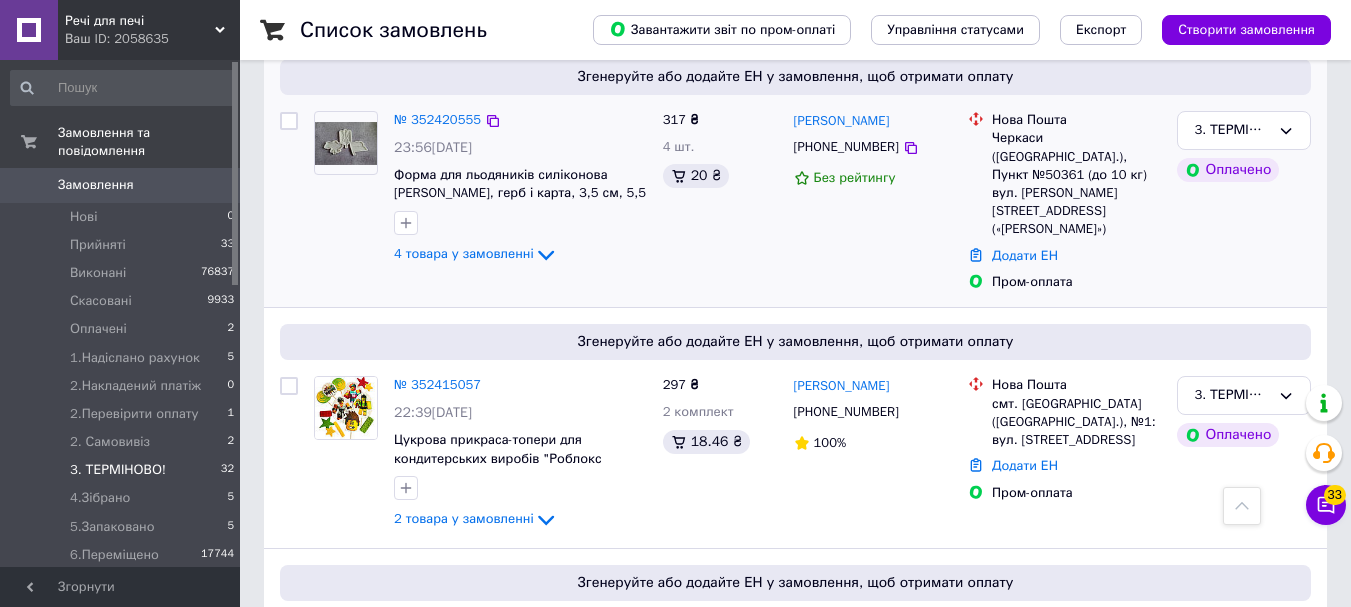 scroll, scrollTop: 2787, scrollLeft: 0, axis: vertical 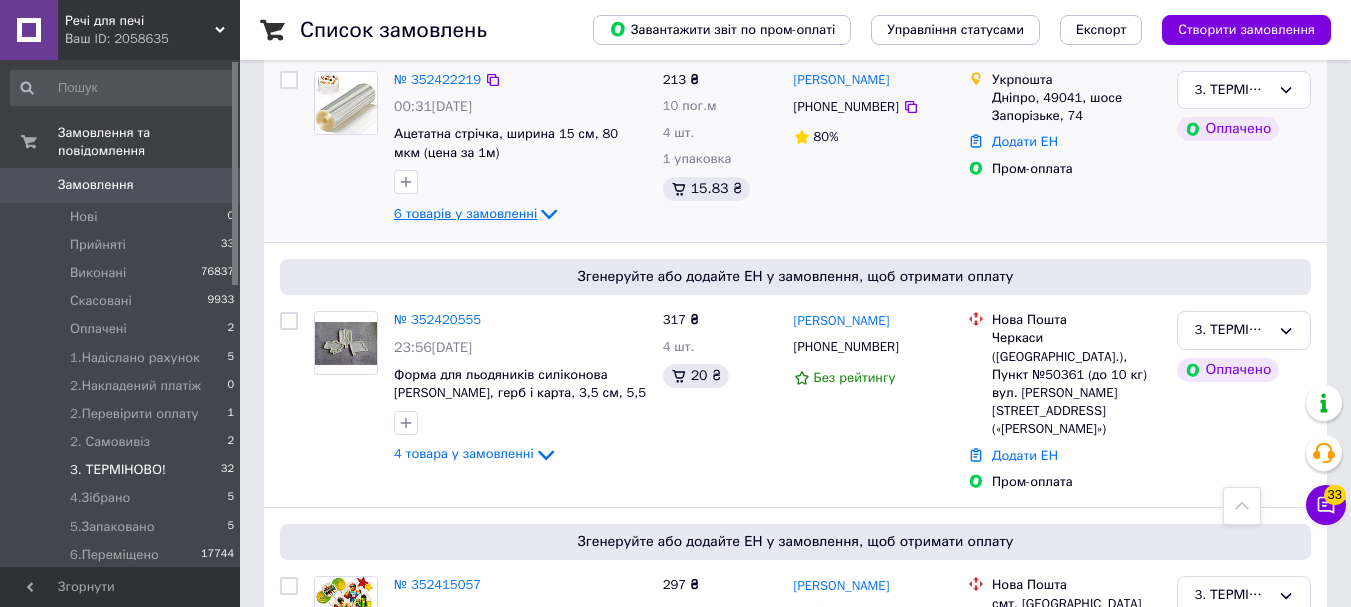 click on "6 товарів у замовленні" at bounding box center [465, 213] 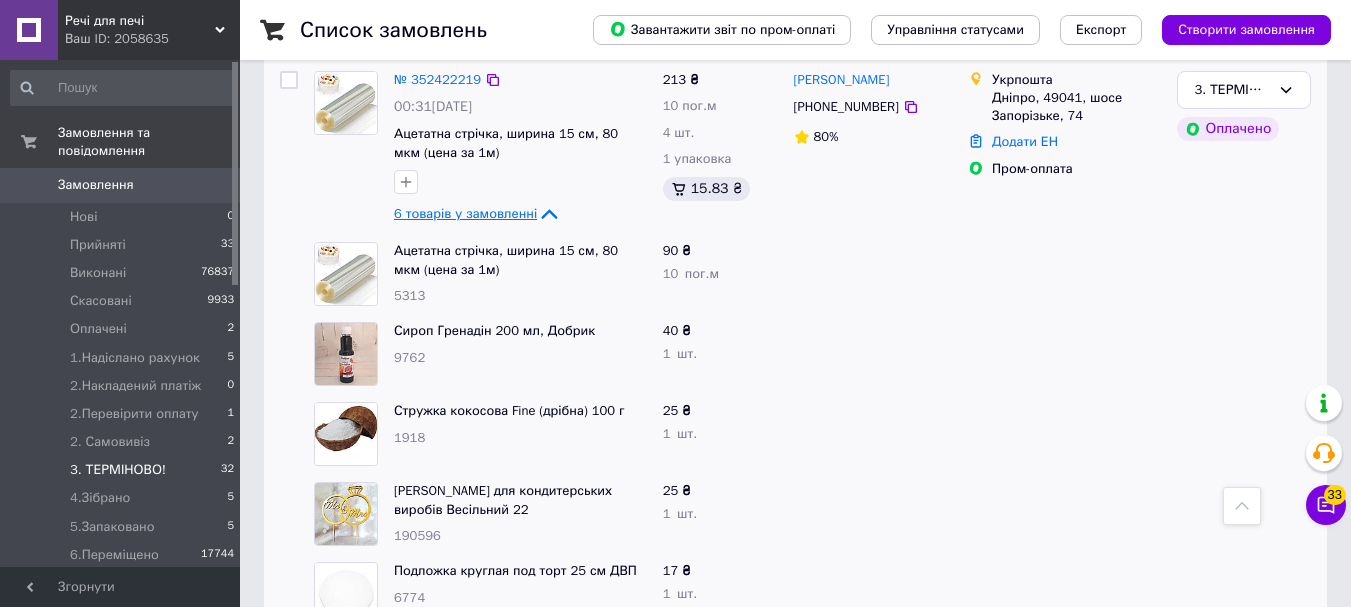 click on "6 товарів у замовленні" at bounding box center (465, 213) 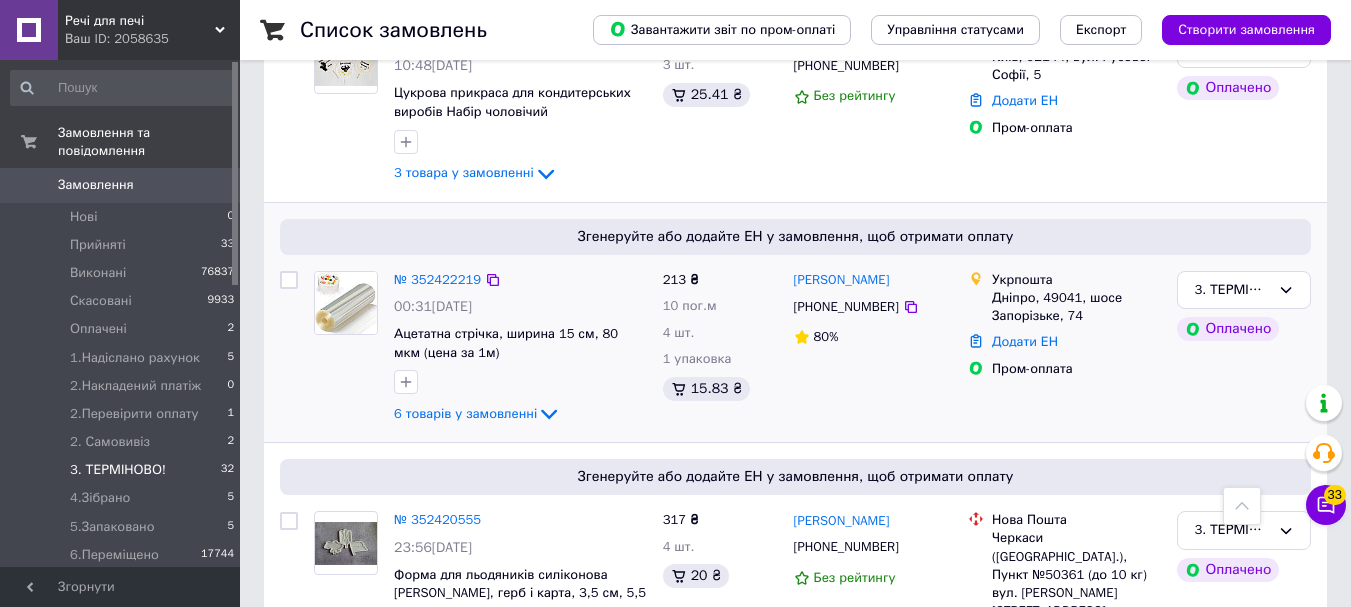 scroll, scrollTop: 2487, scrollLeft: 0, axis: vertical 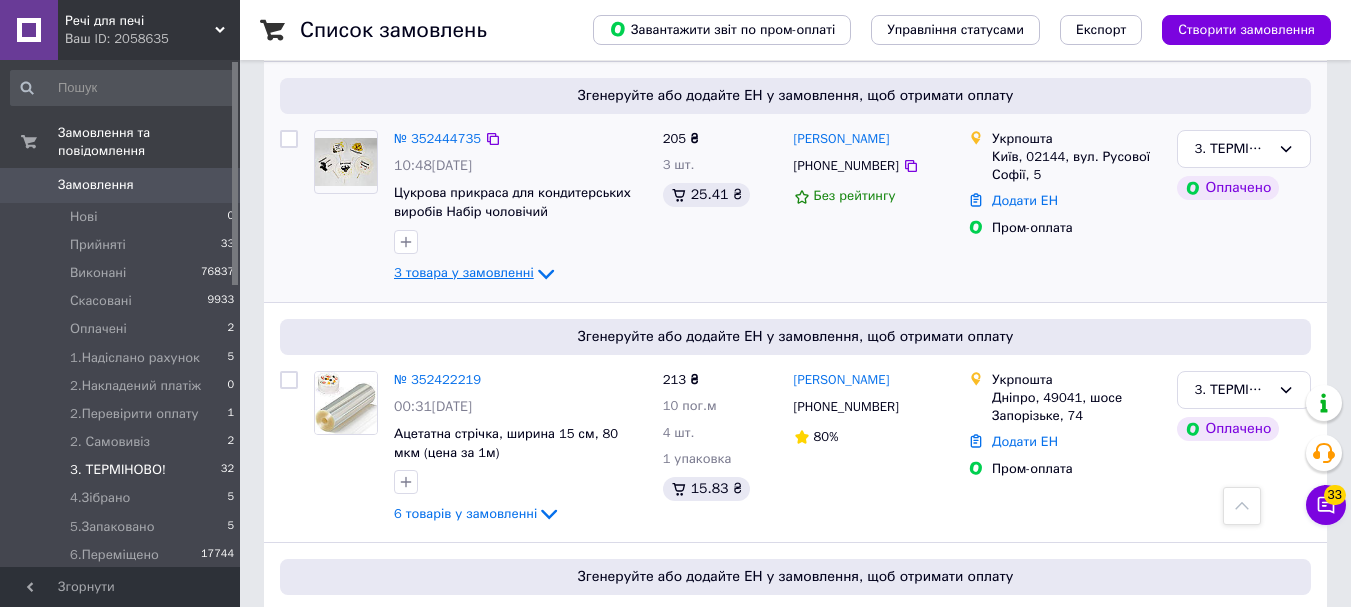 click on "3 товара у замовленні" at bounding box center (464, 272) 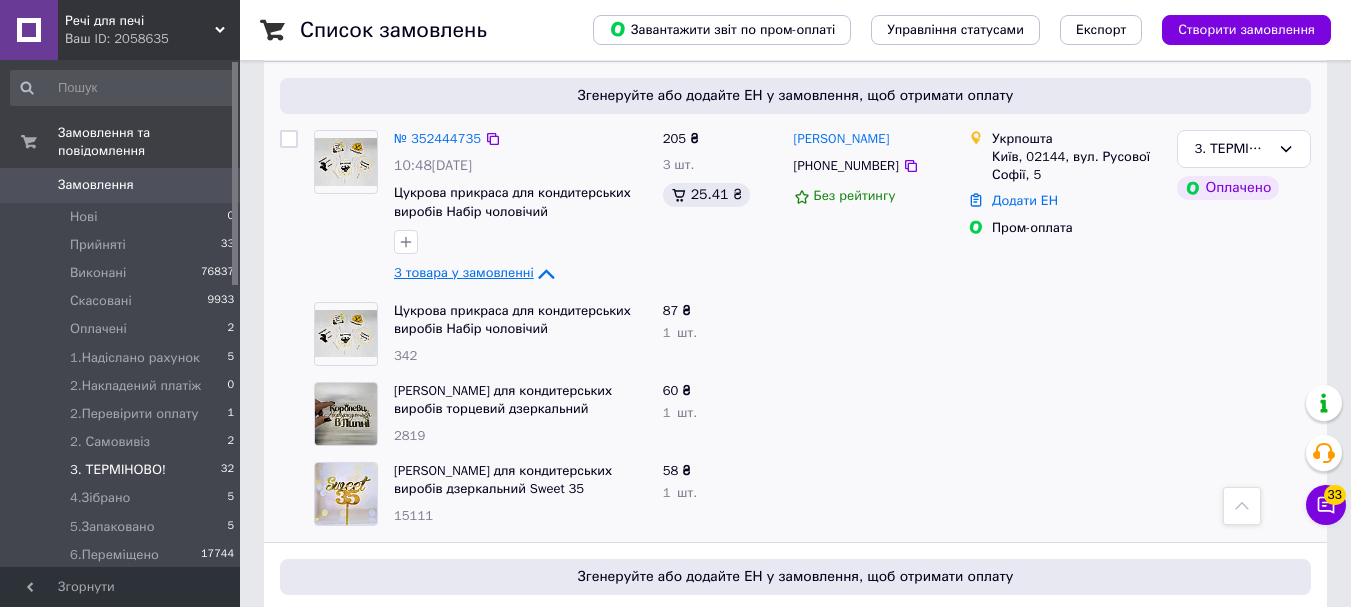 click on "3 товара у замовленні" at bounding box center (464, 272) 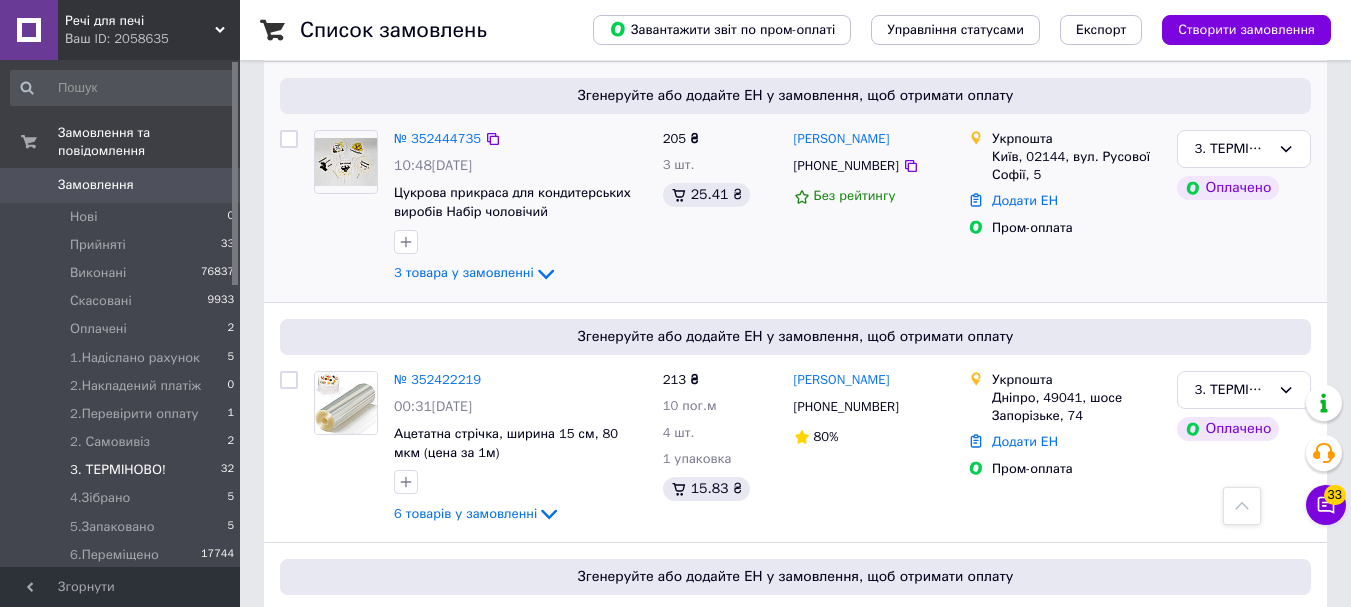scroll, scrollTop: 2287, scrollLeft: 0, axis: vertical 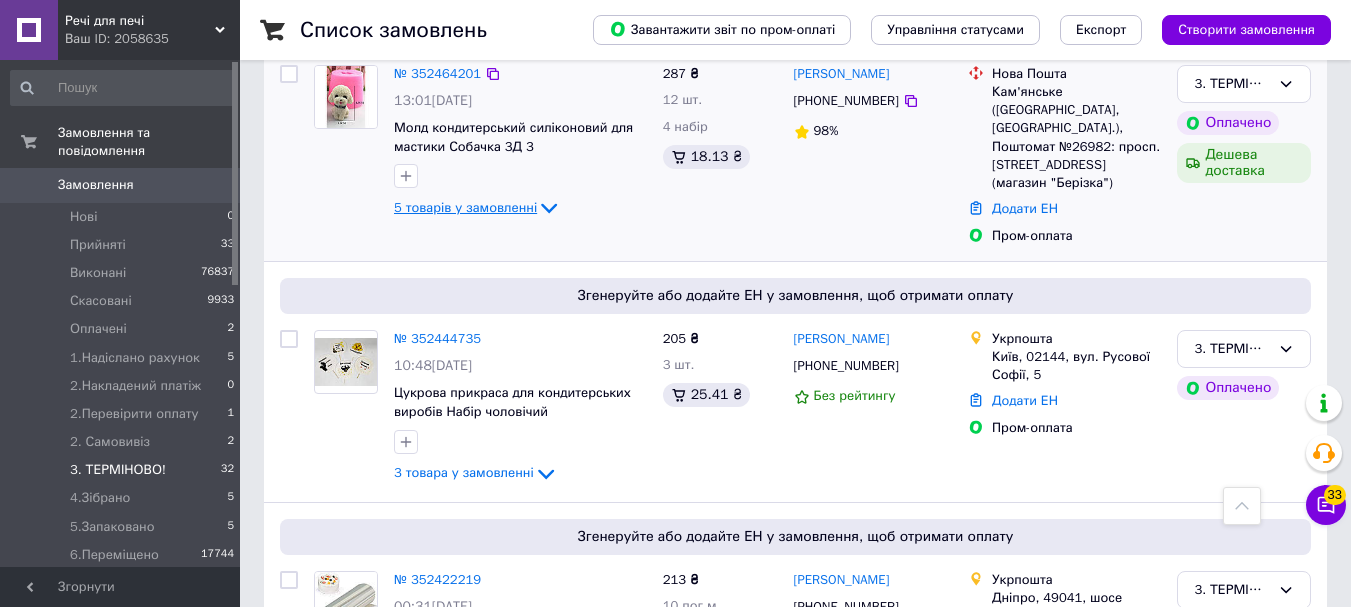 click on "5 товарів у замовленні" at bounding box center [465, 207] 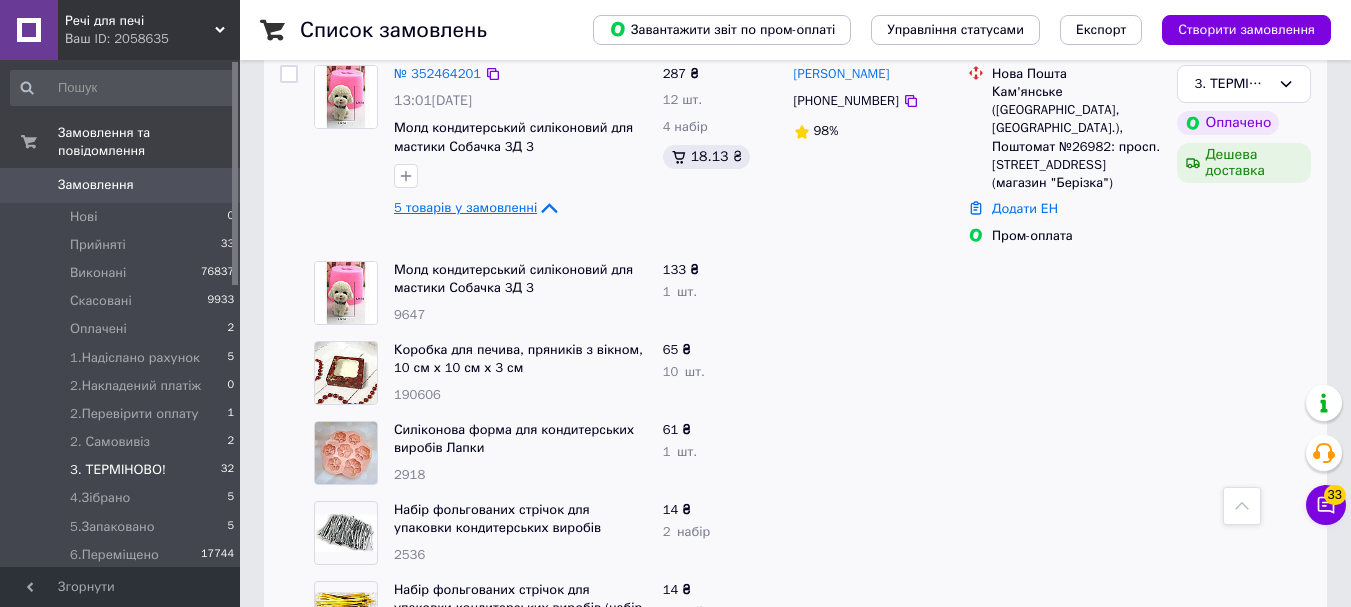 click on "5 товарів у замовленні" at bounding box center [465, 207] 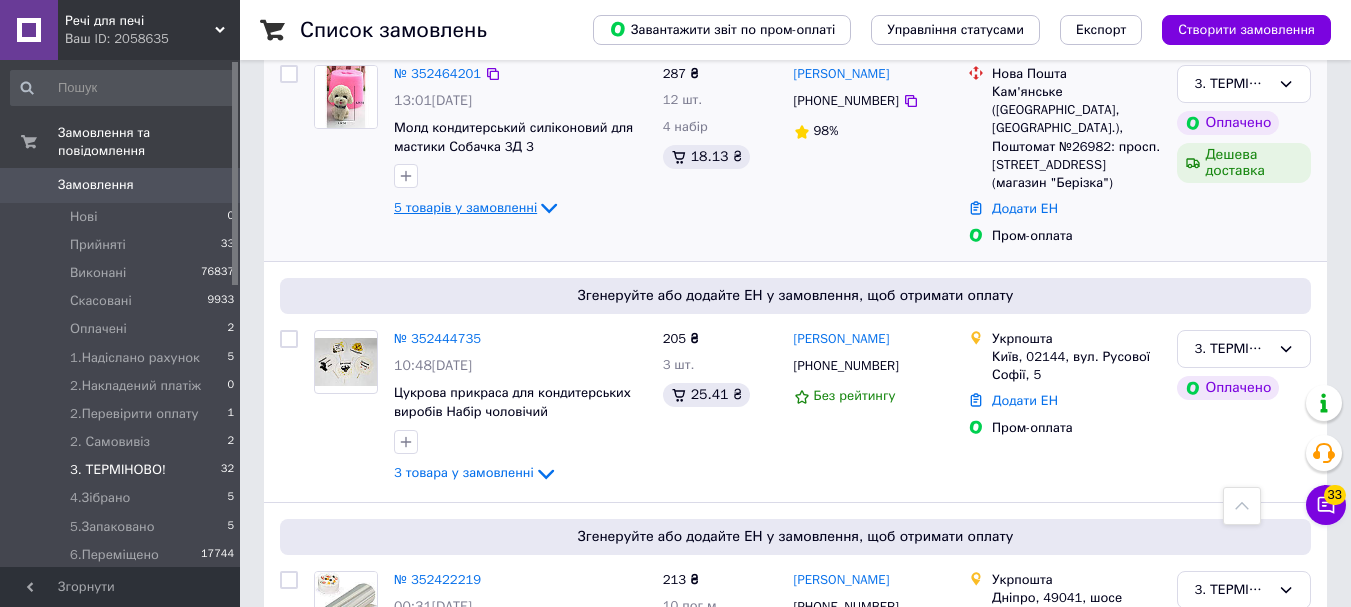 scroll, scrollTop: 2187, scrollLeft: 0, axis: vertical 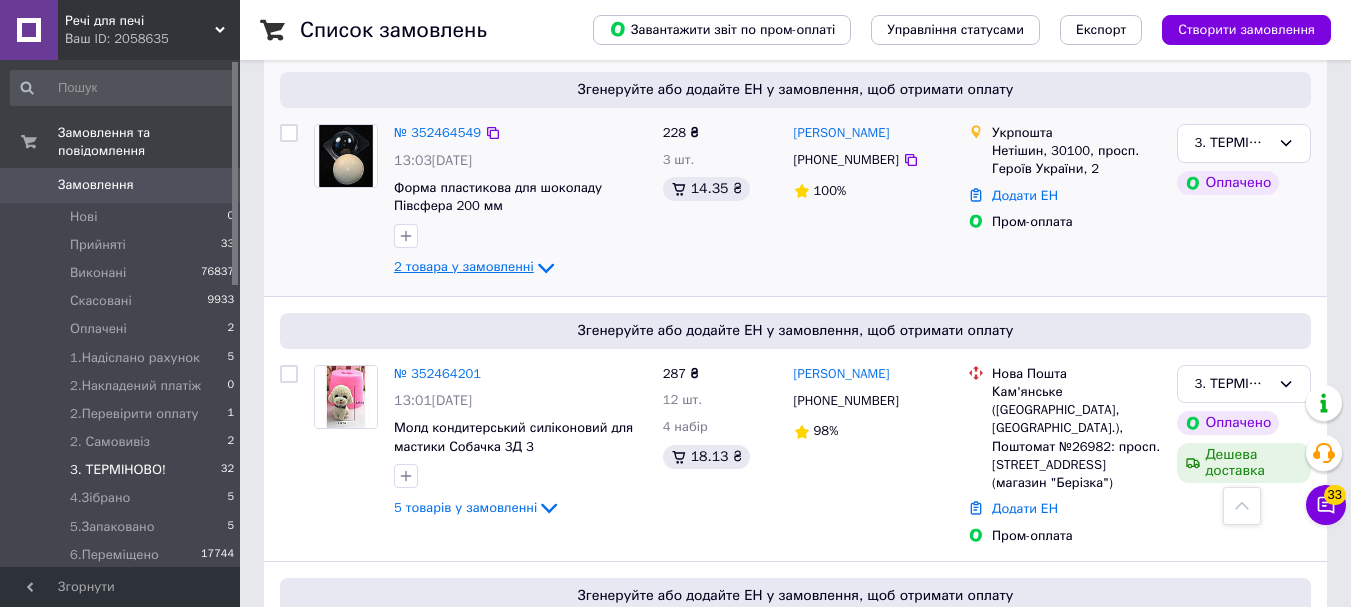 click on "2 товара у замовленні" at bounding box center [464, 266] 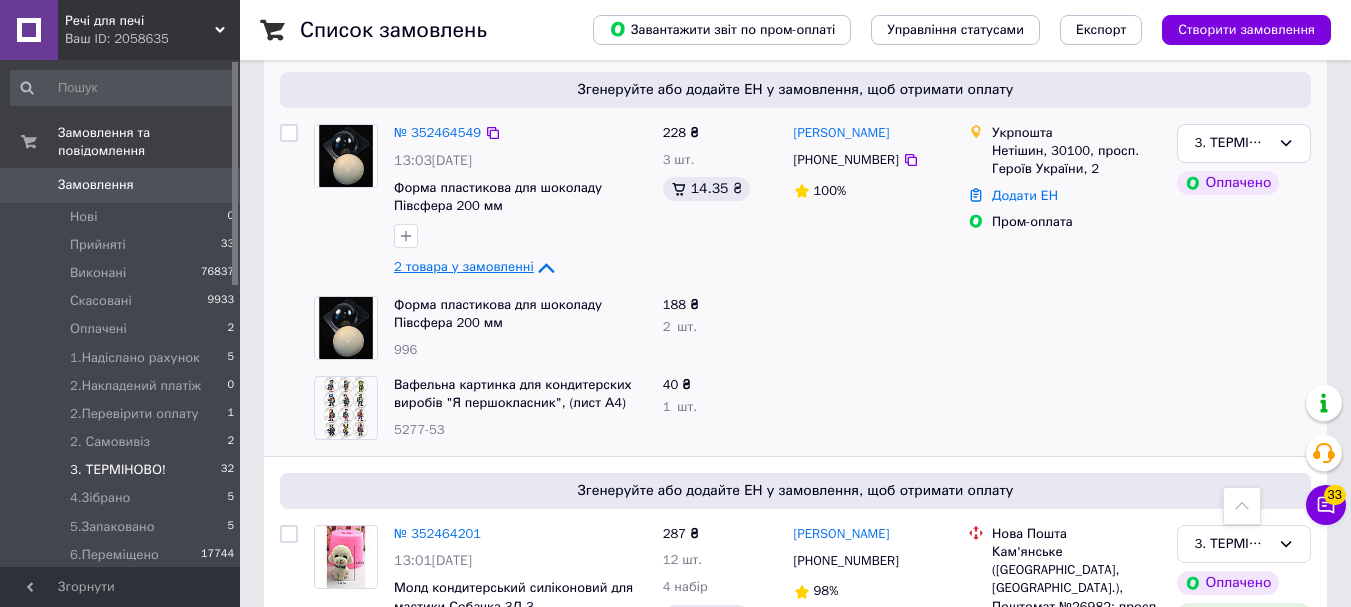 click on "2 товара у замовленні" at bounding box center [464, 266] 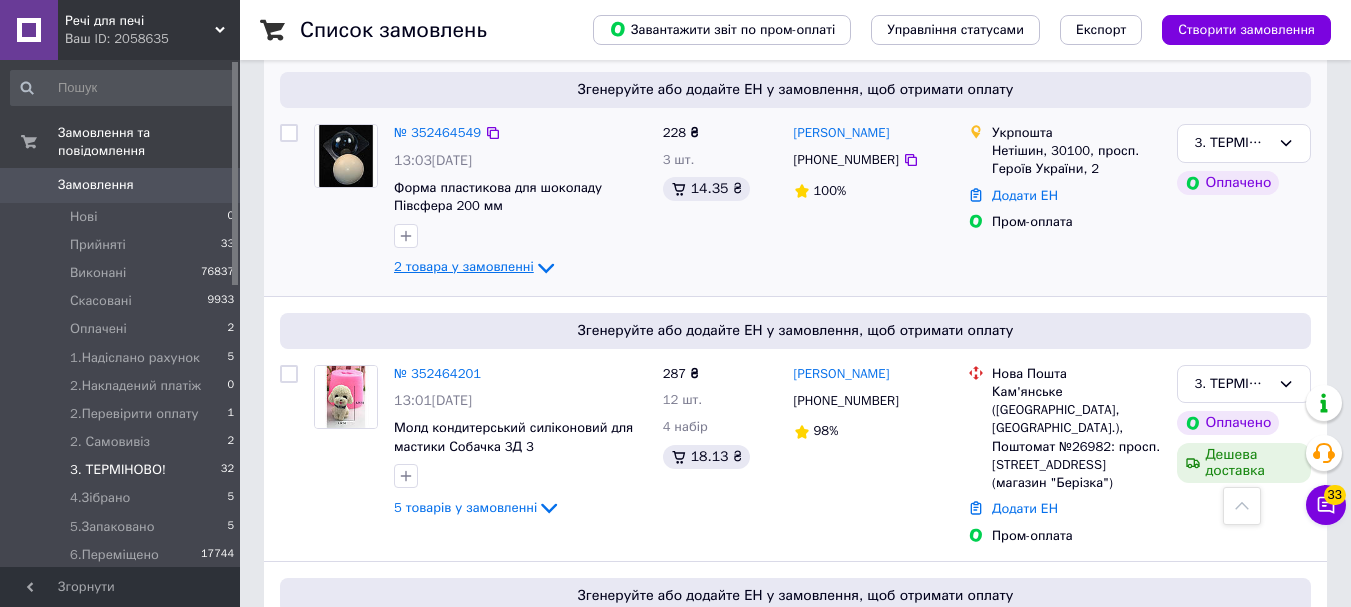 scroll, scrollTop: 1787, scrollLeft: 0, axis: vertical 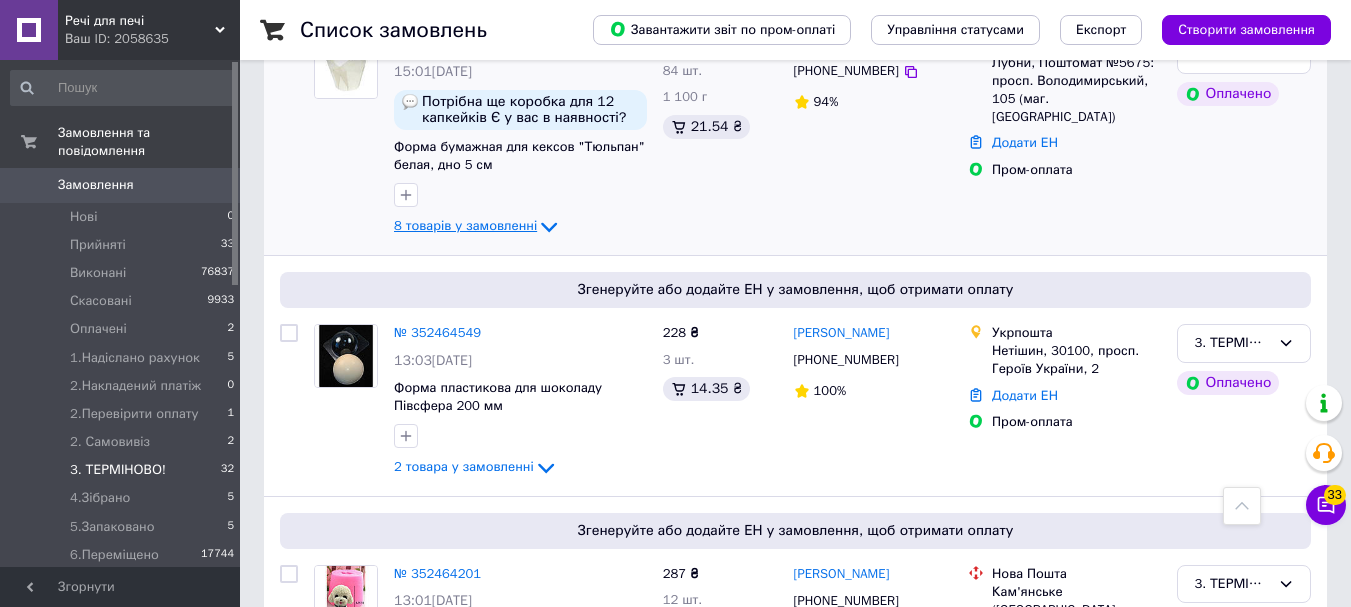 click on "8 товарів у замовленні" at bounding box center (465, 226) 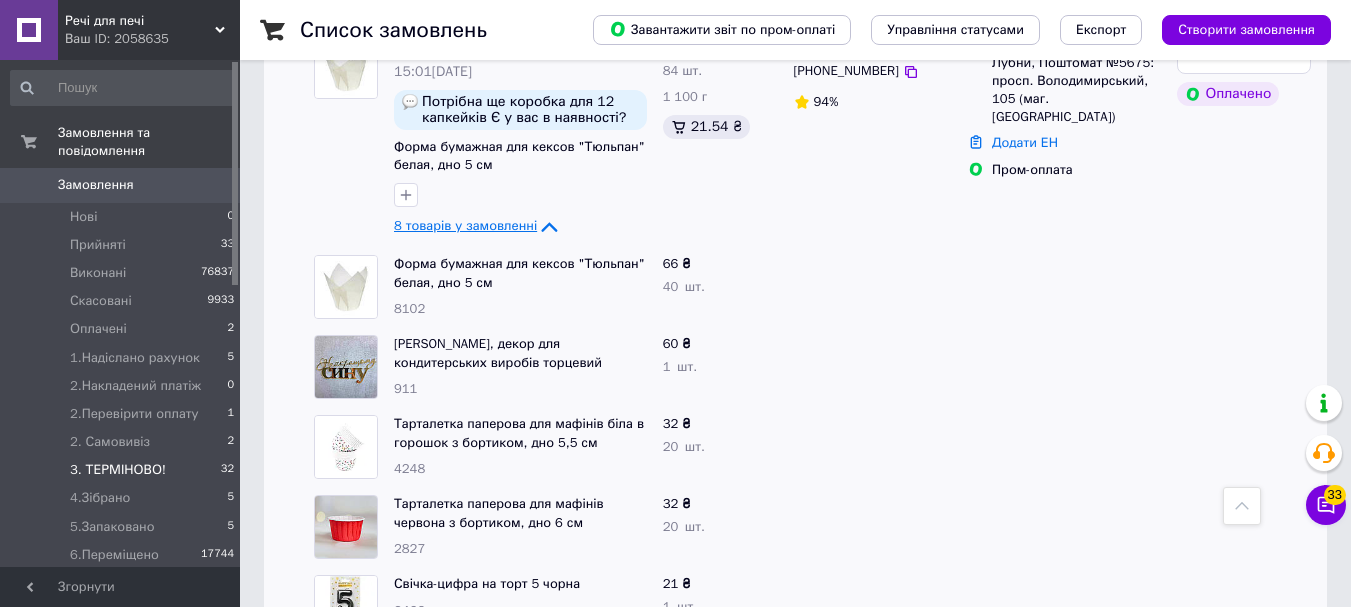 click on "8 товарів у замовленні" at bounding box center (465, 226) 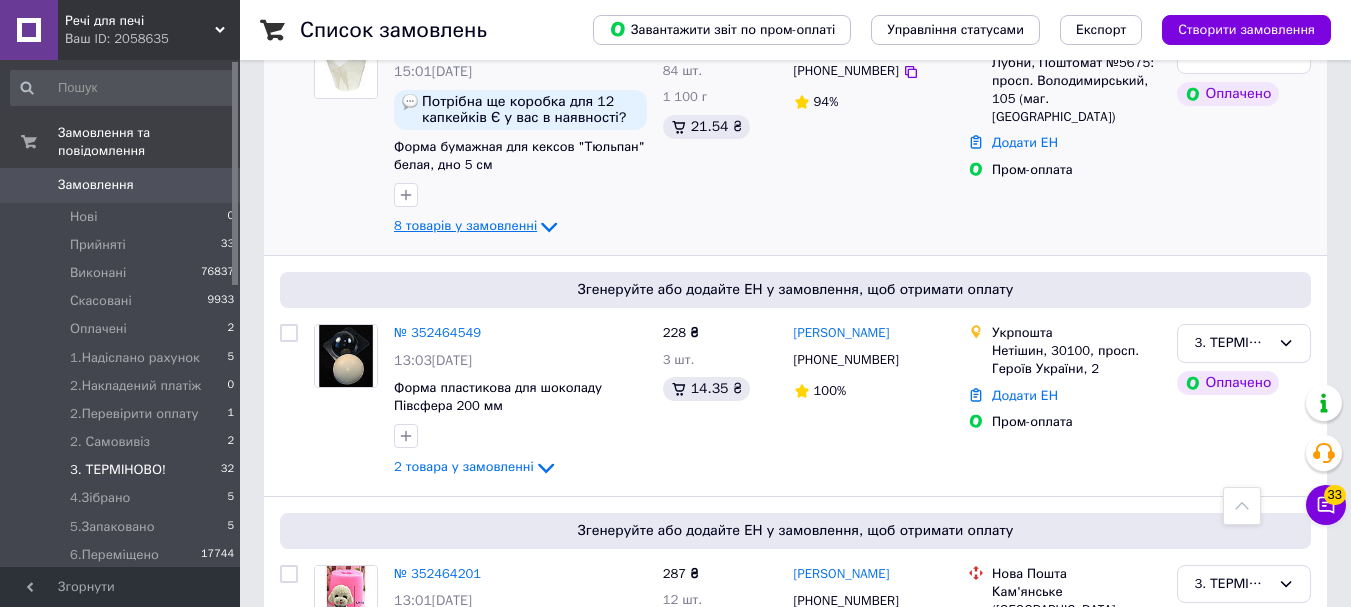 scroll, scrollTop: 1687, scrollLeft: 0, axis: vertical 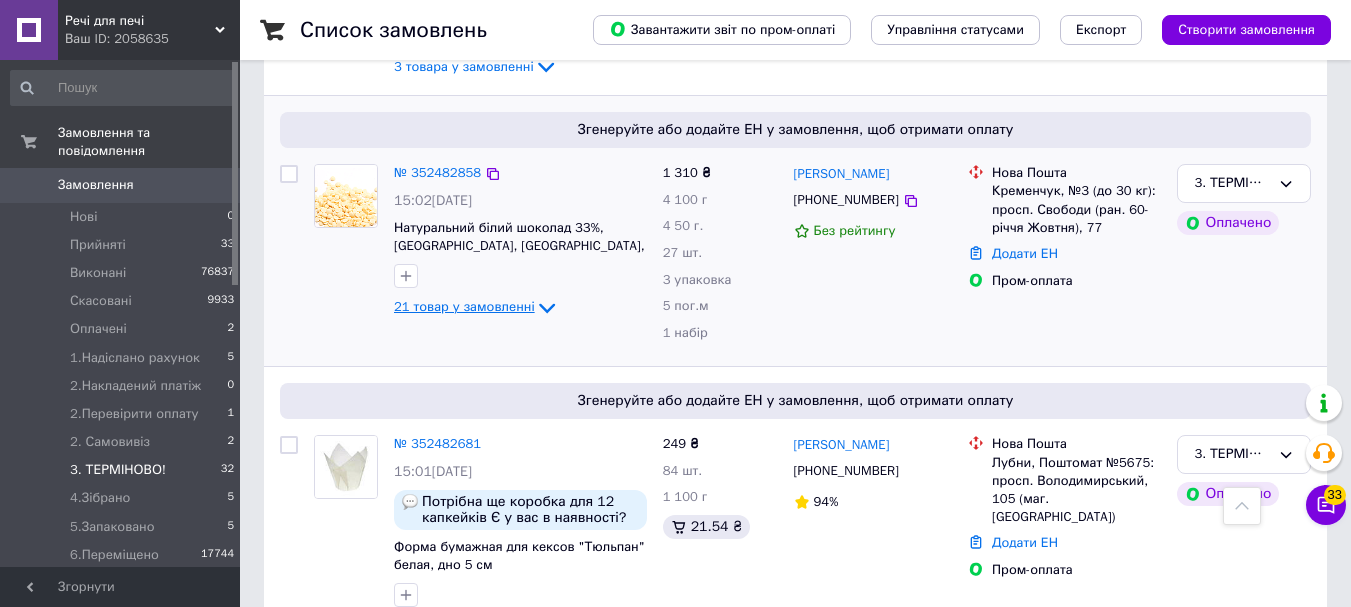 click on "21 товар у замовленні" at bounding box center (464, 307) 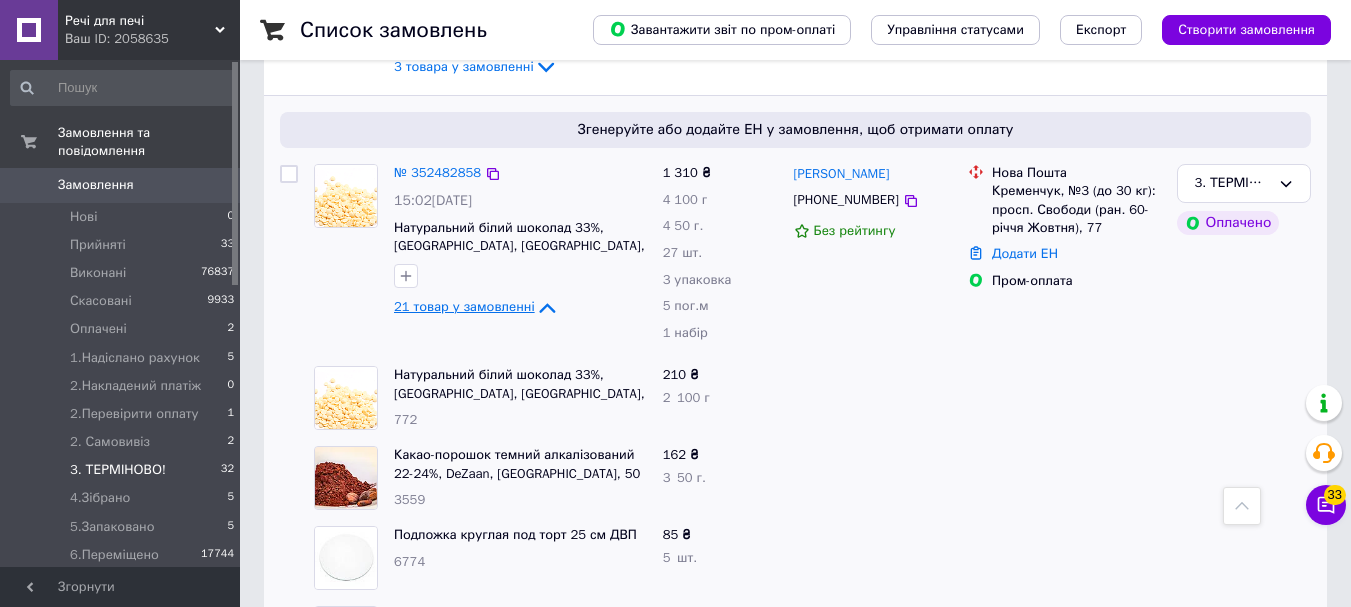 click on "21 товар у замовленні" at bounding box center [464, 307] 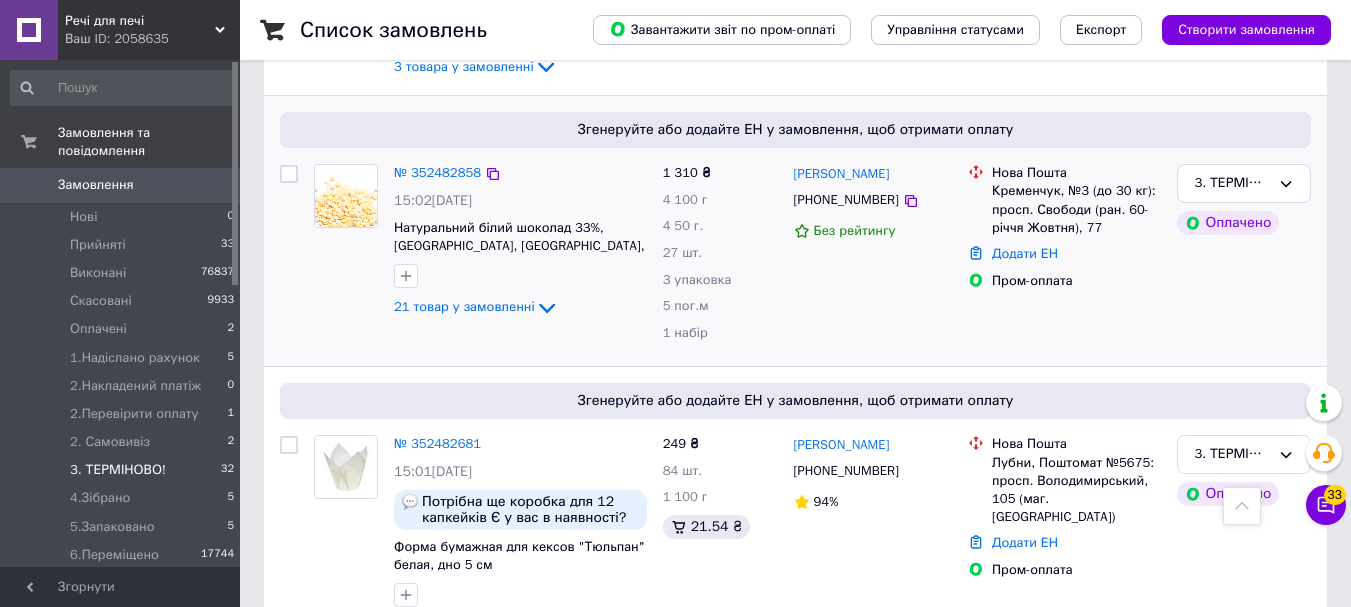 scroll, scrollTop: 1187, scrollLeft: 0, axis: vertical 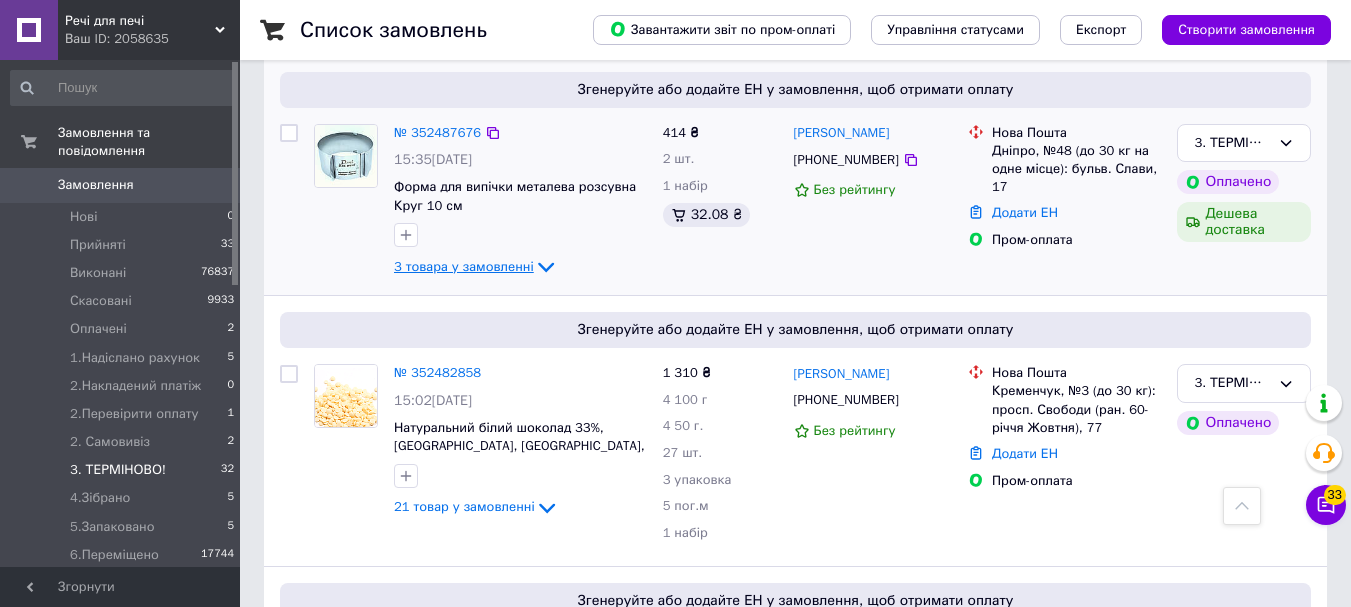 click on "3 товара у замовленні" at bounding box center [464, 266] 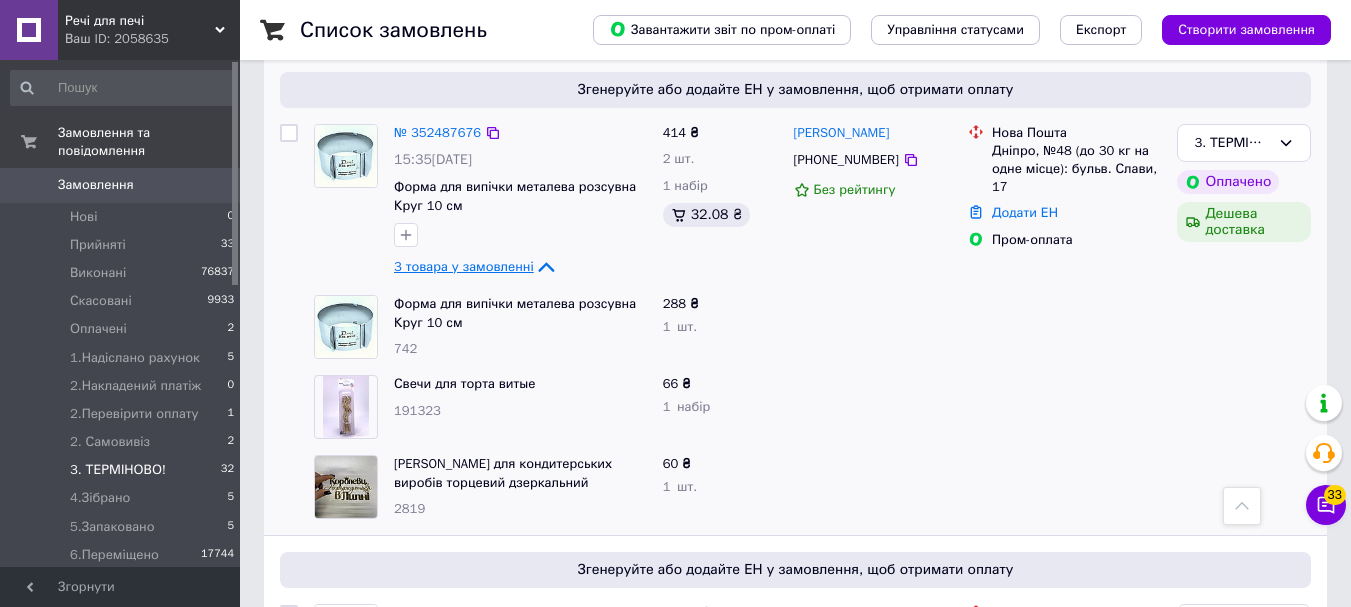 click on "3 товара у замовленні" at bounding box center [464, 266] 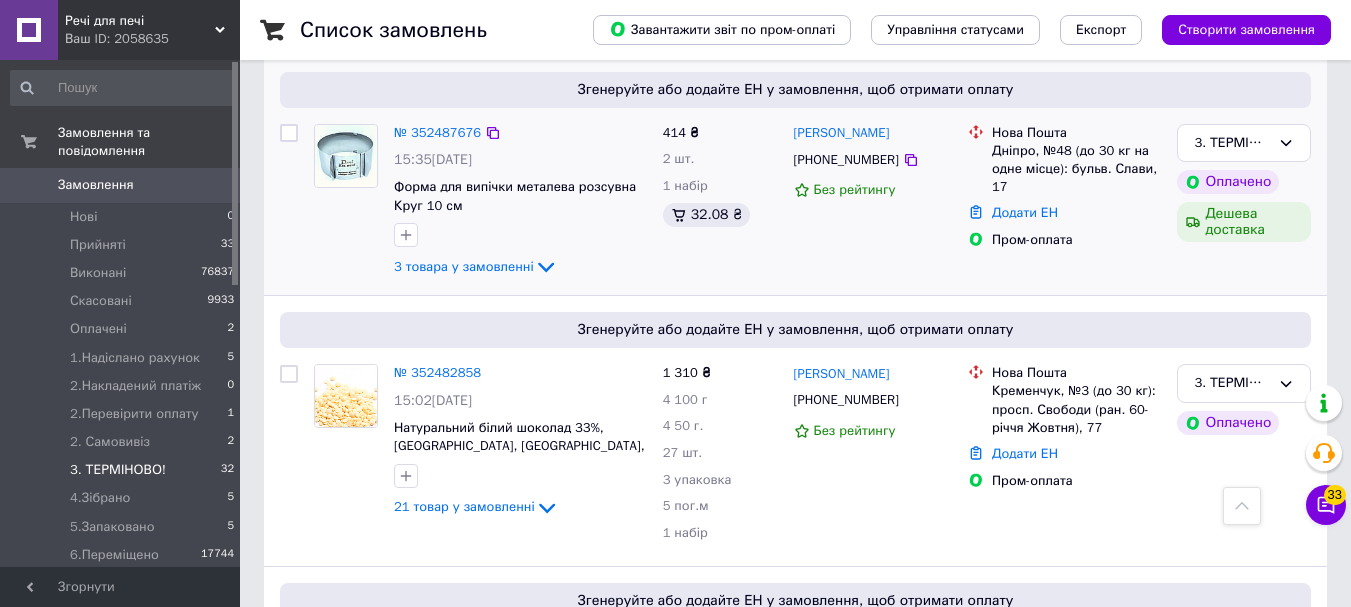 scroll, scrollTop: 987, scrollLeft: 0, axis: vertical 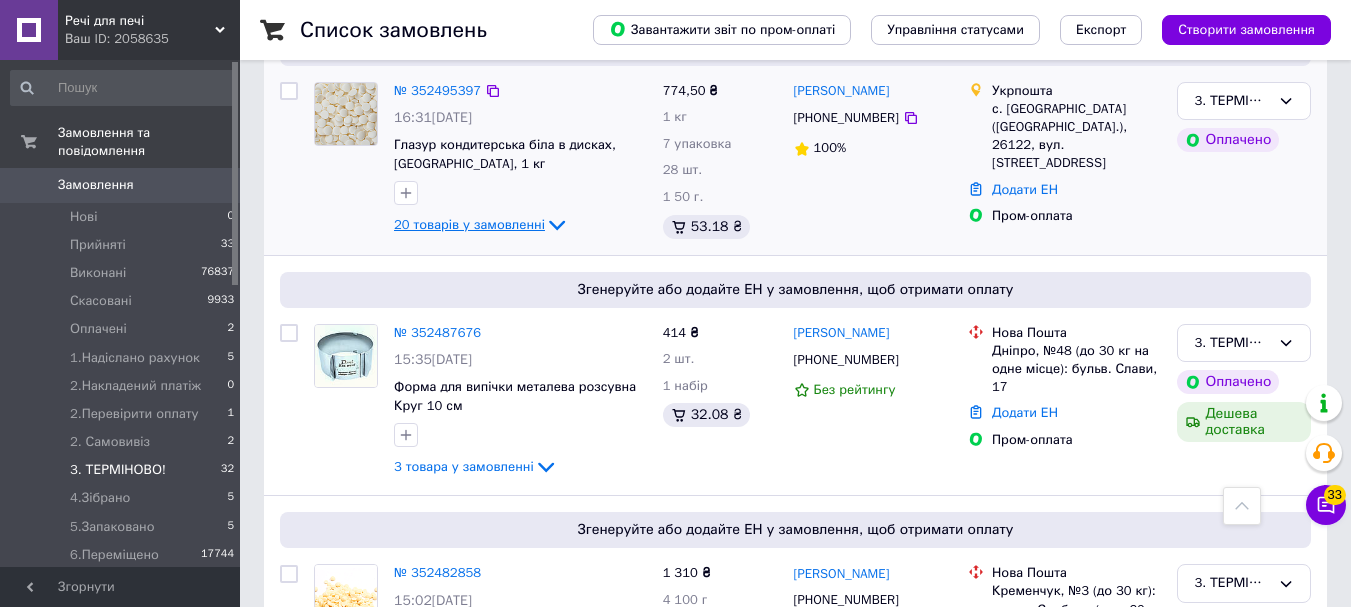 click on "20 товарів у замовленні" at bounding box center [469, 224] 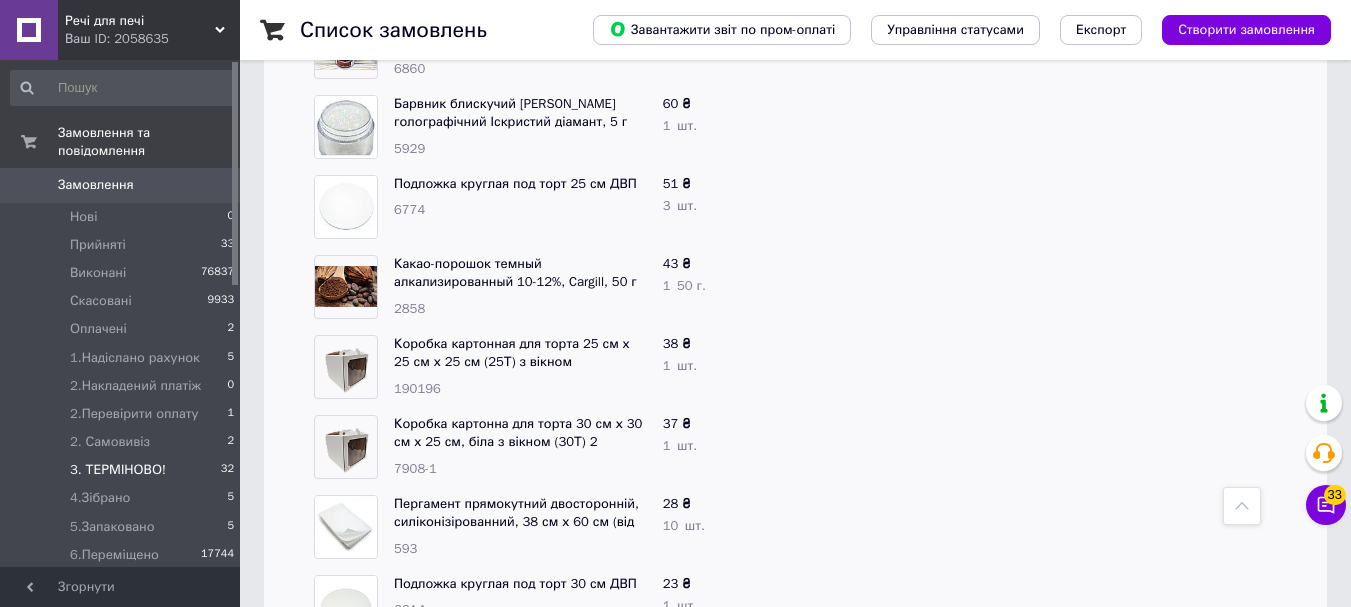 scroll, scrollTop: 1087, scrollLeft: 0, axis: vertical 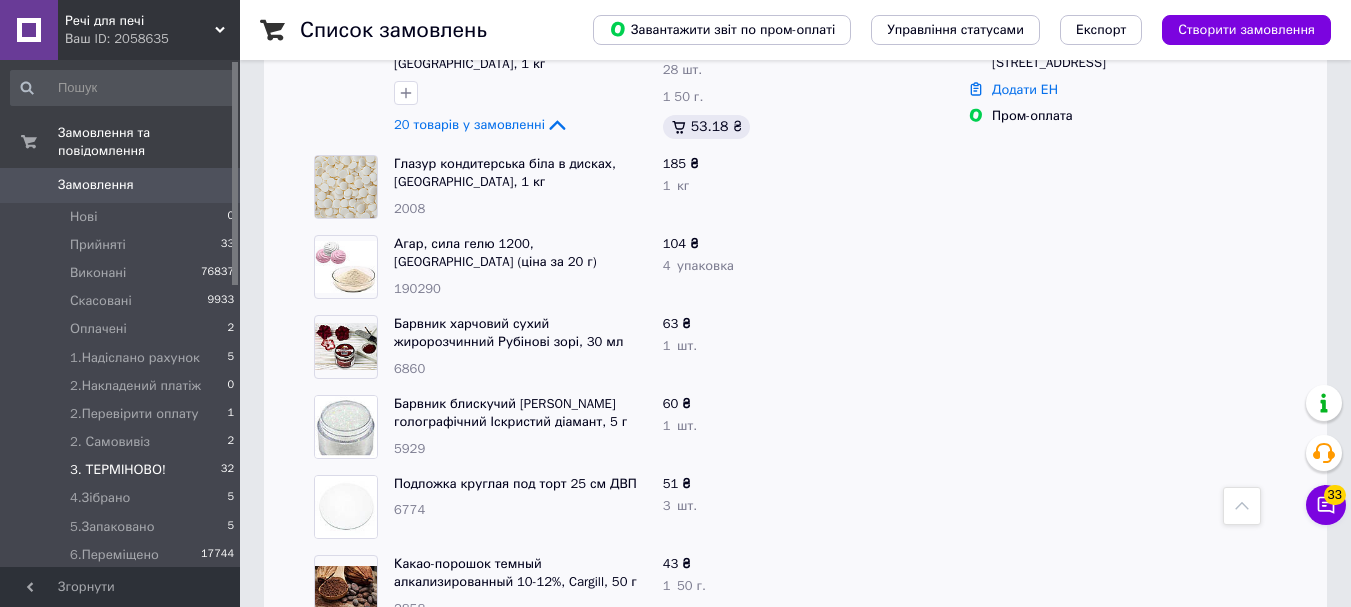 click on "20 товарів у замовленні" at bounding box center (469, 124) 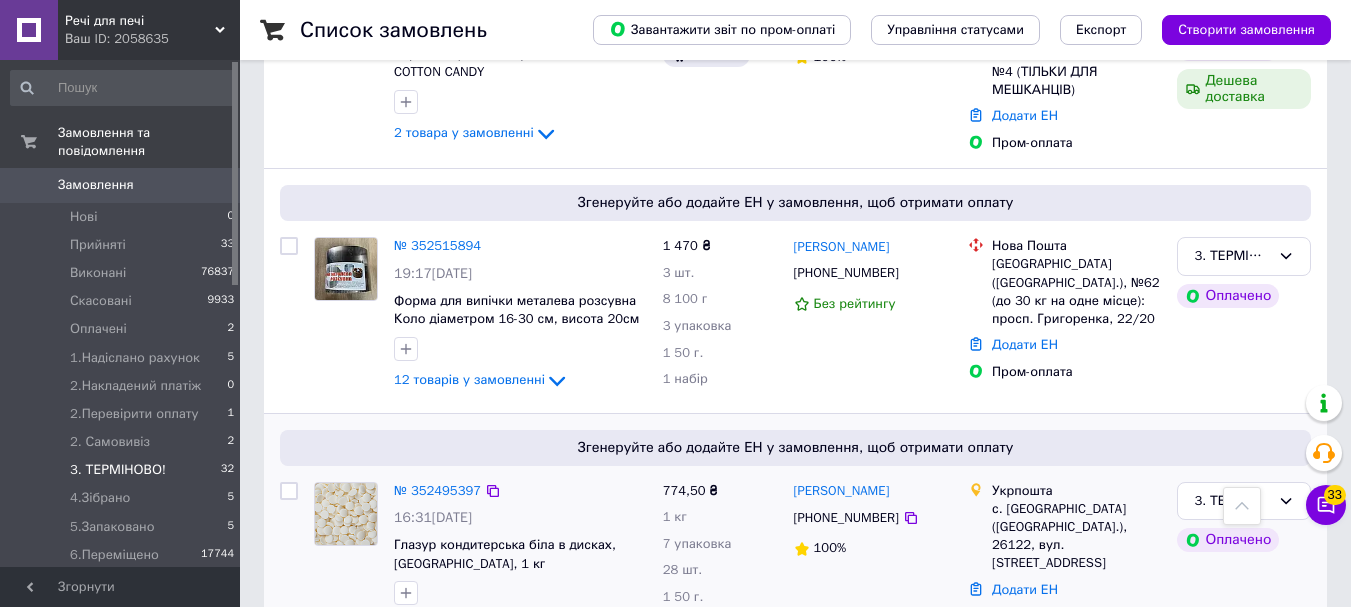 scroll, scrollTop: 487, scrollLeft: 0, axis: vertical 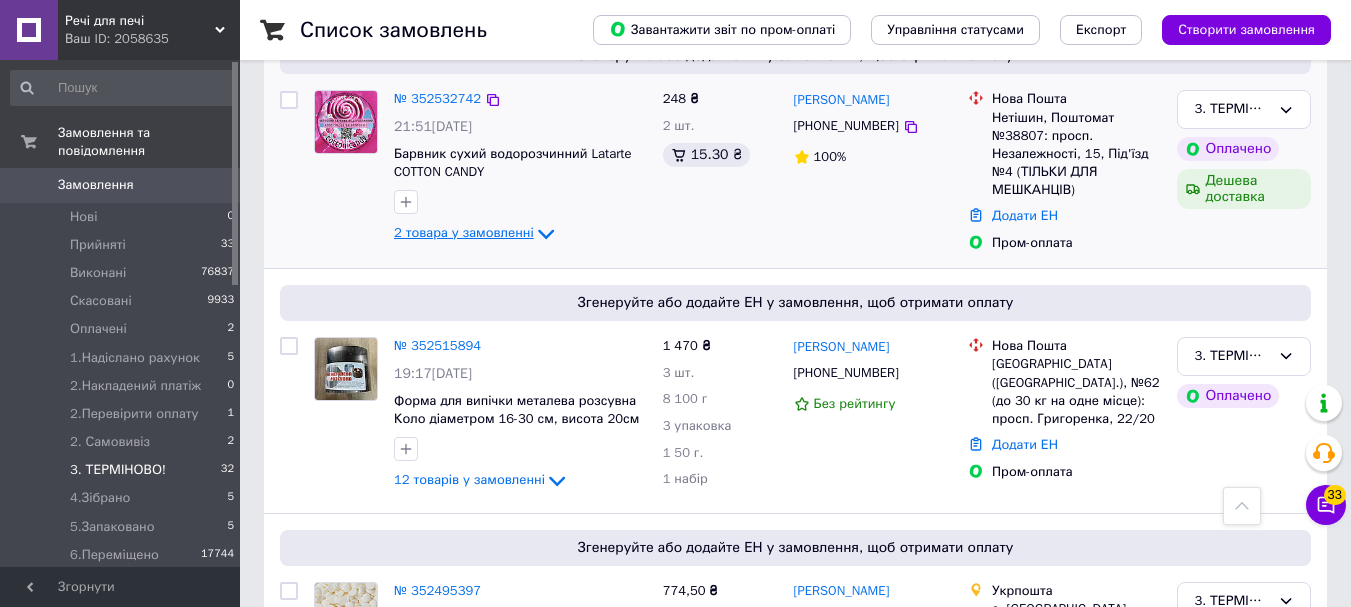 click on "2 товара у замовленні" at bounding box center (464, 233) 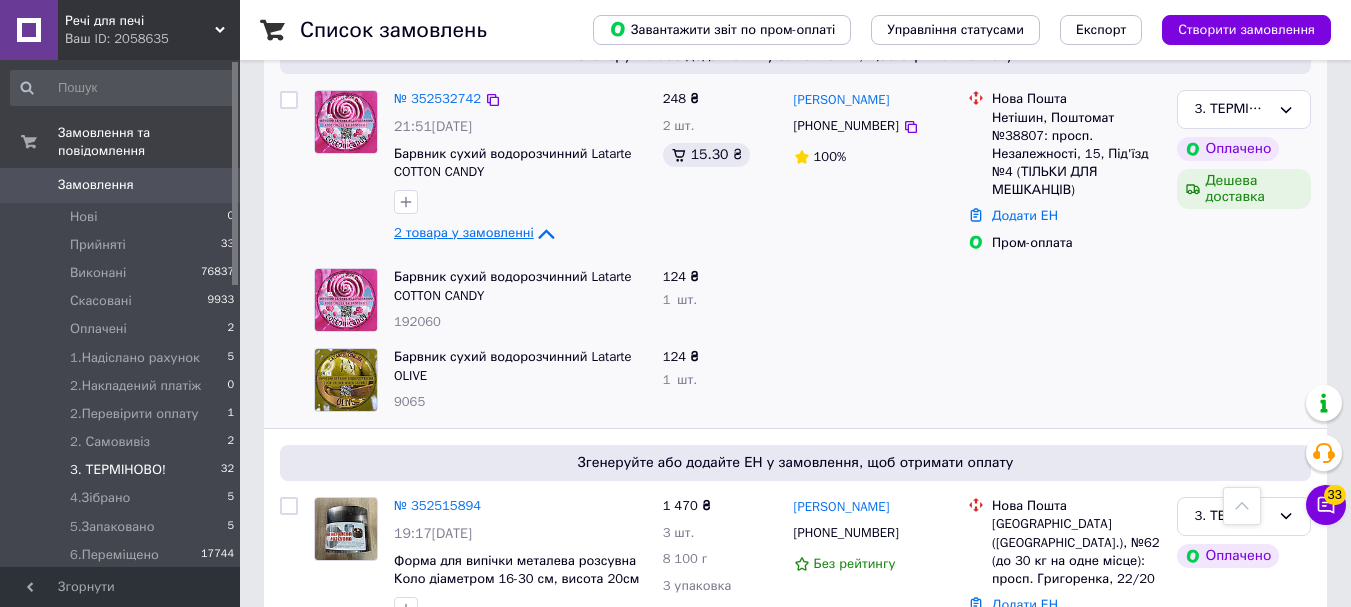 click on "2 товара у замовленні" at bounding box center [464, 233] 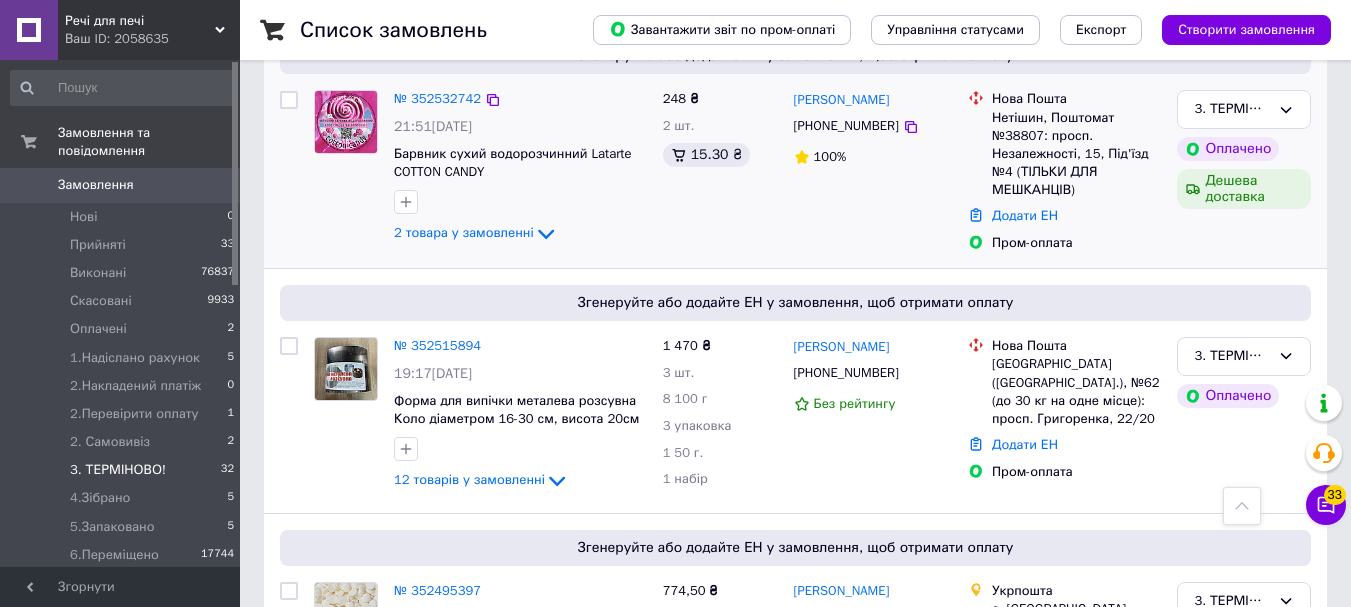 scroll, scrollTop: 287, scrollLeft: 0, axis: vertical 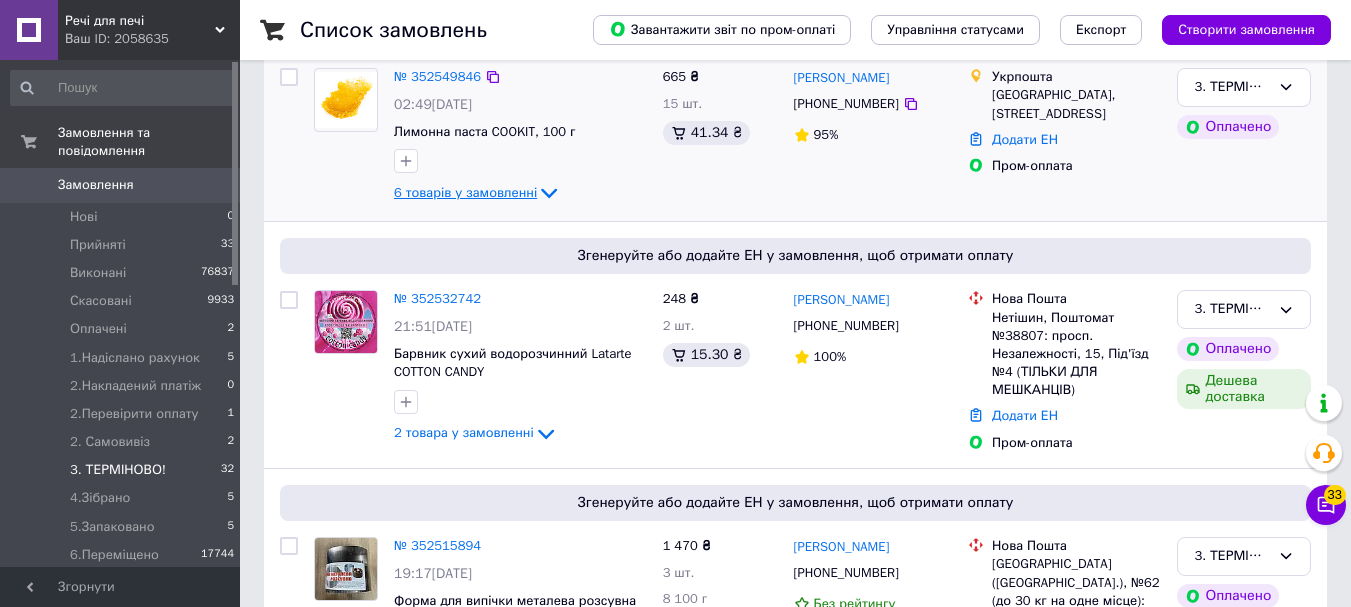 click on "6 товарів у замовленні" at bounding box center (465, 192) 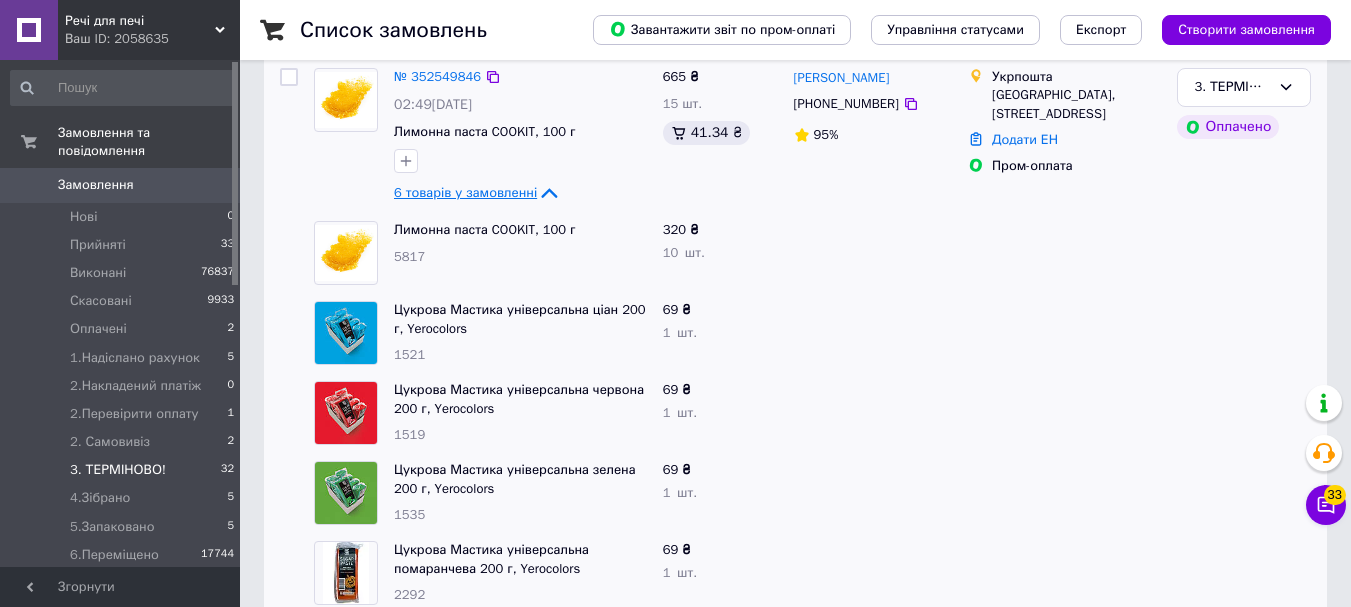 click on "6 товарів у замовленні" at bounding box center (465, 192) 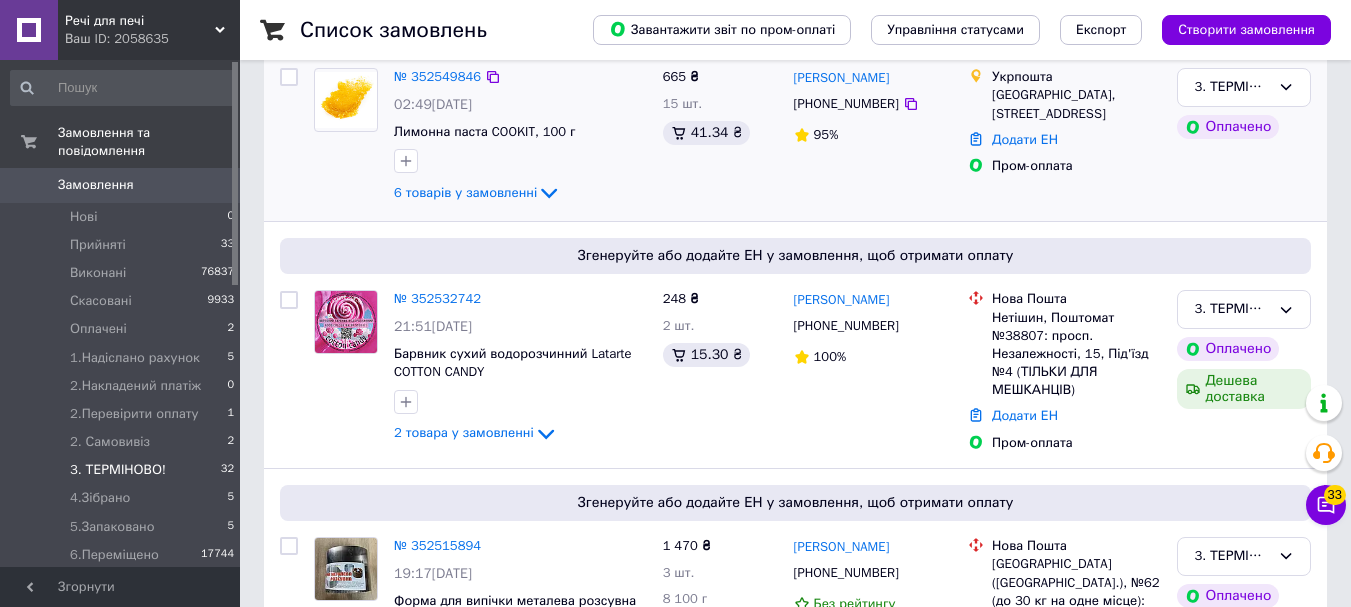 scroll, scrollTop: 87, scrollLeft: 0, axis: vertical 